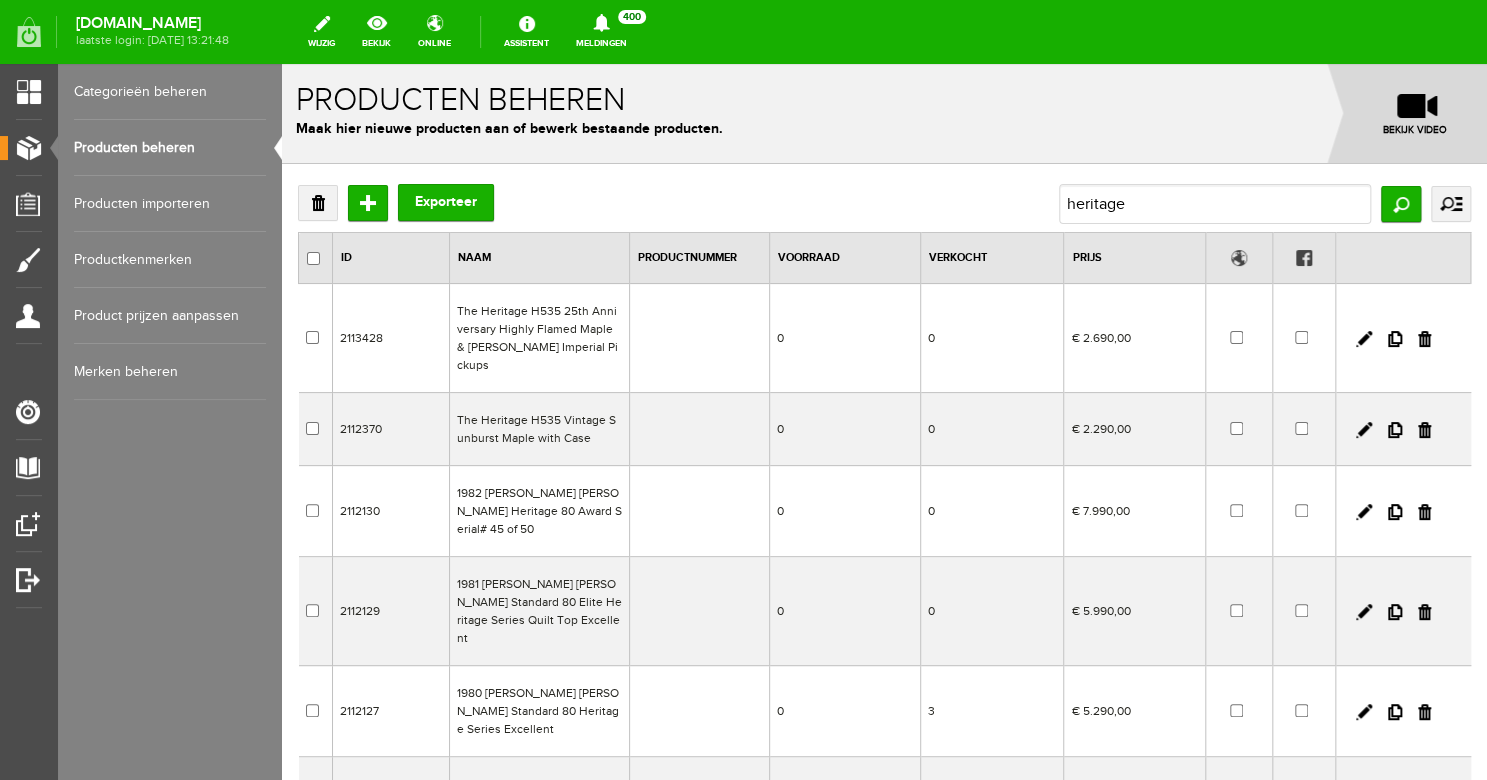 scroll, scrollTop: 0, scrollLeft: 0, axis: both 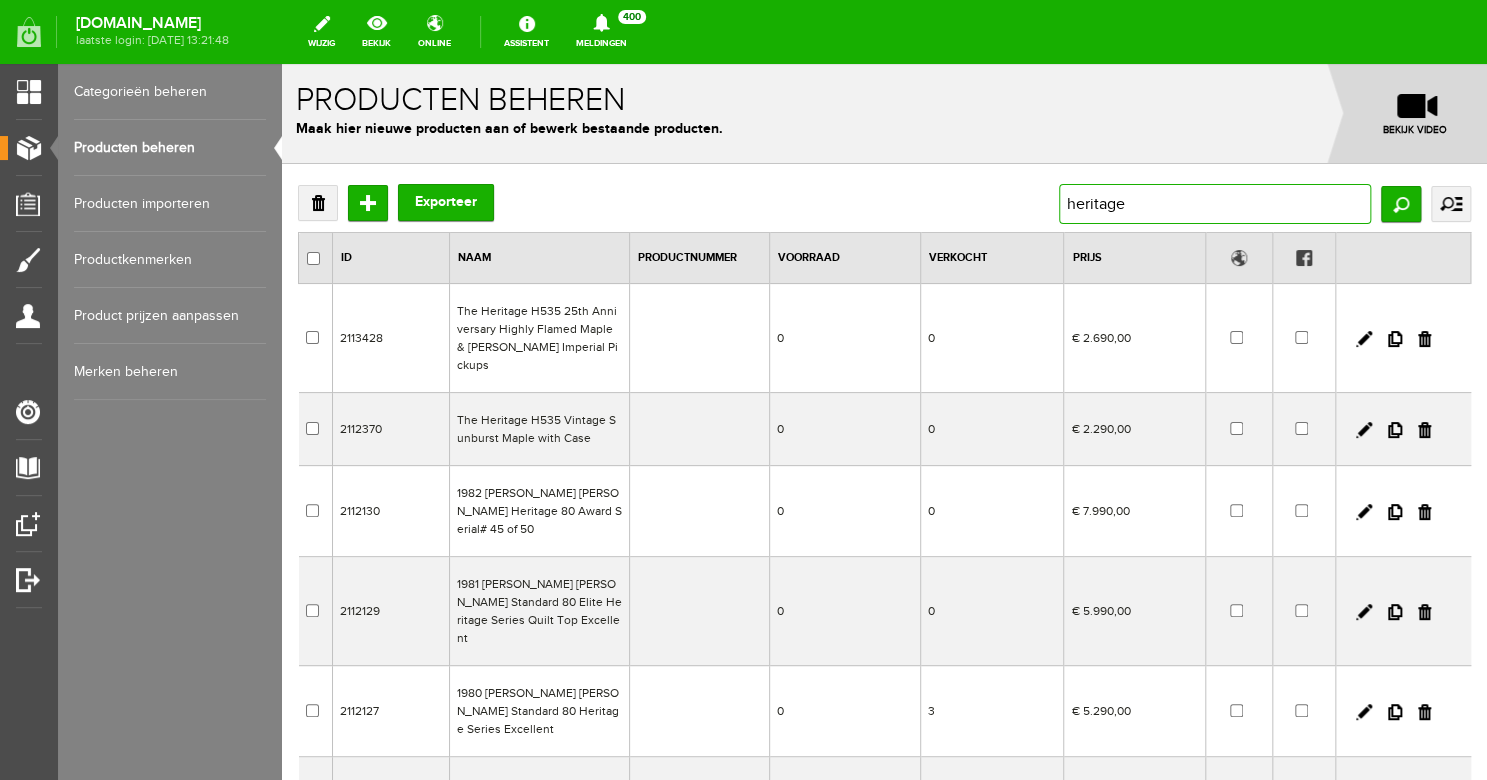 drag, startPoint x: 1181, startPoint y: 205, endPoint x: 1020, endPoint y: 196, distance: 161.25136 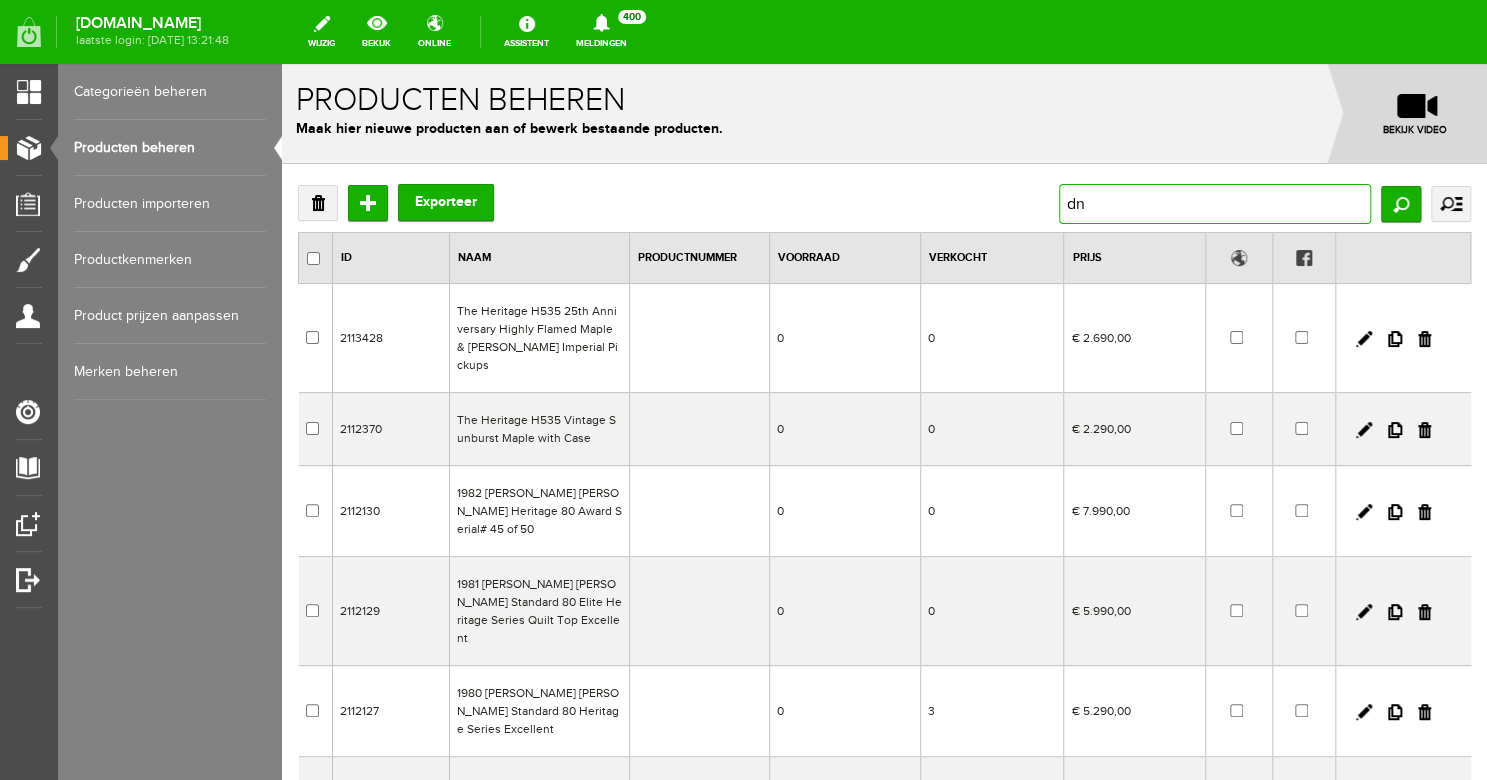 type on "dna" 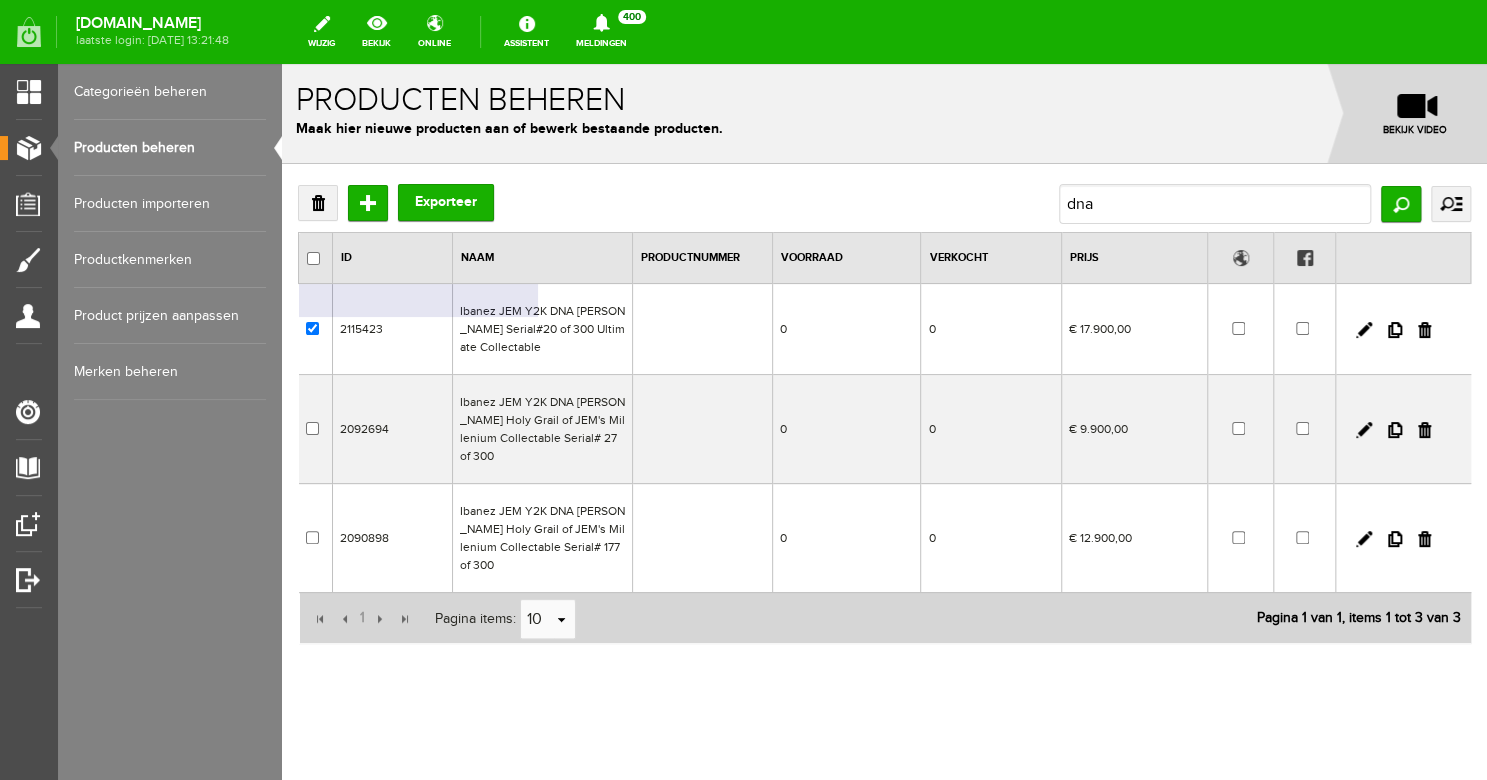 click on "Ibanez JEM Y2K DNA [PERSON_NAME] Serial#20 of 300 Ultimate Collectable" at bounding box center (543, 329) 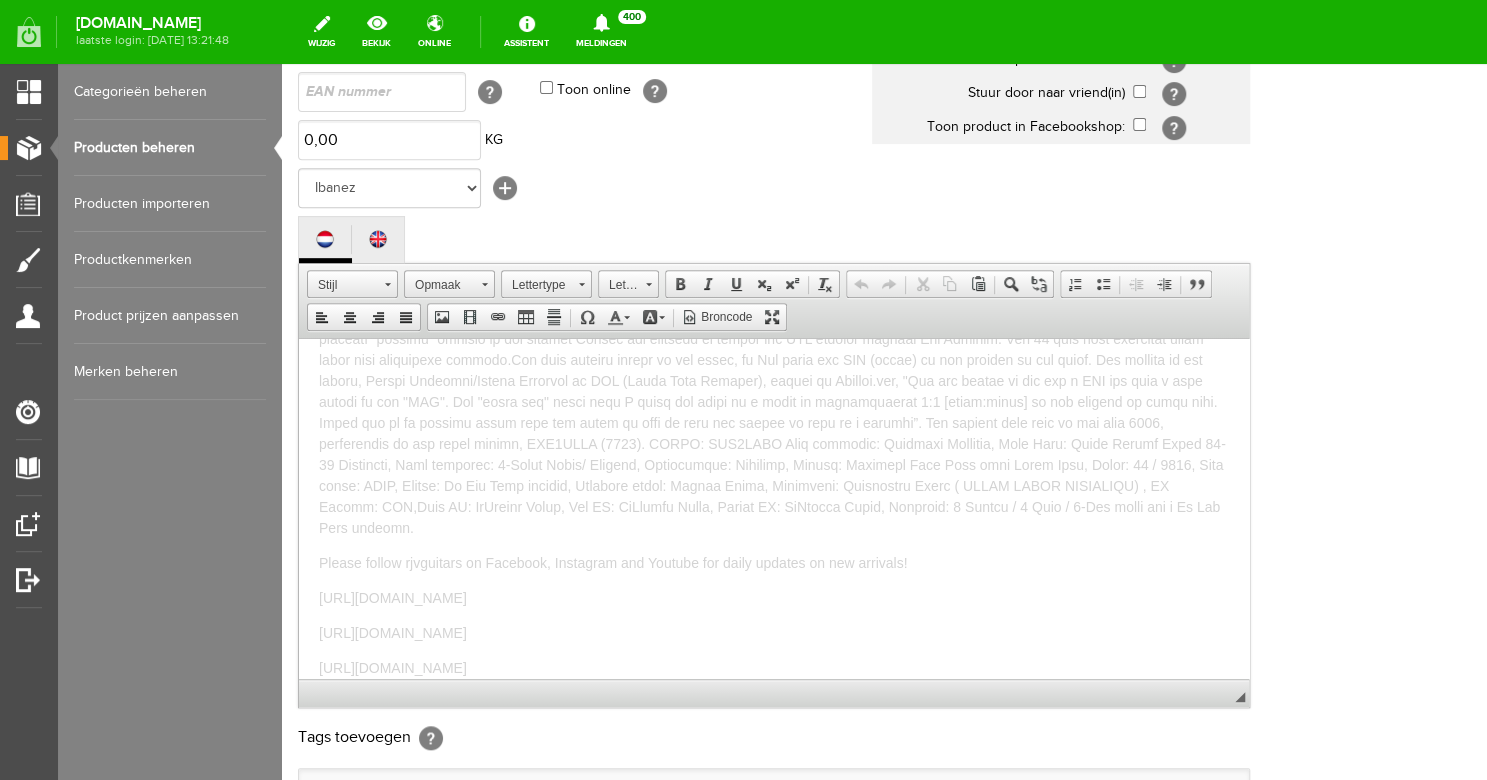 scroll, scrollTop: 304, scrollLeft: 0, axis: vertical 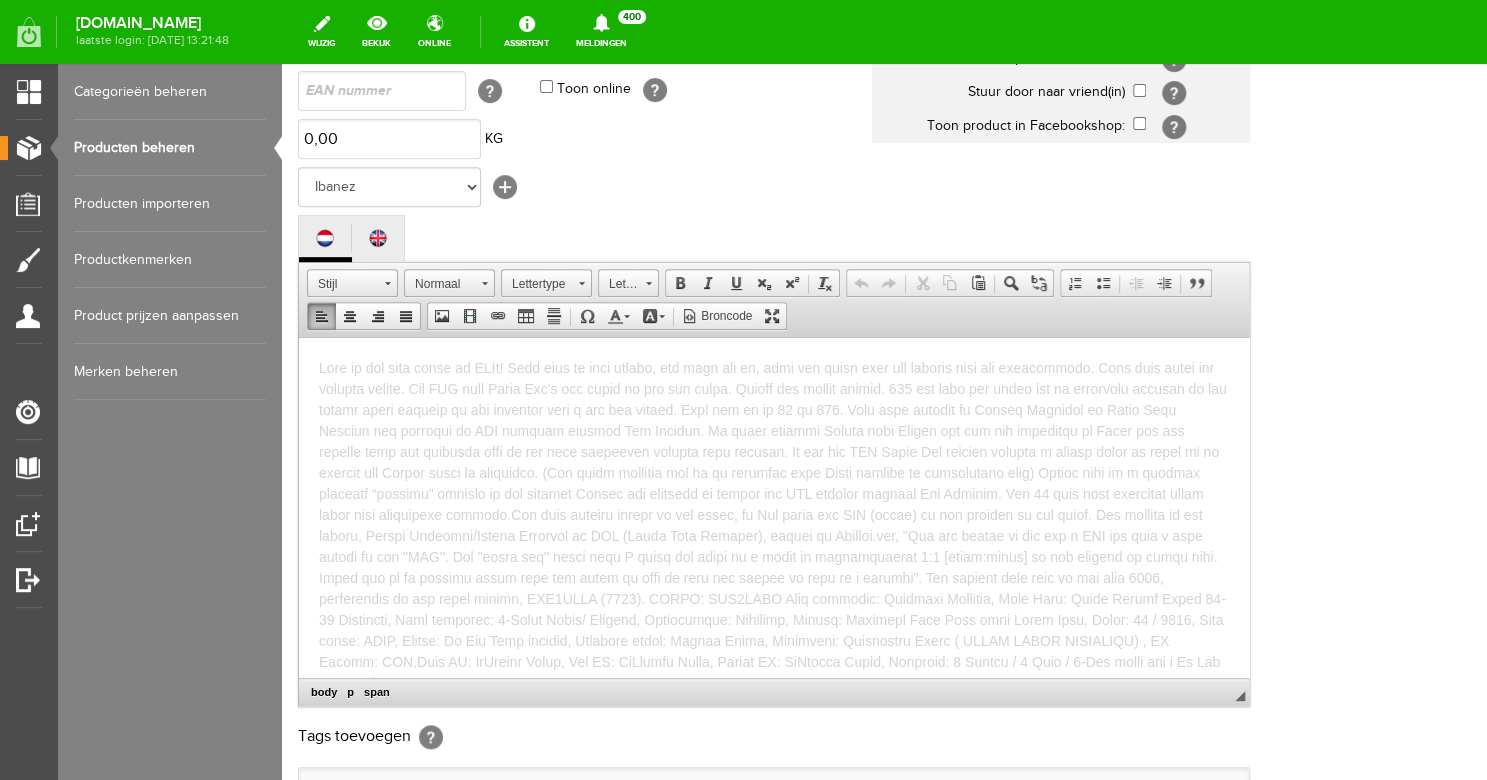 drag, startPoint x: 730, startPoint y: 642, endPoint x: 303, endPoint y: 235, distance: 589.8966 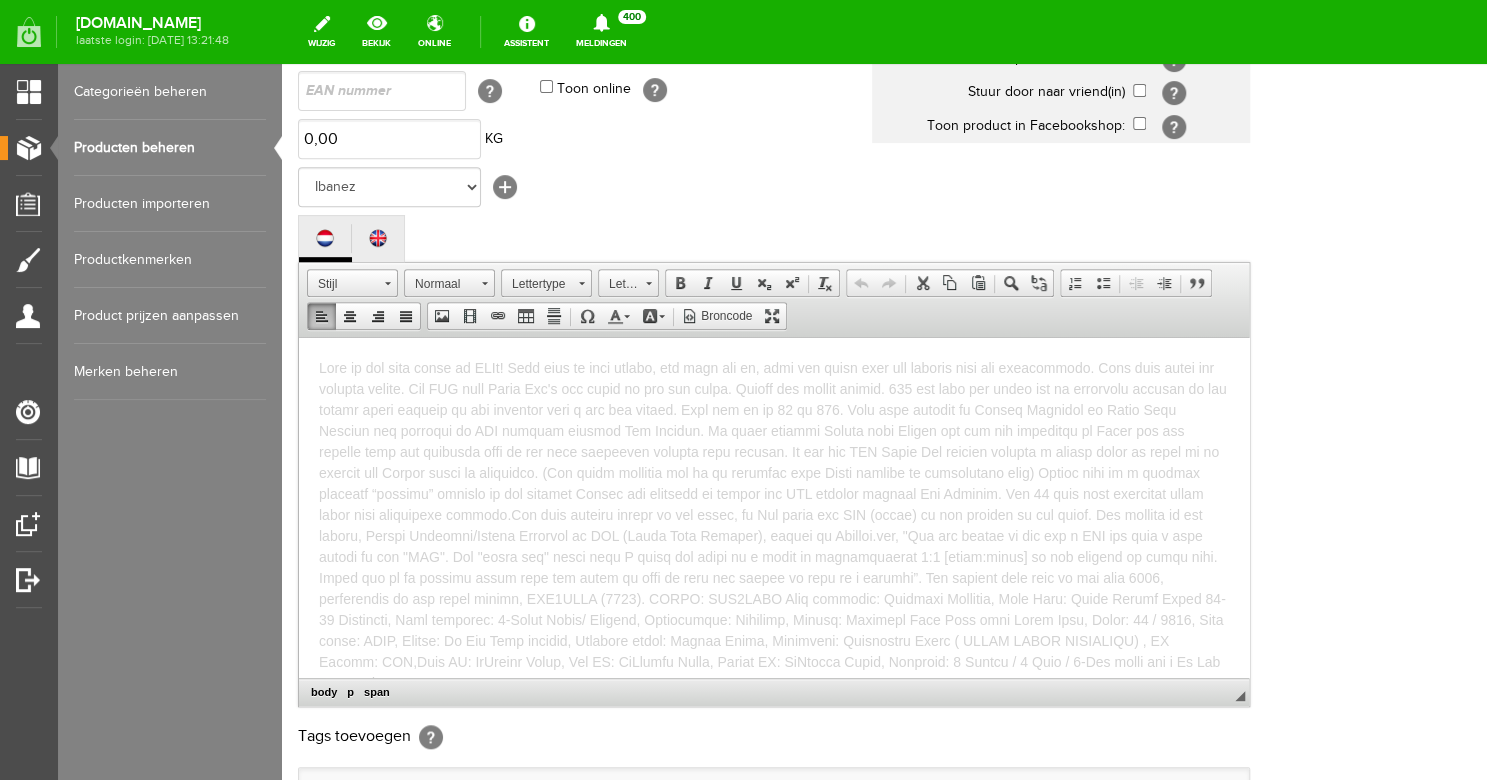copy on "This is the holy grail of JEMs! They come up very rarely, but here you go, this one comes with the leather case and certificate. Nice wild swirl and fibrant colors. The DNA with Steve Vai's own blood in the red paint. Freaky and unique guitar. 300 are made but every one is different because of the unique swirl pattern so you actually have a one off guitar. This one is nr 20 of 300. They were swirled by Darren Johansen of About Time Designs and assisted by DNA concept creator Jim Donahue. At great expense Ibanez flew Darren and all his equipment to Japan for the project that has produced some of the most beautiful guitars ever painted. To get the DNA Steve Vai himself donated a couple pints of blood to be swirled and Darren mixed it liberally. (The blood actually had to be smuggled into Japan because of importation laws) Locked away in a special enclosed “private” section of the factory Darren was assisted by friend and DNA concept creator Jim Donahue. For 10 days they practiced their magic with incredible ..." 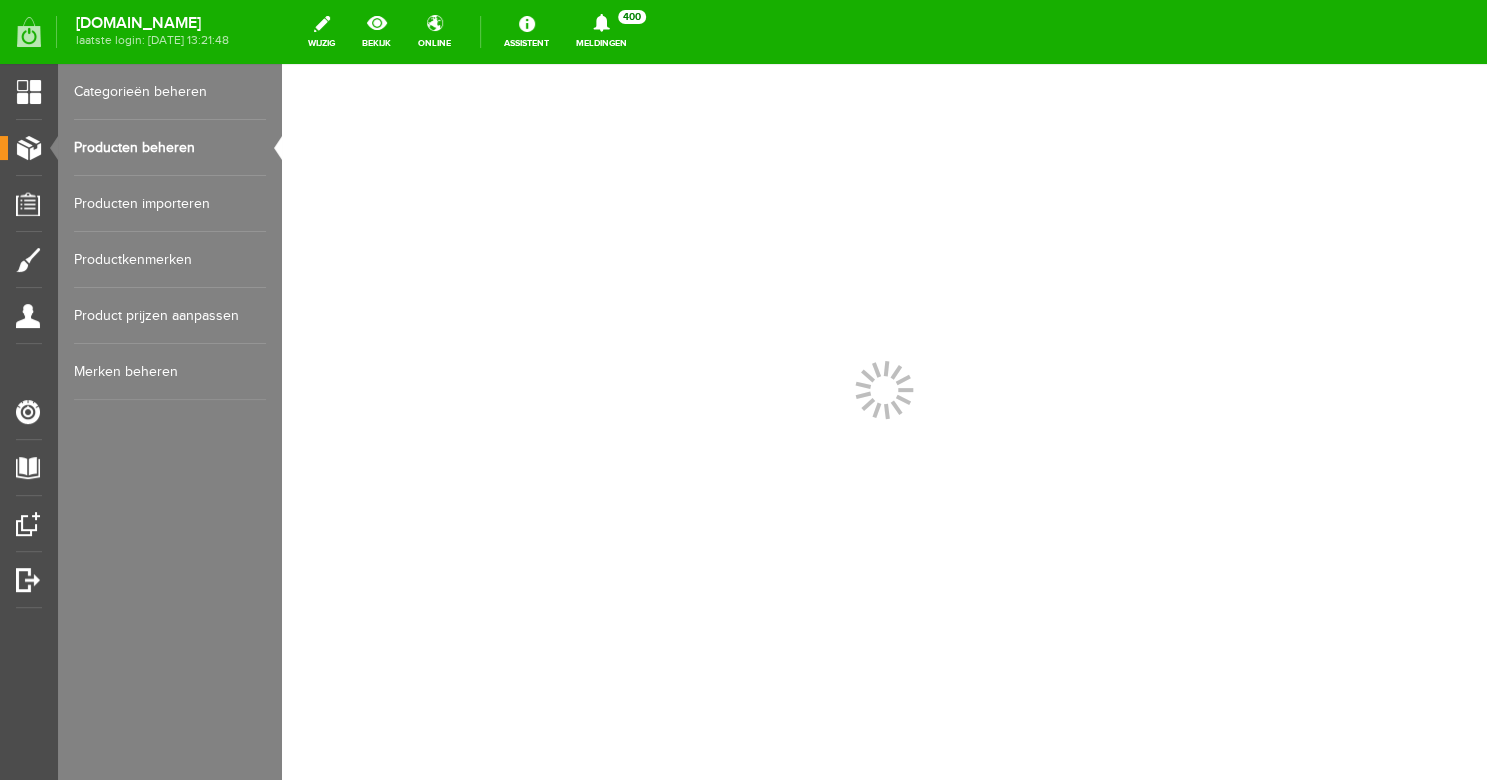 scroll, scrollTop: 0, scrollLeft: 0, axis: both 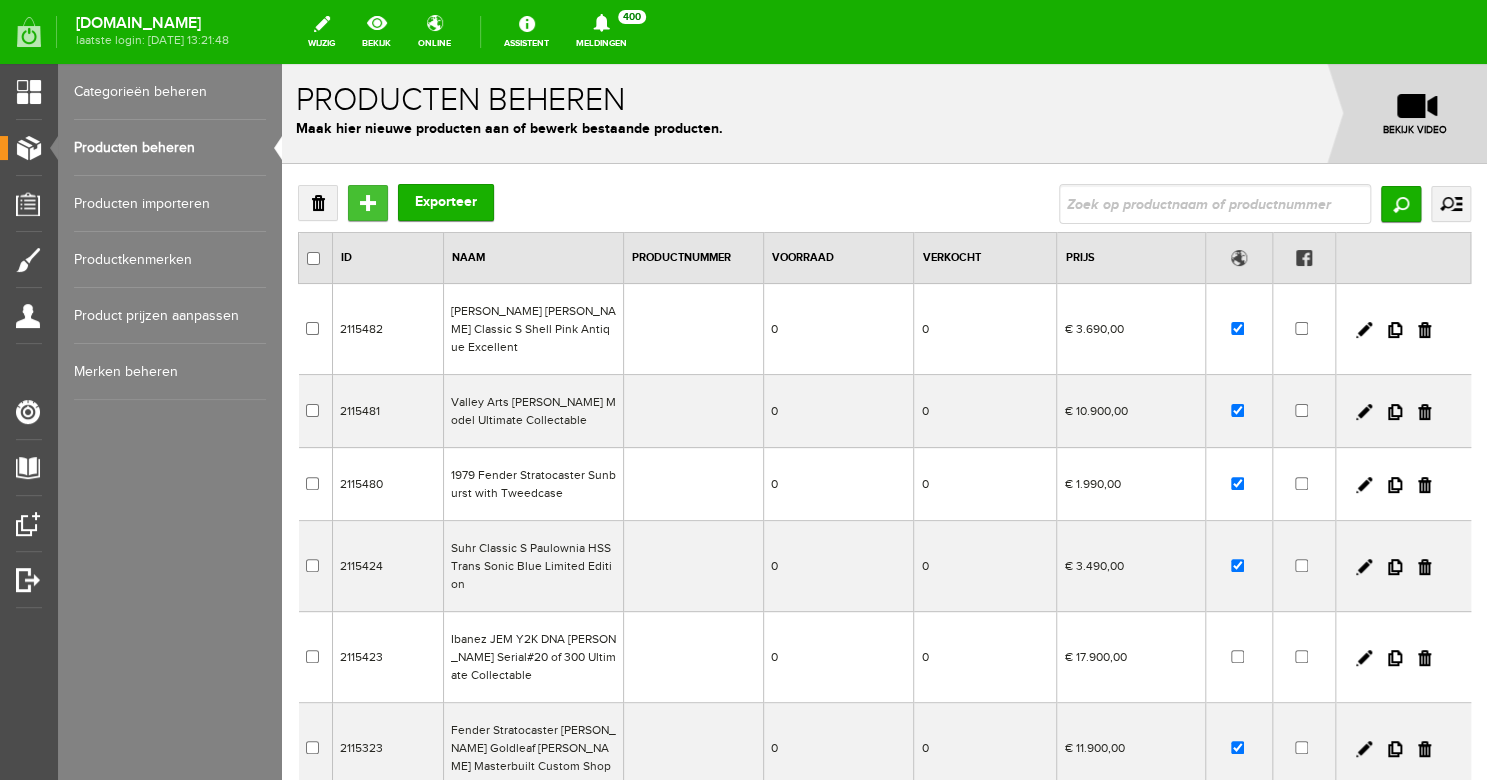 click on "Toevoegen" at bounding box center (368, 203) 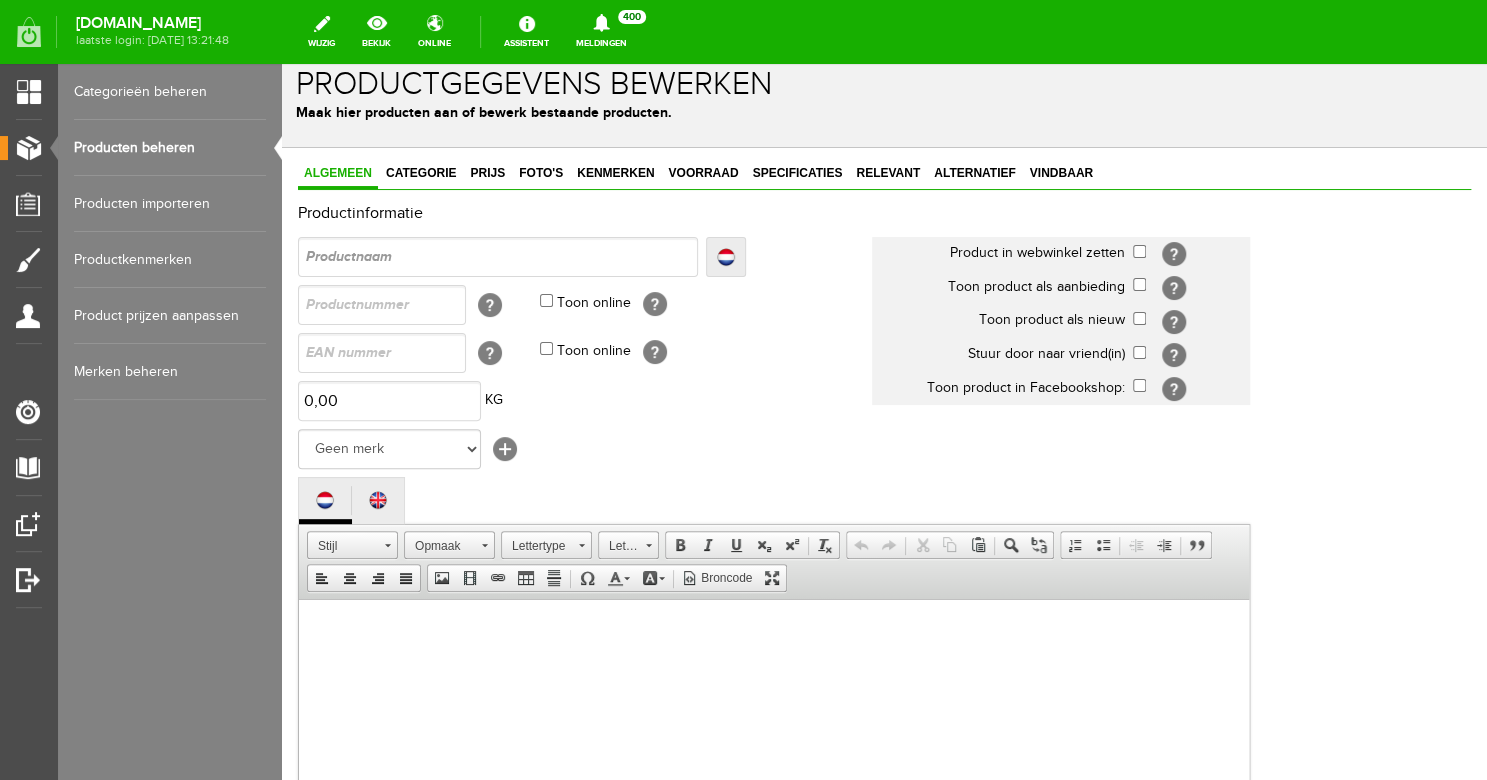 scroll, scrollTop: 144, scrollLeft: 0, axis: vertical 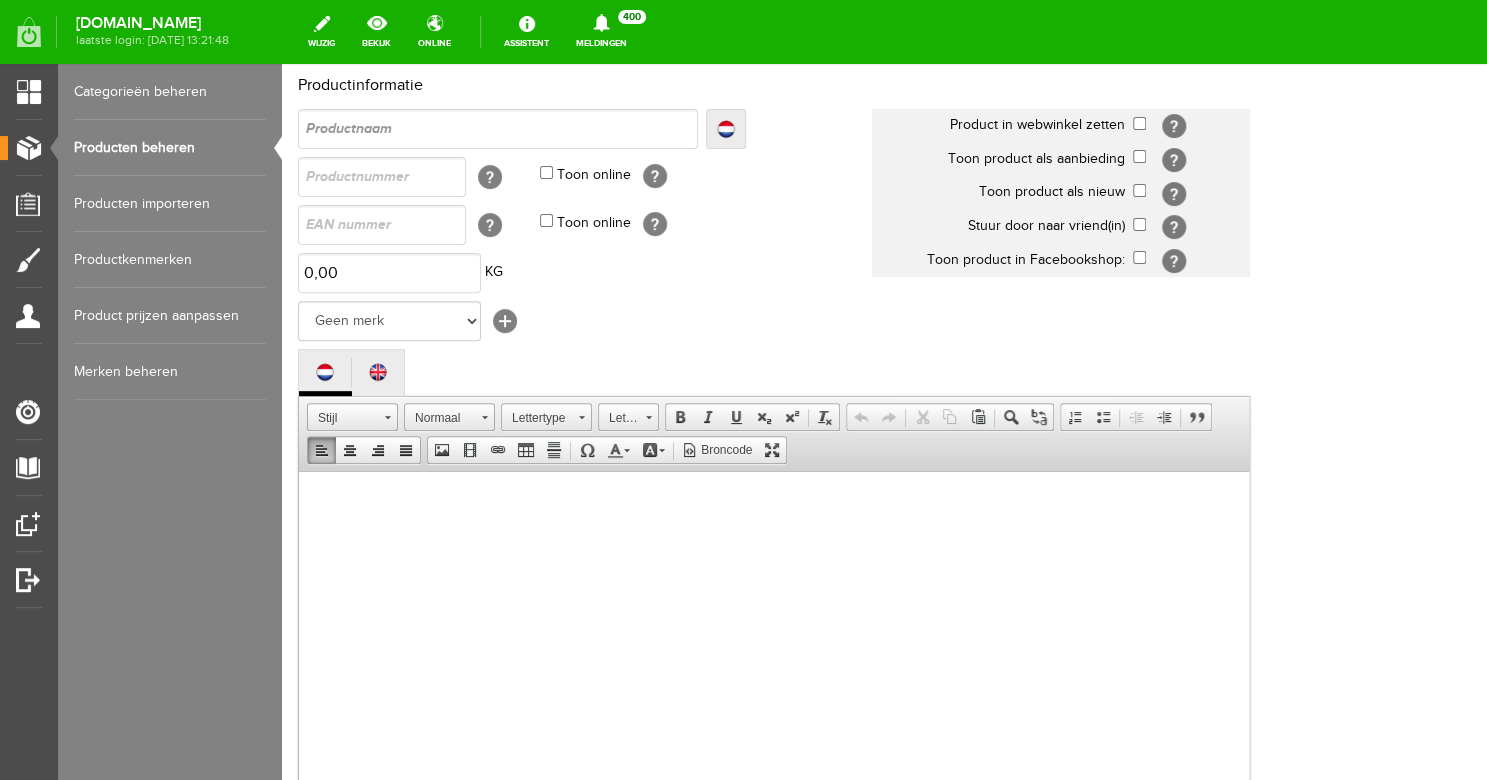 click at bounding box center (774, 661) 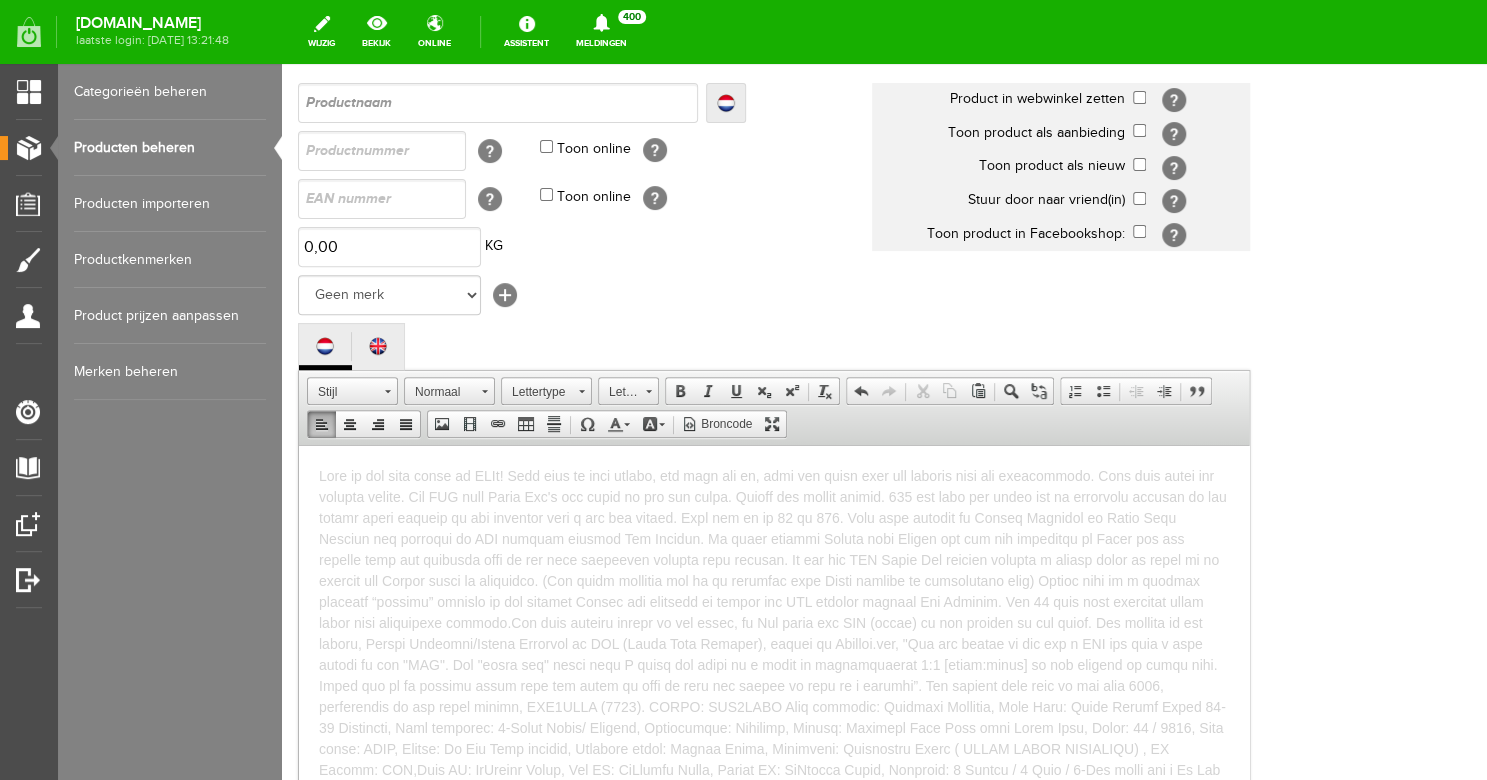 scroll, scrollTop: 160, scrollLeft: 0, axis: vertical 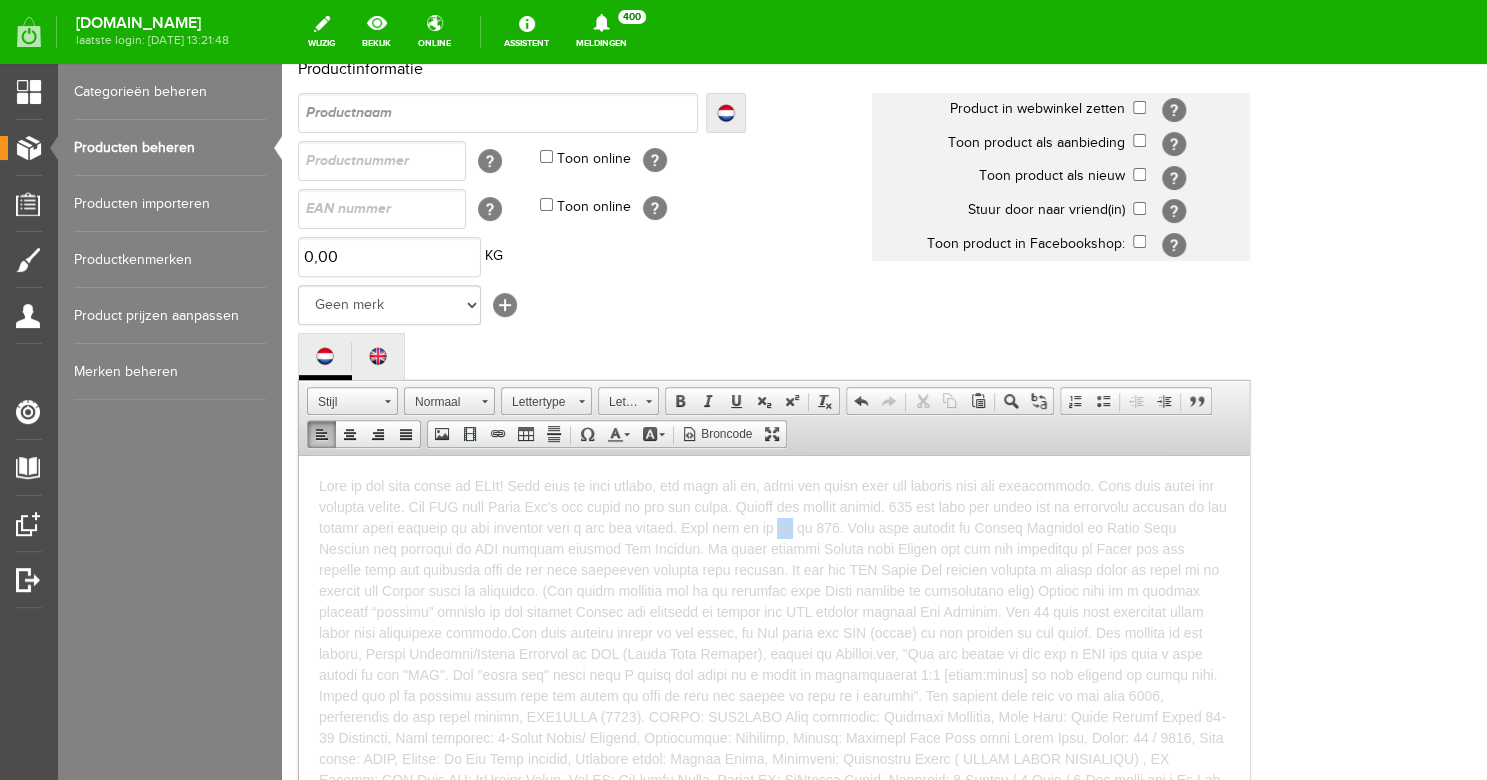 drag, startPoint x: 875, startPoint y: 523, endPoint x: 862, endPoint y: 524, distance: 13.038404 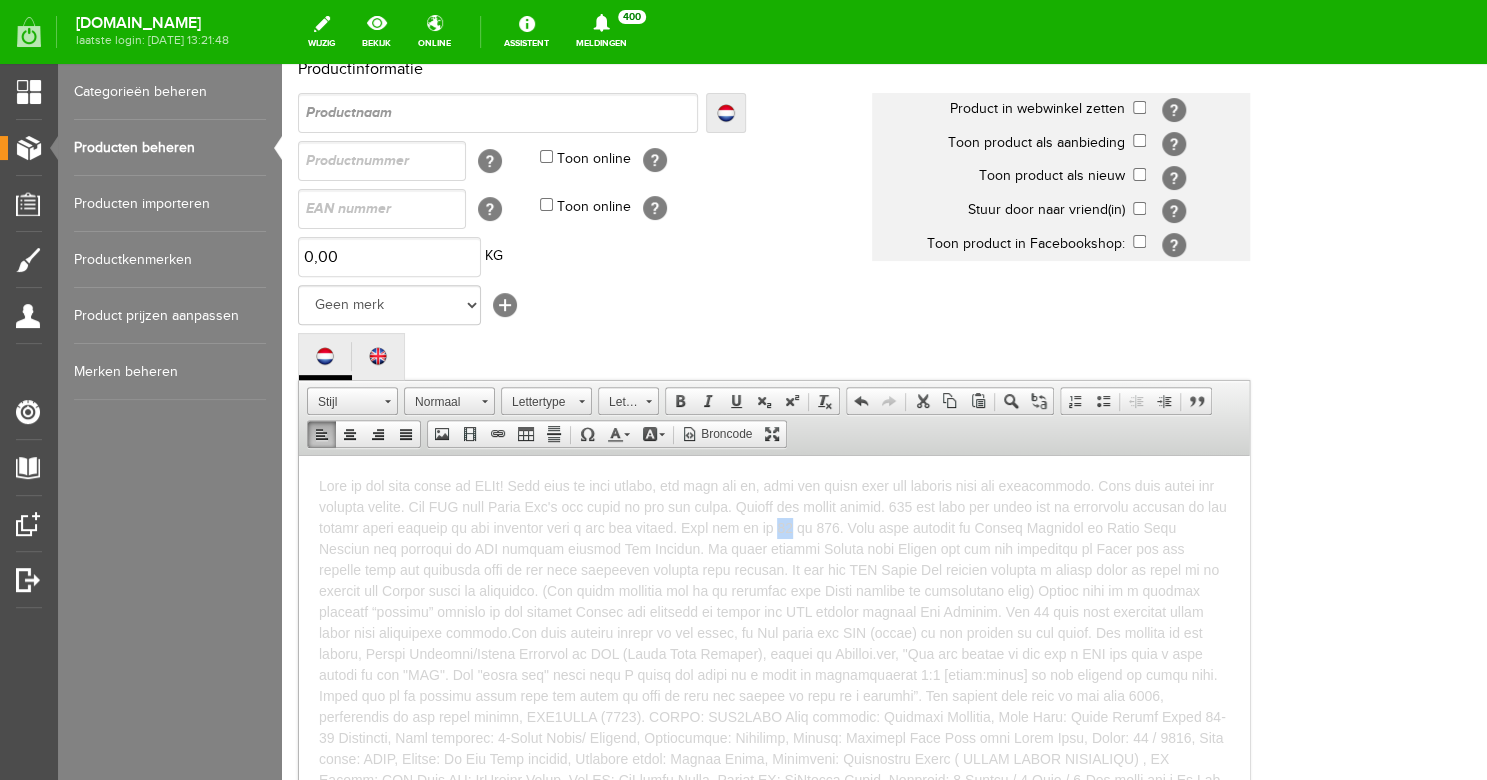 type 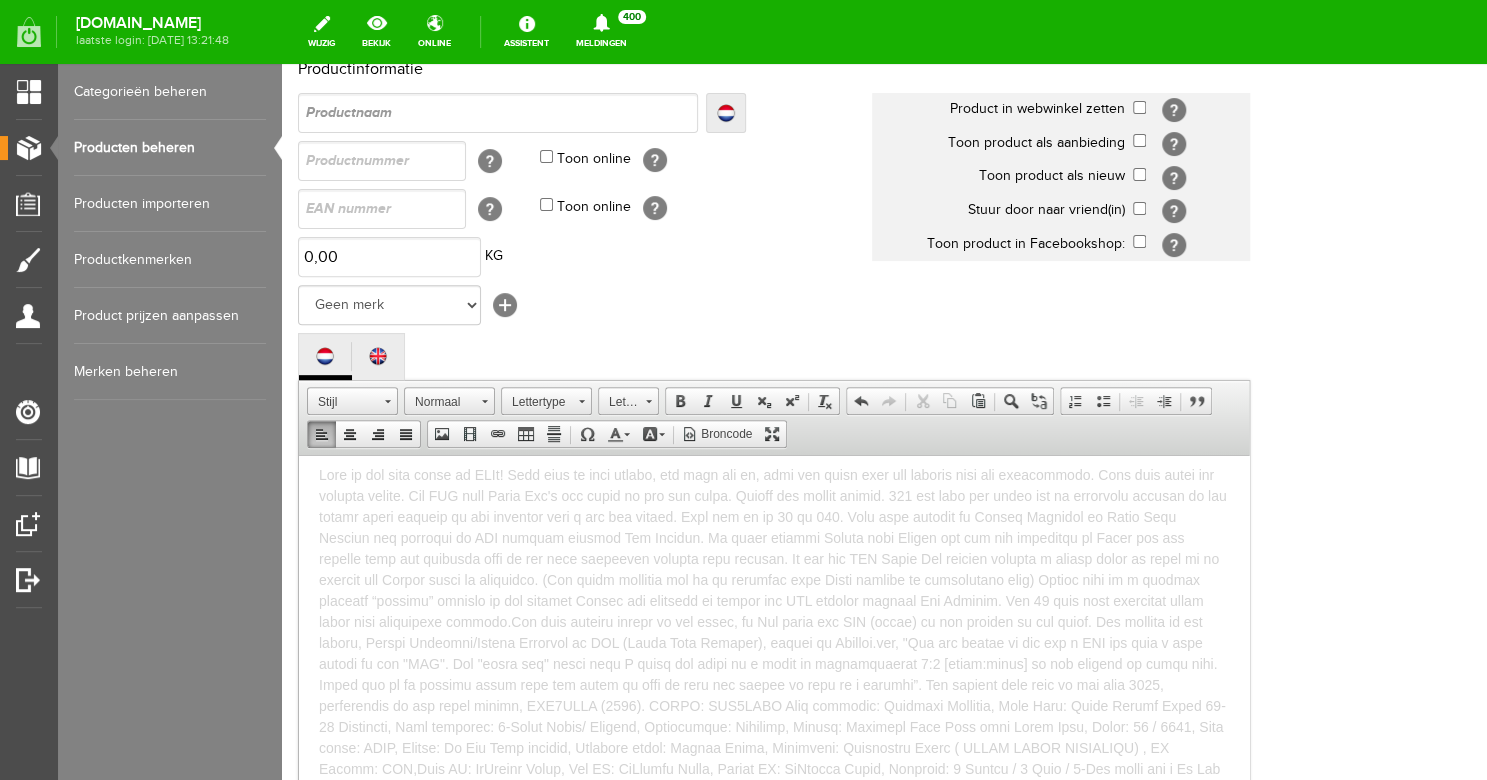 scroll, scrollTop: 16, scrollLeft: 0, axis: vertical 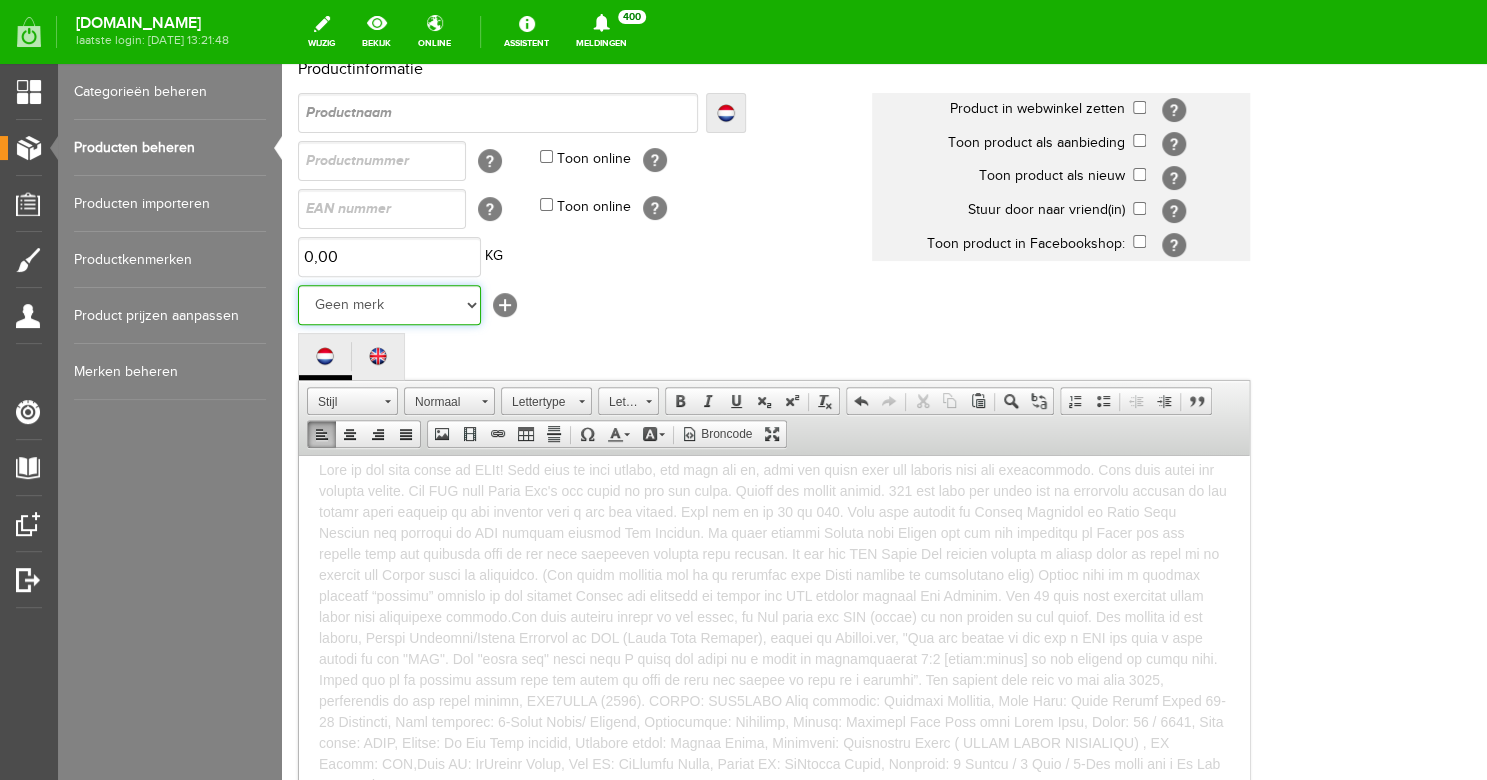 click on "Geen merk
Hymn
Peavey
Vox
Rickenbacker
Jackson
Kelton Swade
Dean
Taylor
Washburn
Suhr
Charvel
Kauffmann
Hook
Gretsch
Nik Huber
The Heritage
Haar
ESP
Martin
EVH
Duesenberg
Marshall
Music Man
Gibson
Fender
Ibanez
PRS Paul Reed Smith
Other brands" at bounding box center [389, 305] 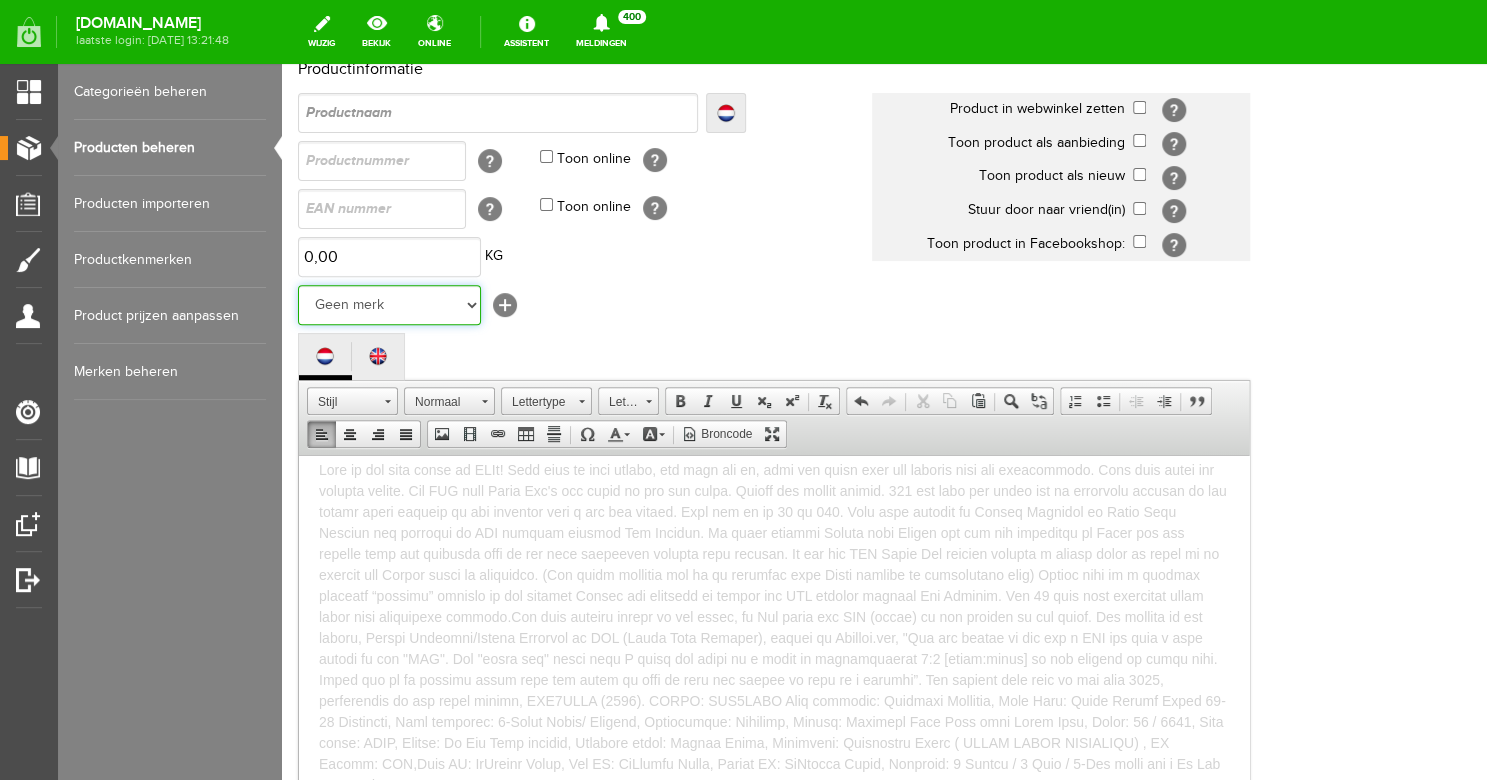 select on "124518" 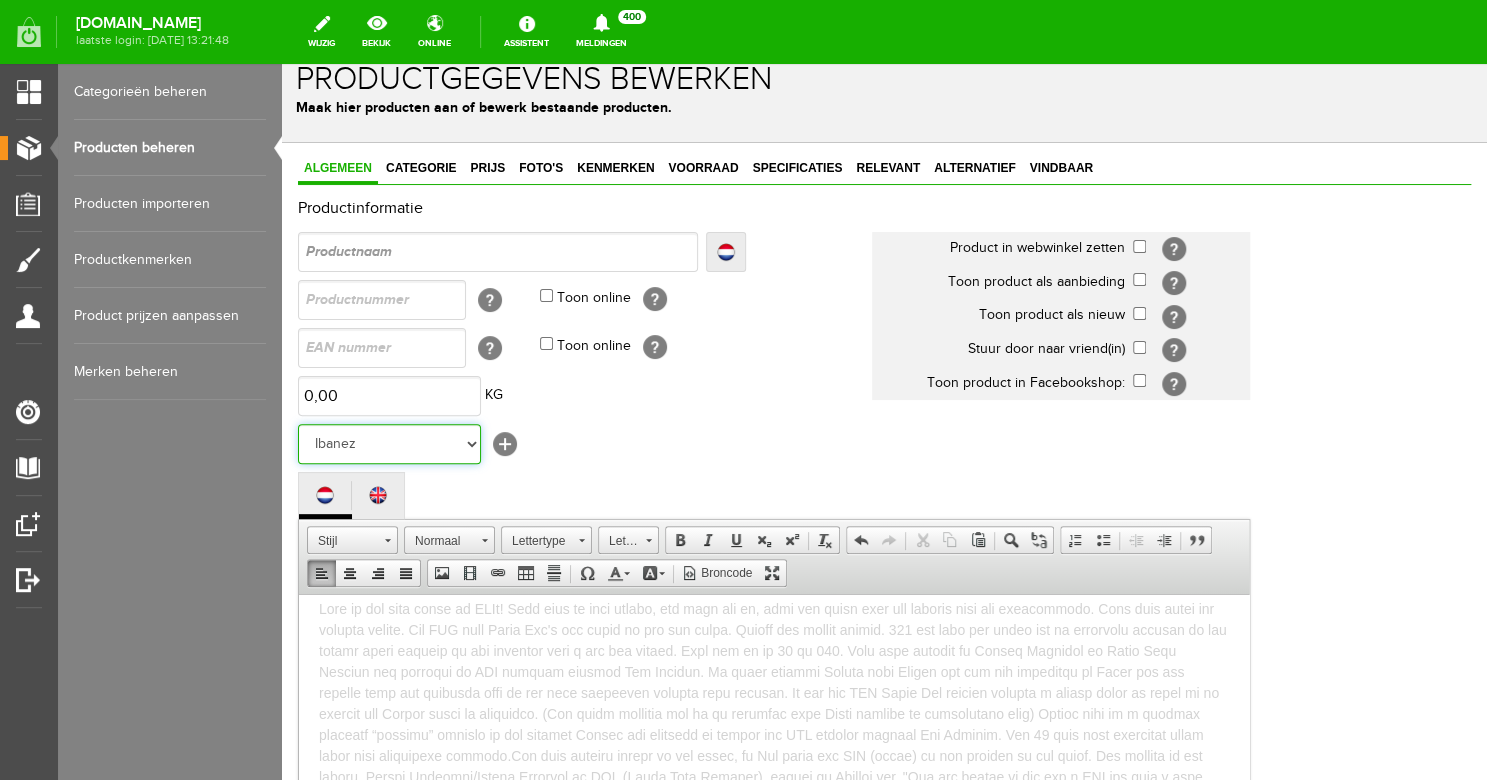 scroll, scrollTop: 0, scrollLeft: 0, axis: both 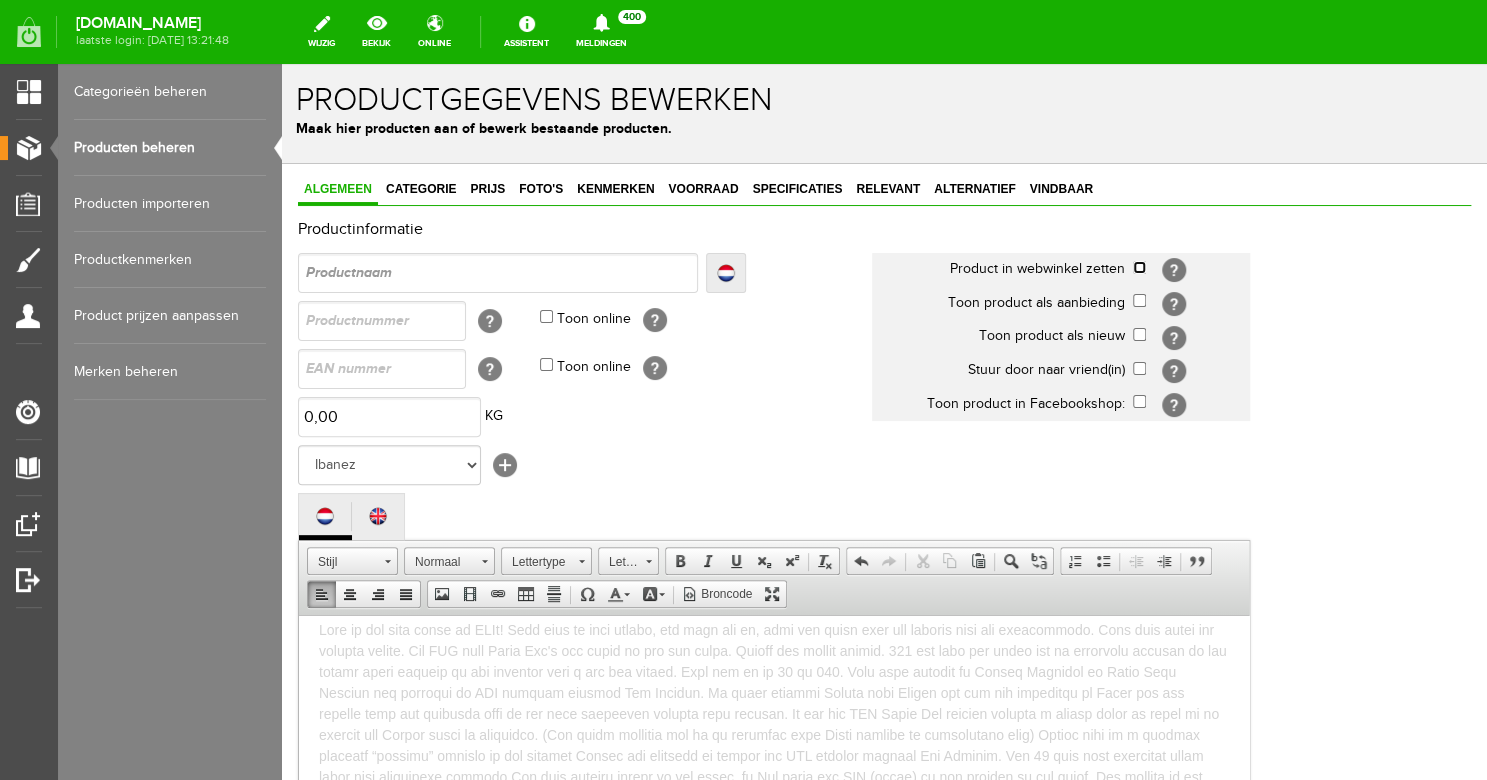 click at bounding box center (1139, 267) 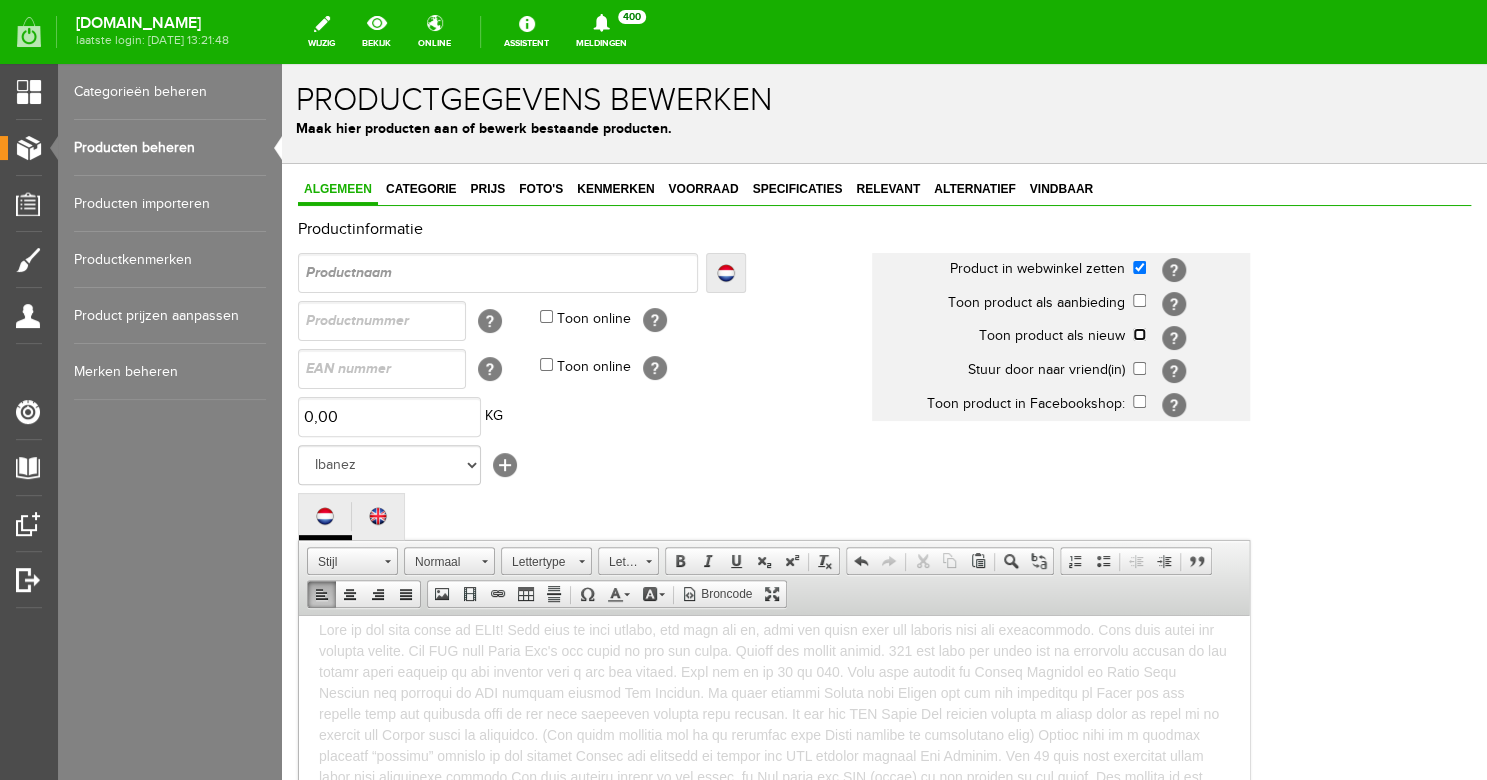 click at bounding box center (1139, 334) 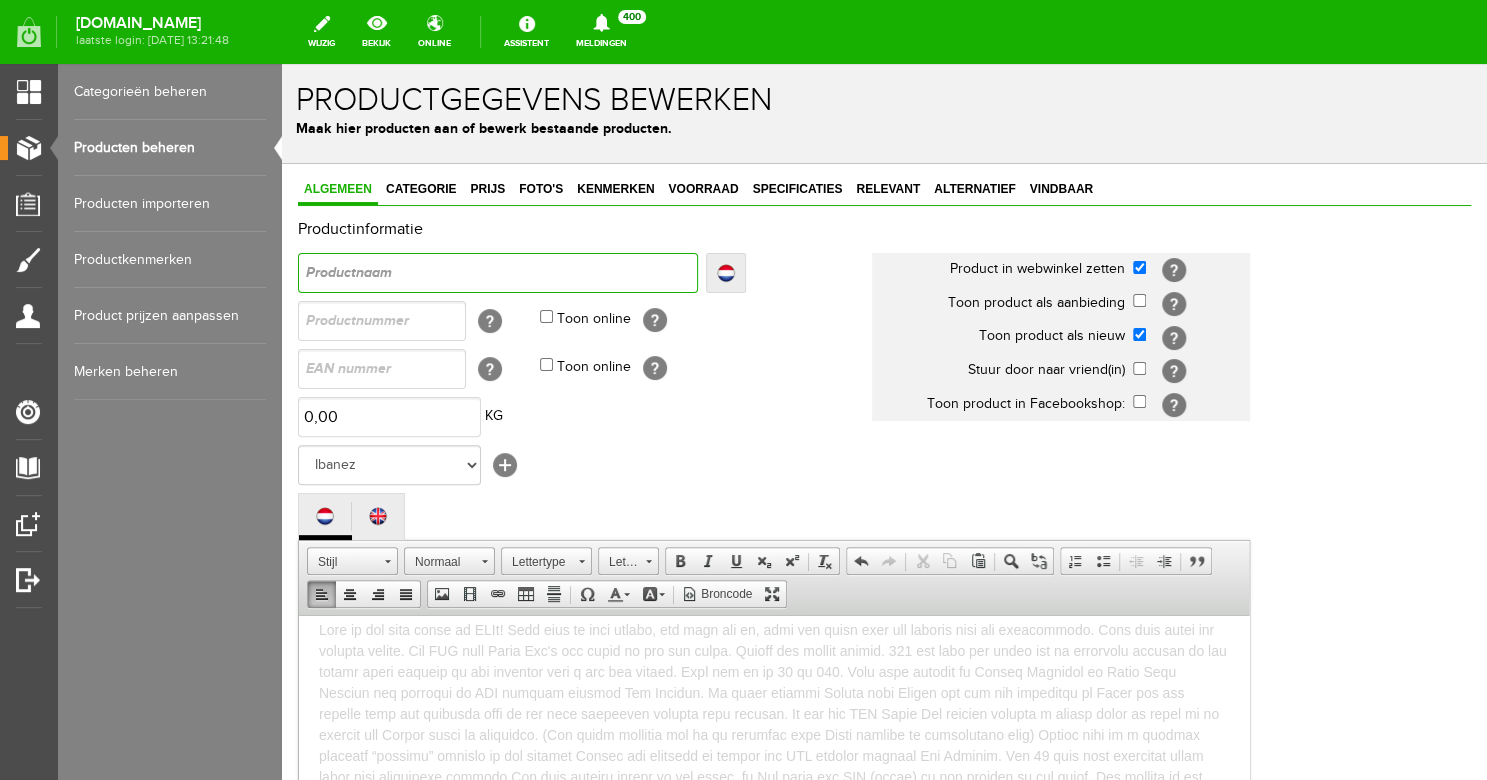 click at bounding box center [498, 273] 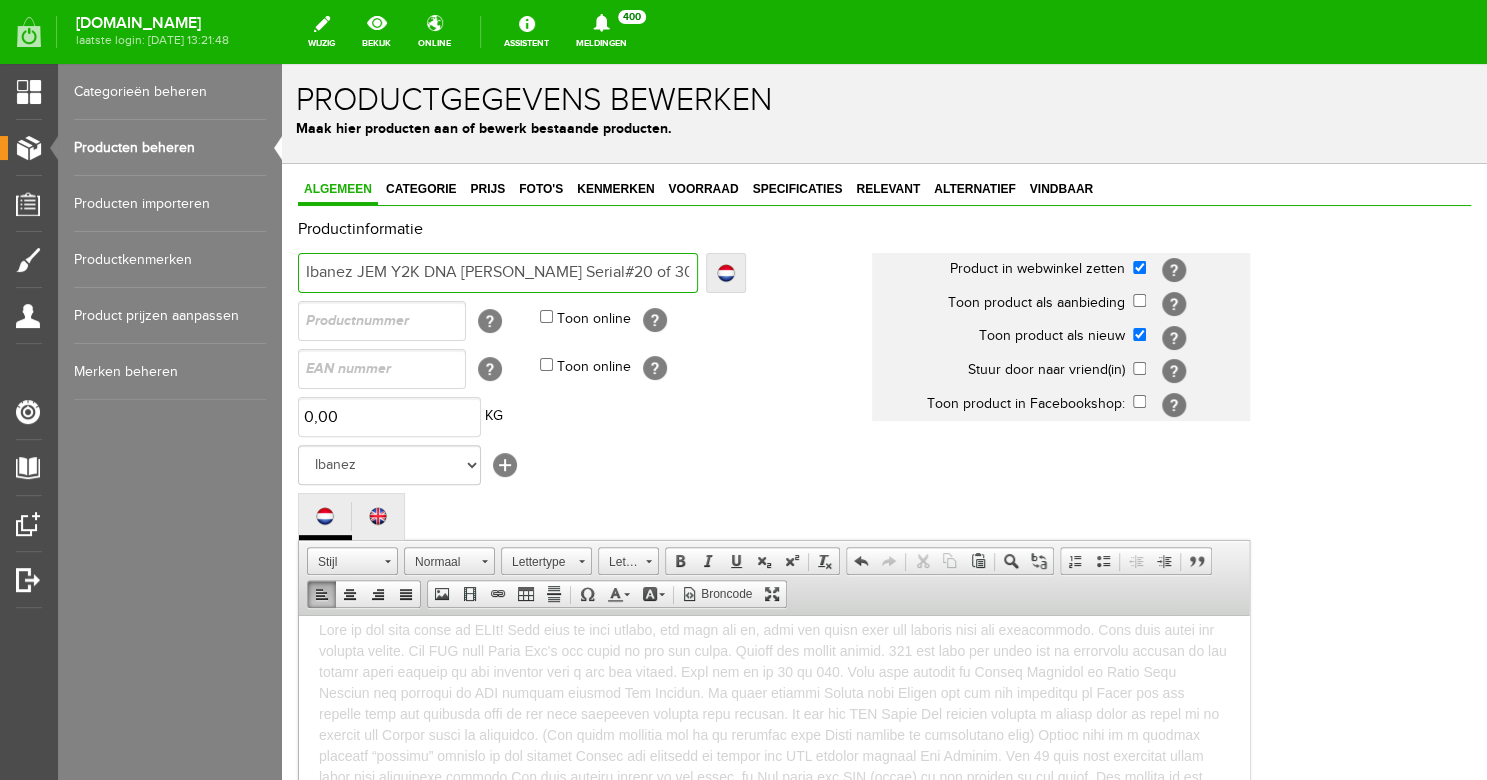 type on "Ibanez JEM Y2K DNA Steve Vai Serial#20 of 300 Ultim" 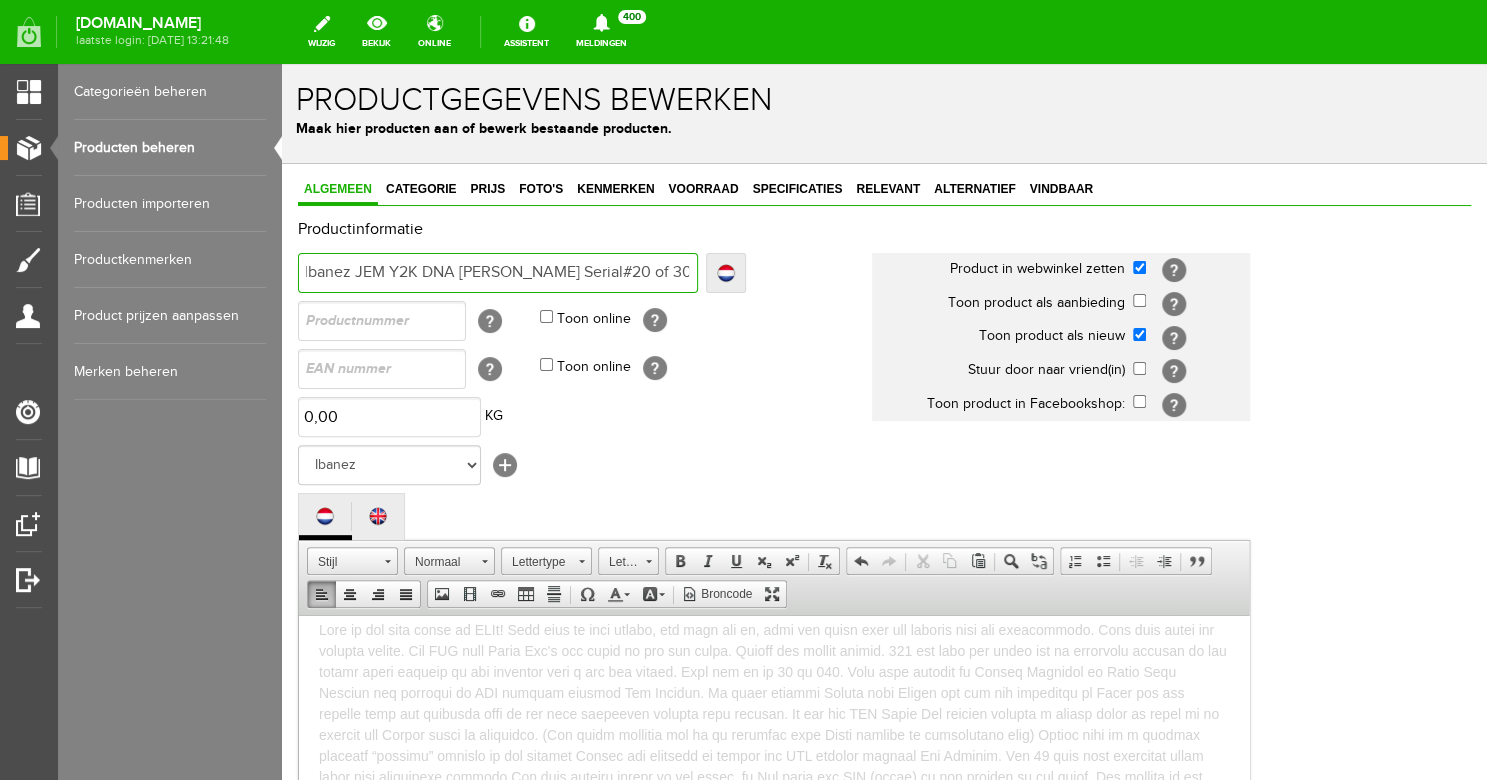 type on "Ibanez JEM Y2K DNA Steve Vai Serial#20 of 300 Ultima" 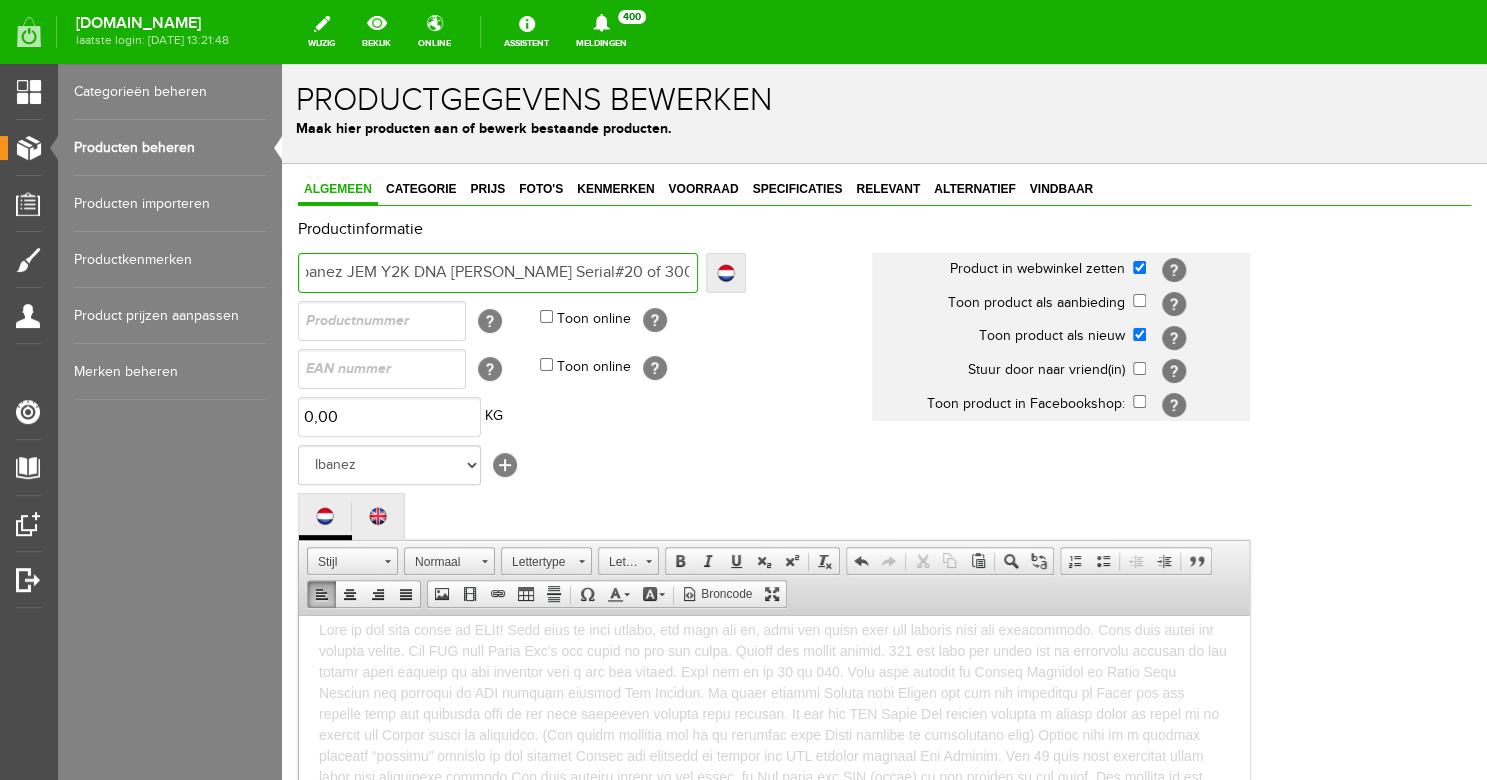 type on "Ibanez JEM Y2K DNA Steve Vai Serial#20 of 300 Ultimat" 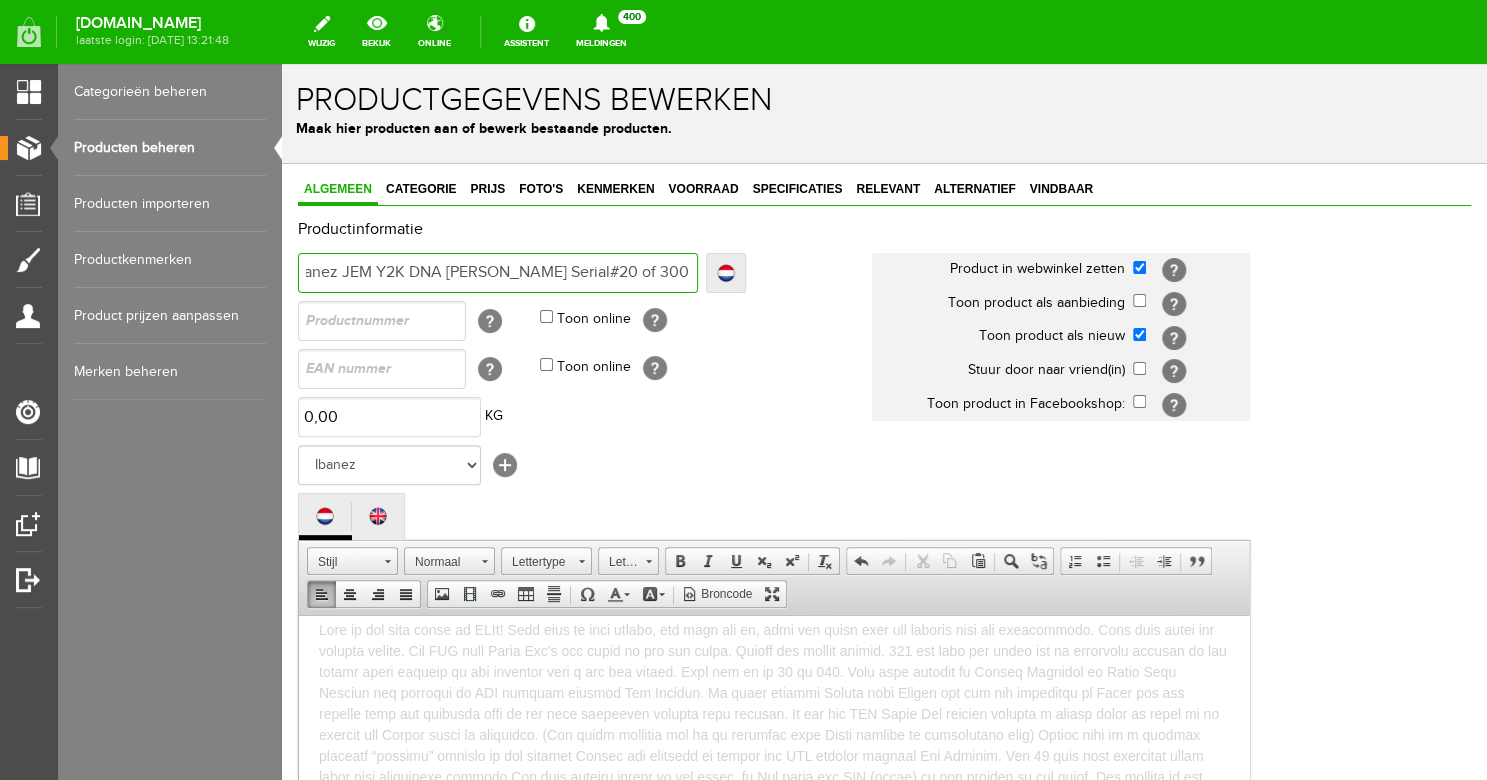 type on "Ibanez JEM Y2K DNA Steve Vai Serial#20 of 300 Ultimate" 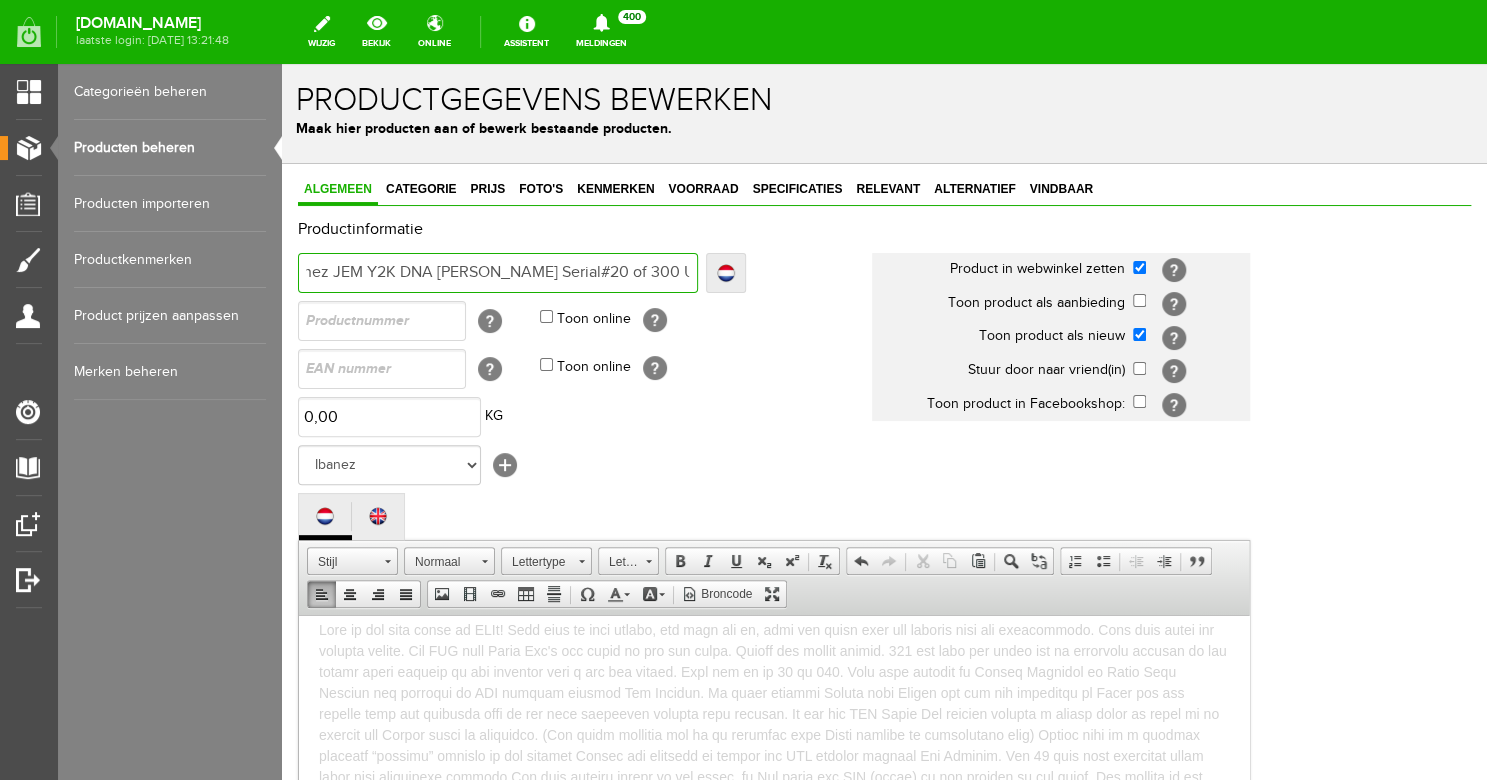 type on "Ibanez JEM Y2K DNA Steve Vai Serial#20 of 300 Ultimate" 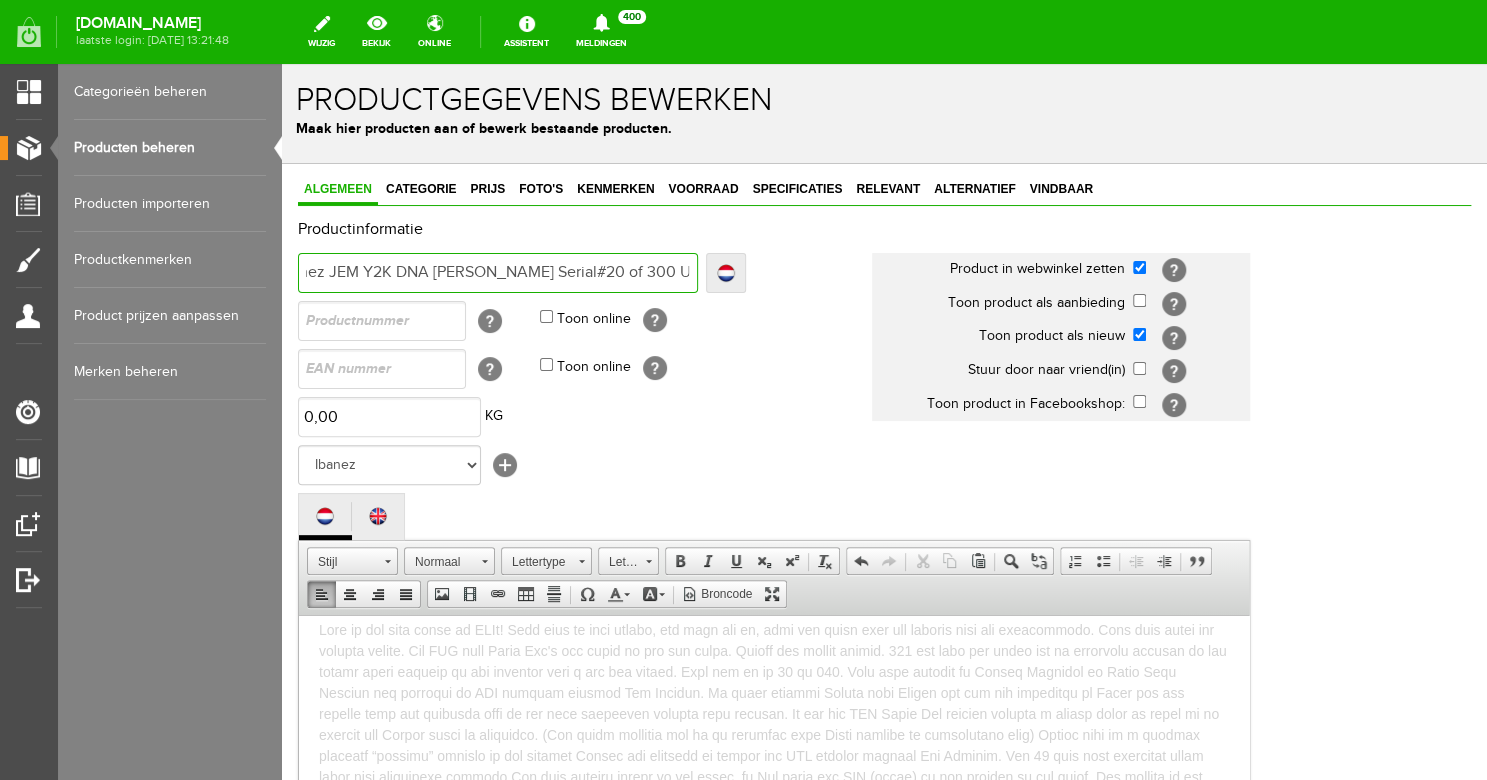 type on "Ibanez JEM Y2K DNA Steve Vai Serial#20 of 300 Ultimate C" 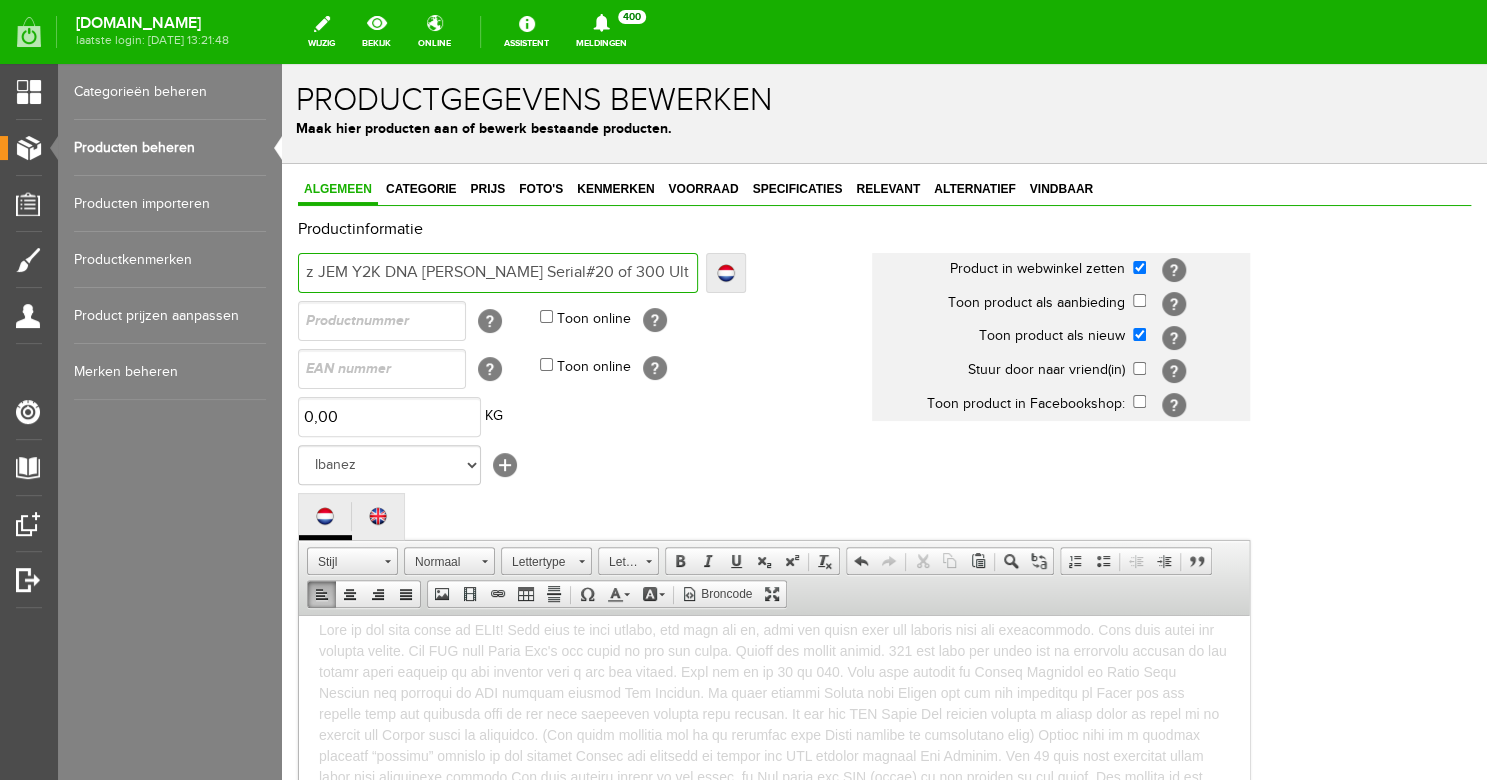 type on "Ibanez JEM Y2K DNA Steve Vai Serial#20 of 300 Ultimate Co" 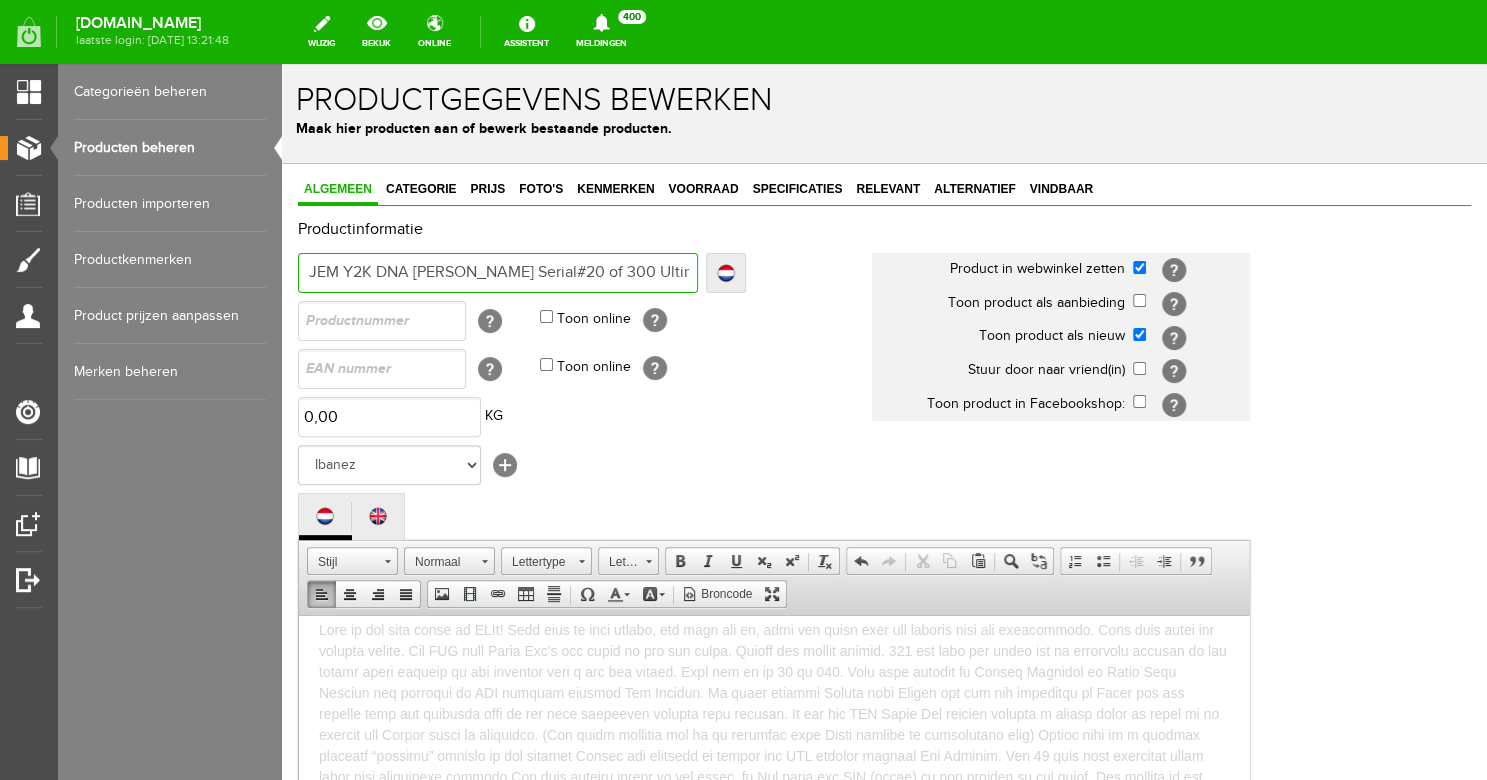 type on "Ibanez JEM Y2K DNA Steve Vai Serial#20 of 300 Ultimate Col" 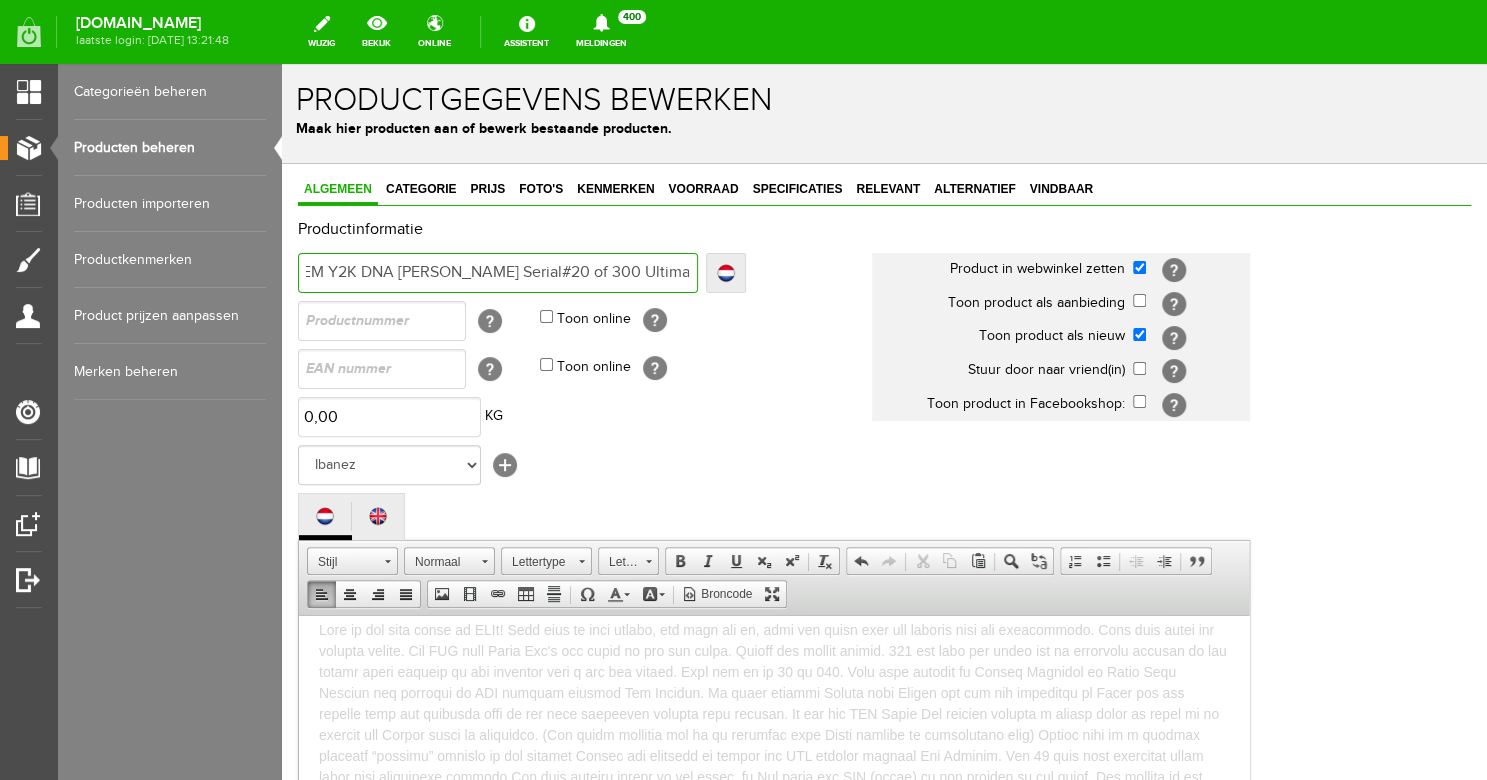type on "Ibanez JEM Y2K DNA Steve Vai Serial#20 of 300 Ultimate Colle" 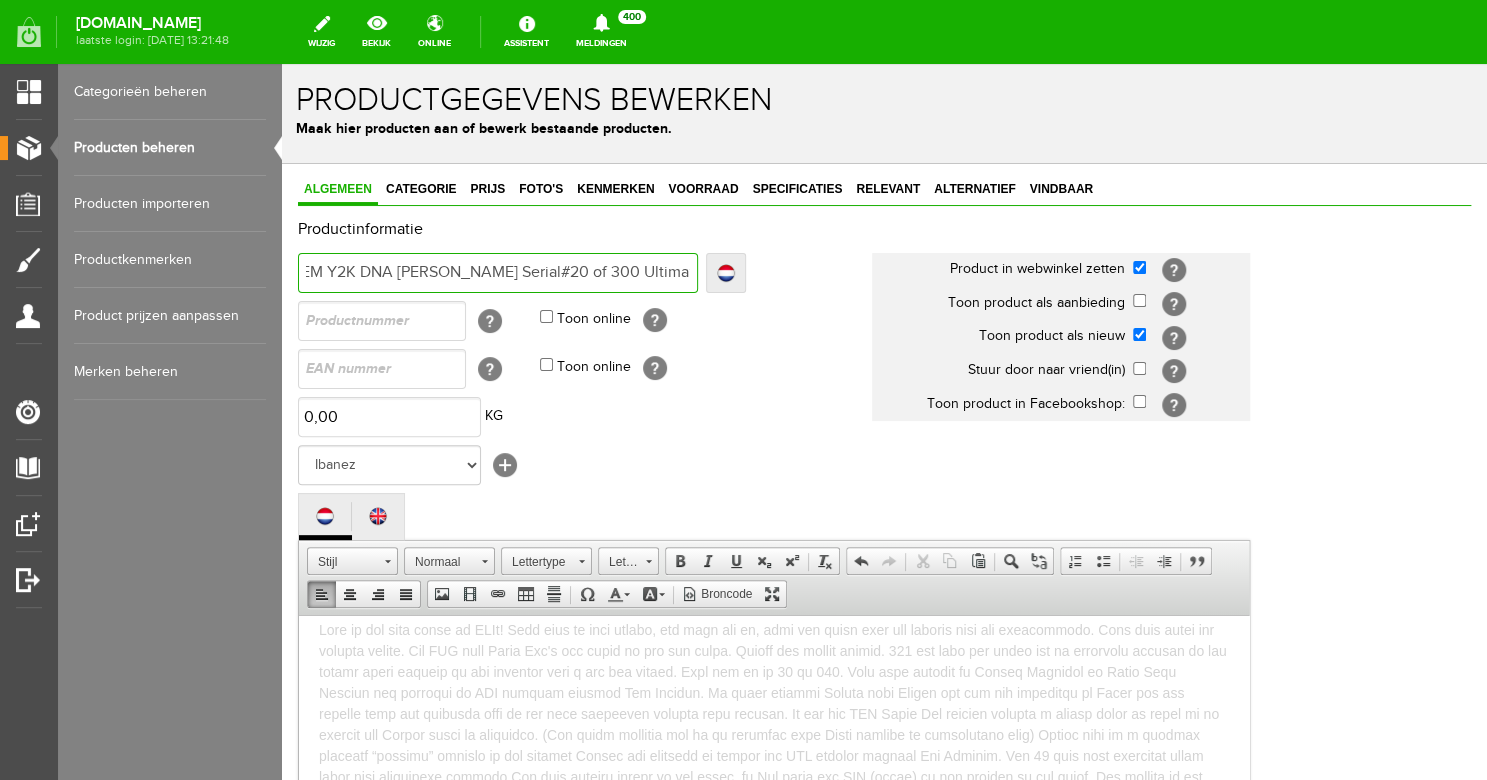 type on "Ibanez JEM Y2K DNA Steve Vai Serial#20 of 300 Ultimate Colle" 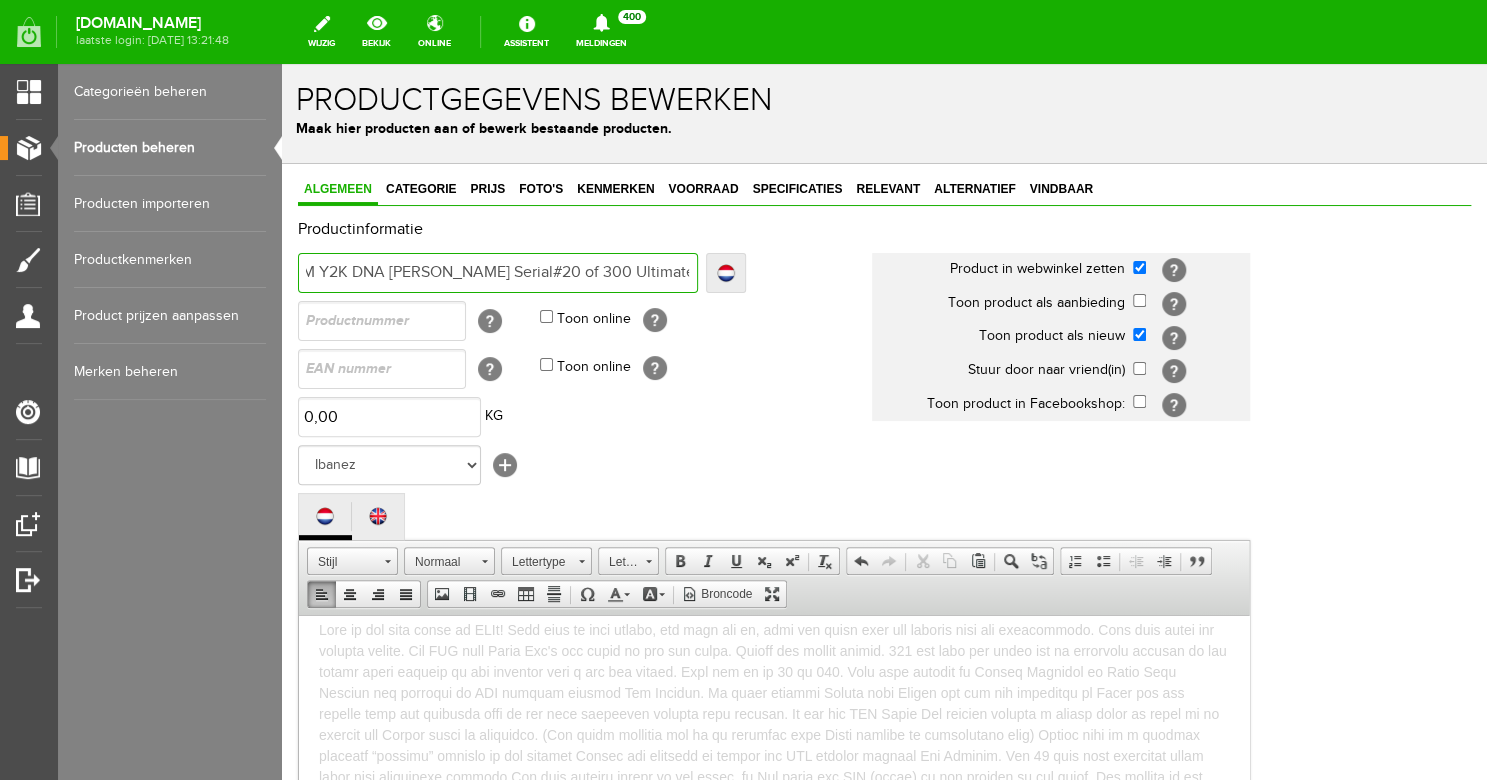 type on "Ibanez JEM Y2K DNA Steve Vai Serial#20 of 300 Ultimate Collect" 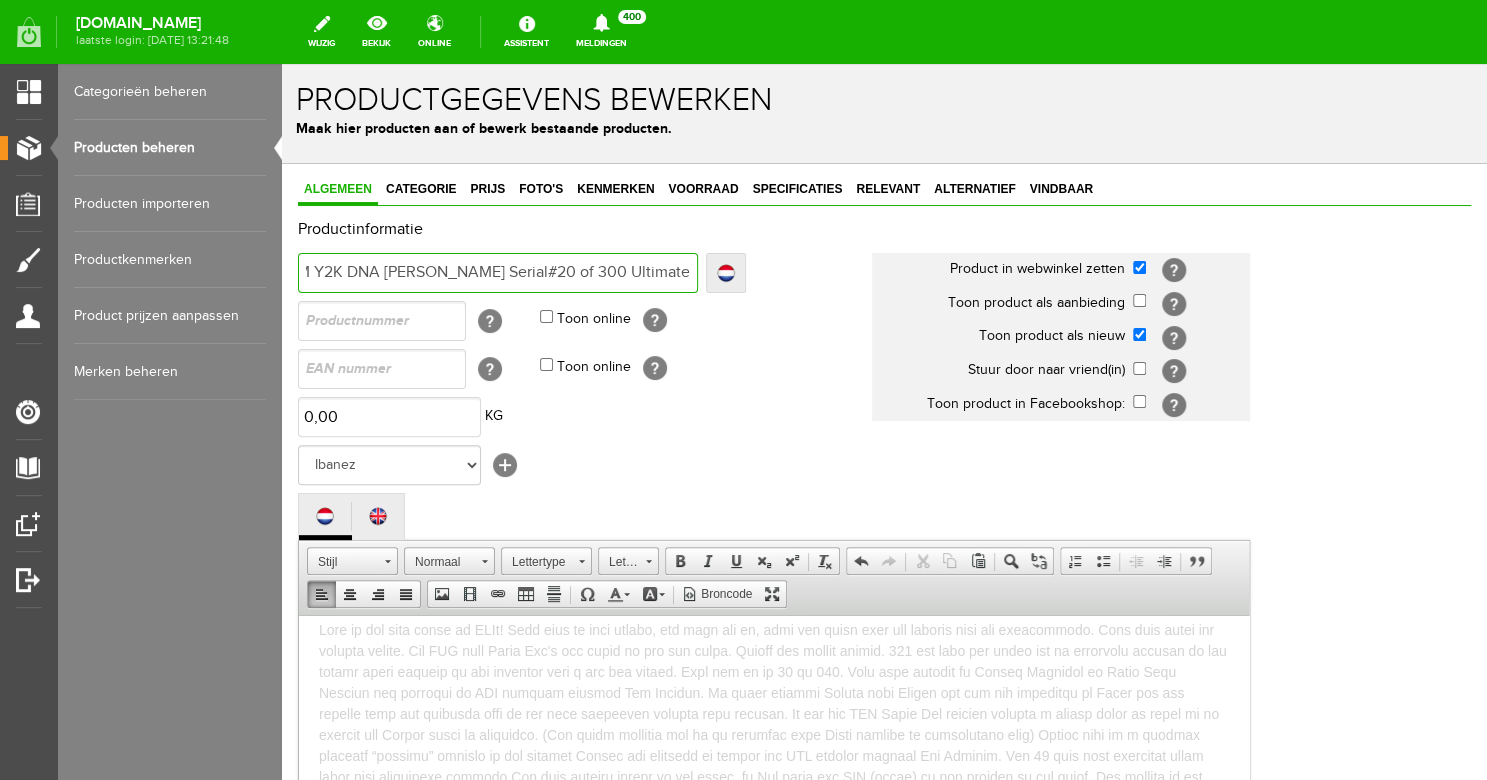 type on "Ibanez JEM Y2K DNA Steve Vai Serial#20 of 300 Ultimate Collecta" 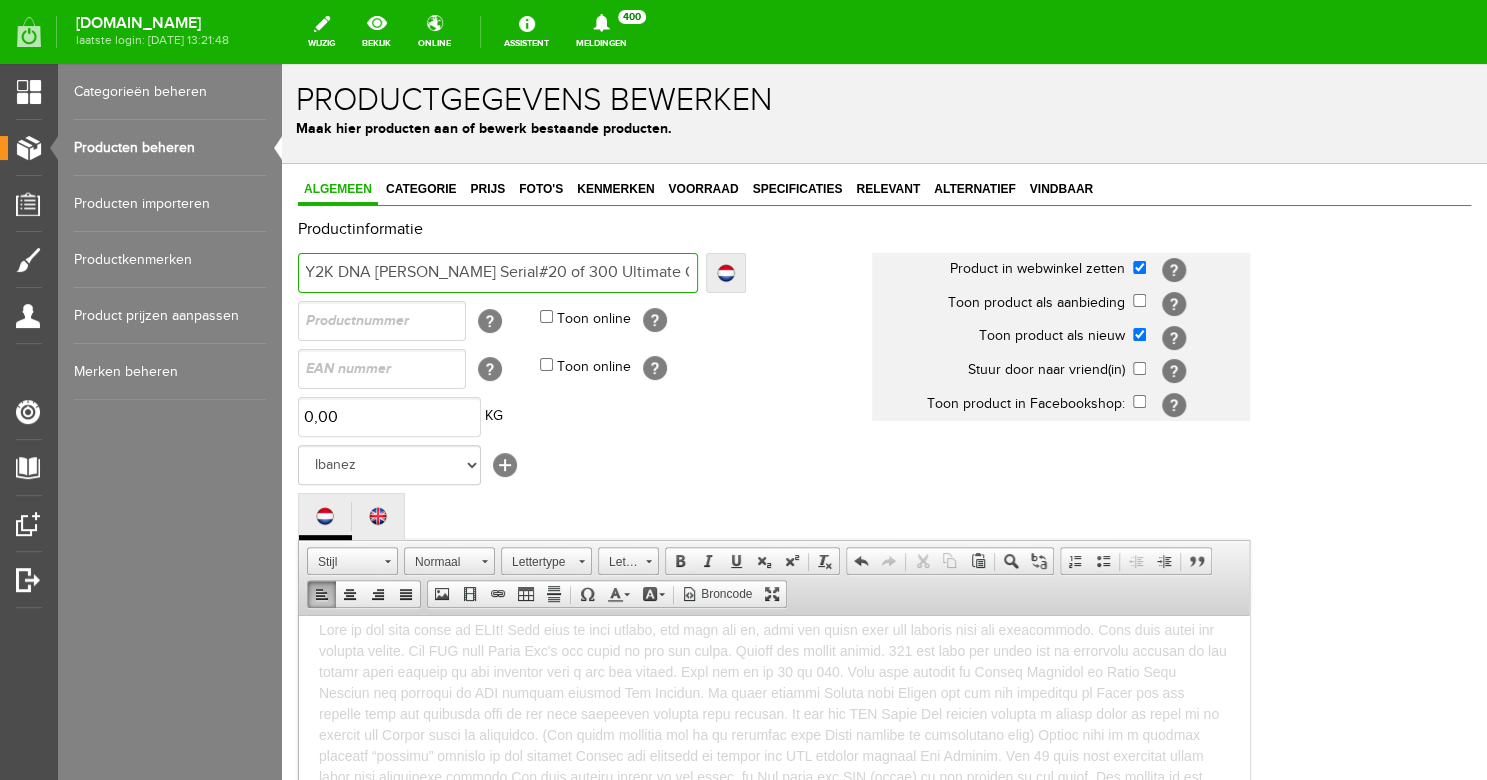type on "Ibanez JEM Y2K DNA Steve Vai Serial#20 of 300 Ultimate Collectab" 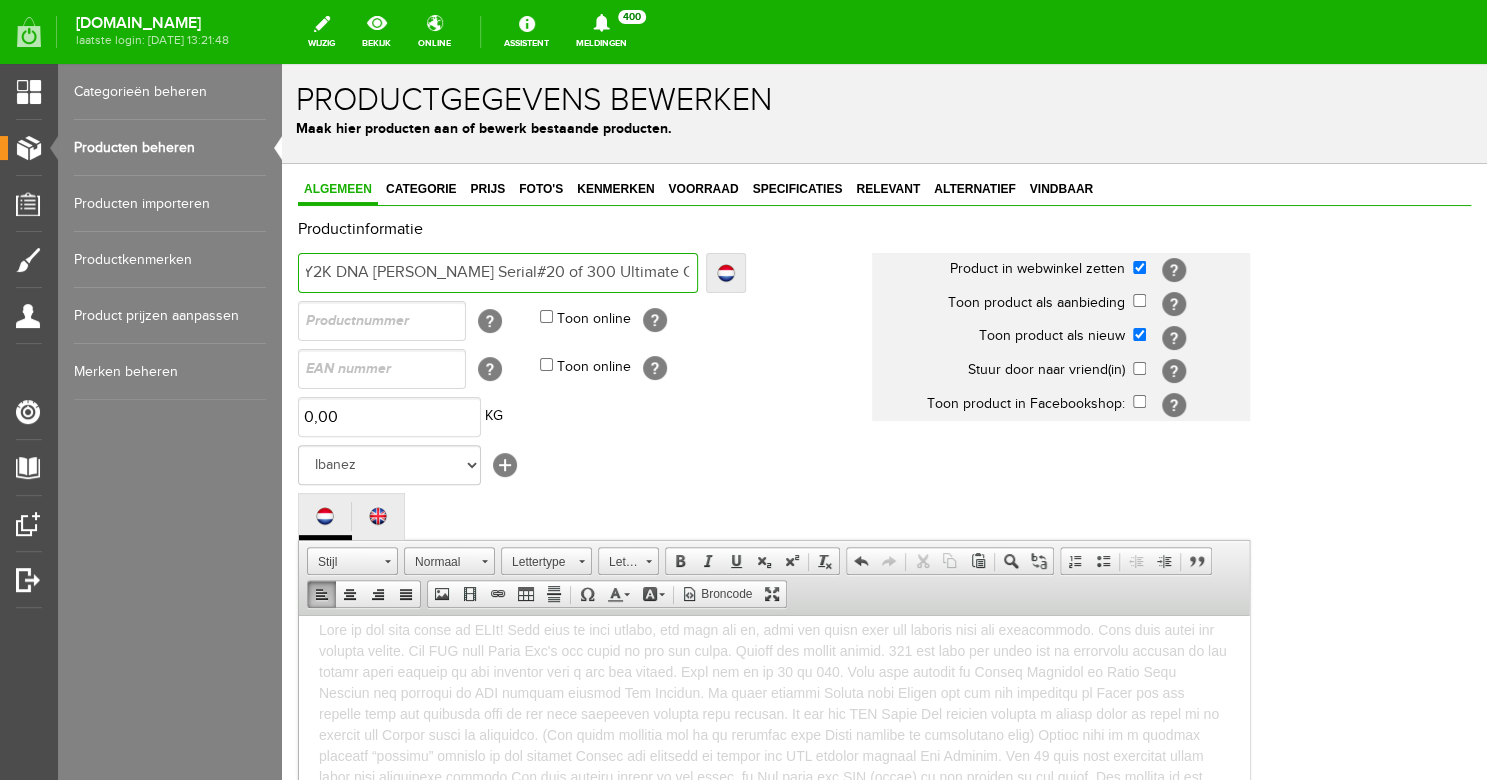 type on "Ibanez JEM Y2K DNA Steve Vai Serial#20 of 300 Ultimate Collectab" 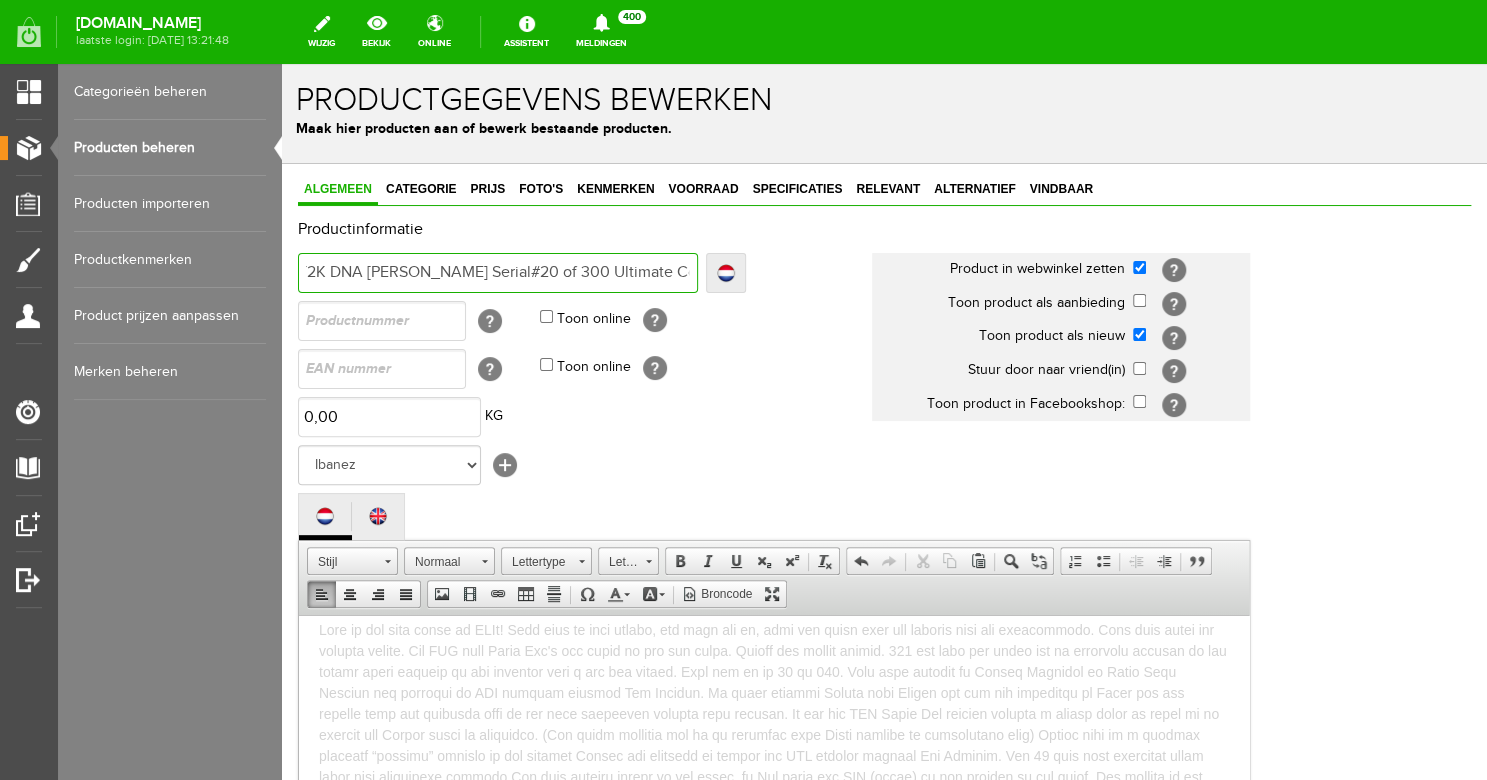 type on "Ibanez JEM Y2K DNA Steve Vai Serial#20 of 300 Ultimate Collectabl" 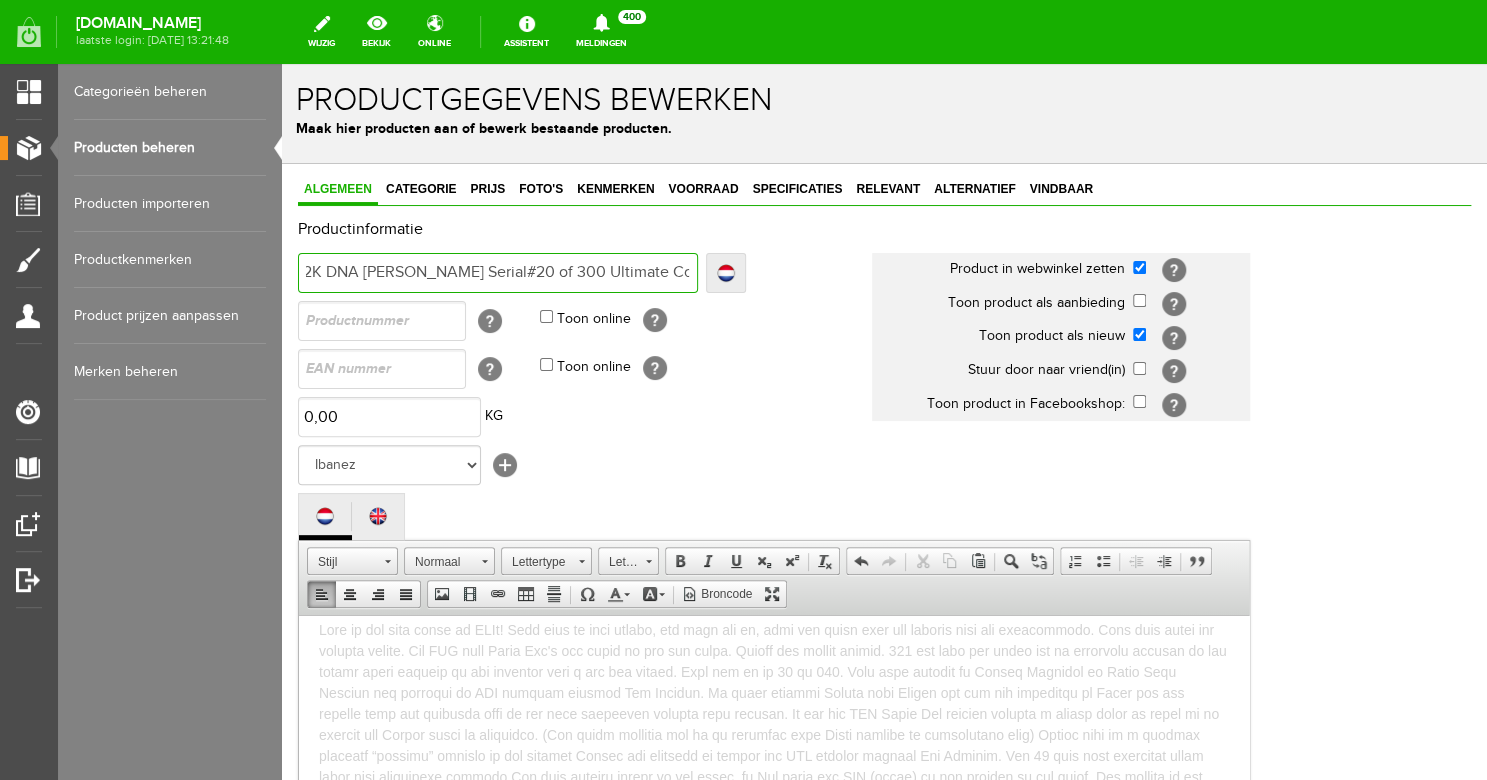 type on "Ibanez JEM Y2K DNA Steve Vai Serial#20 of 300 Ultimate Collectabl" 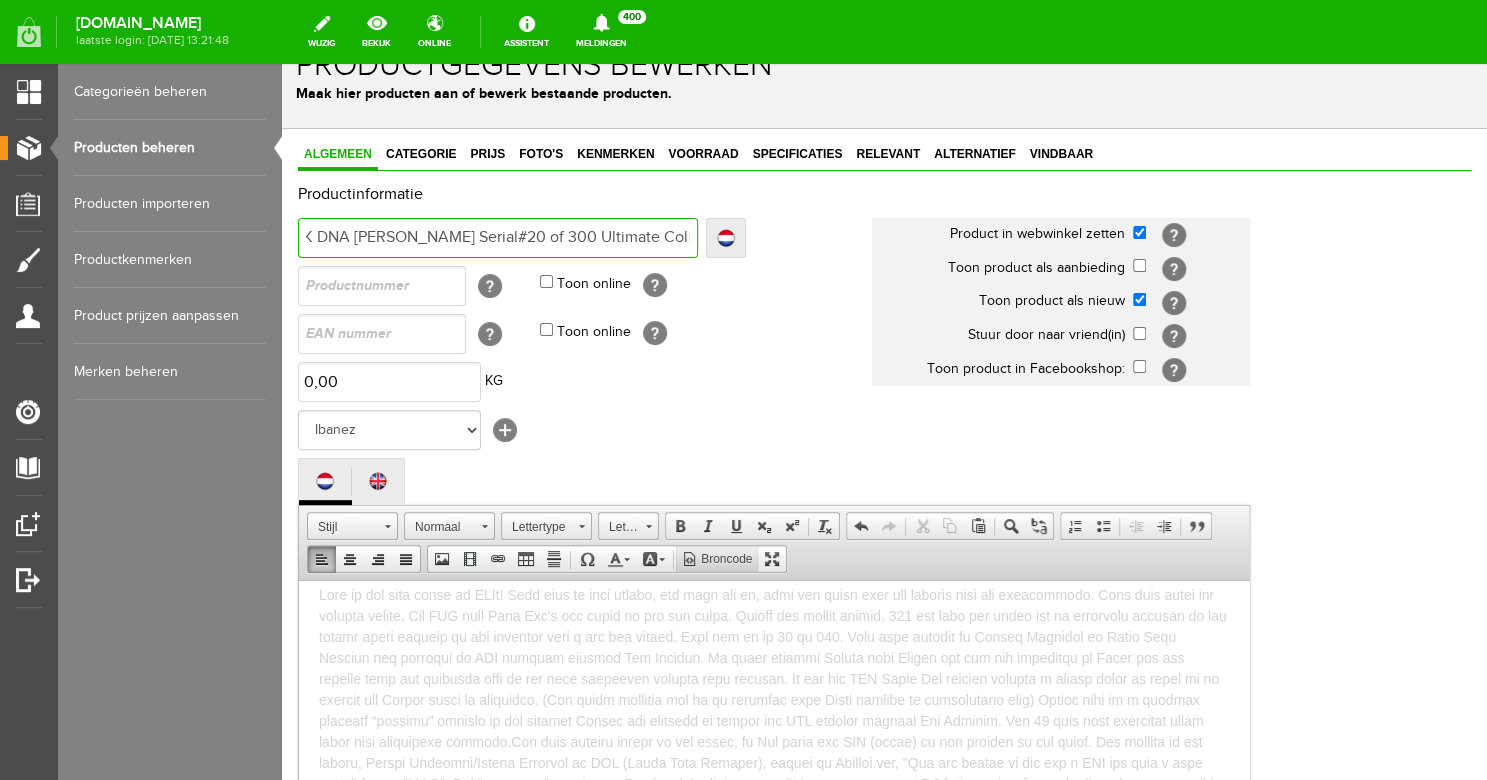 scroll, scrollTop: 112, scrollLeft: 0, axis: vertical 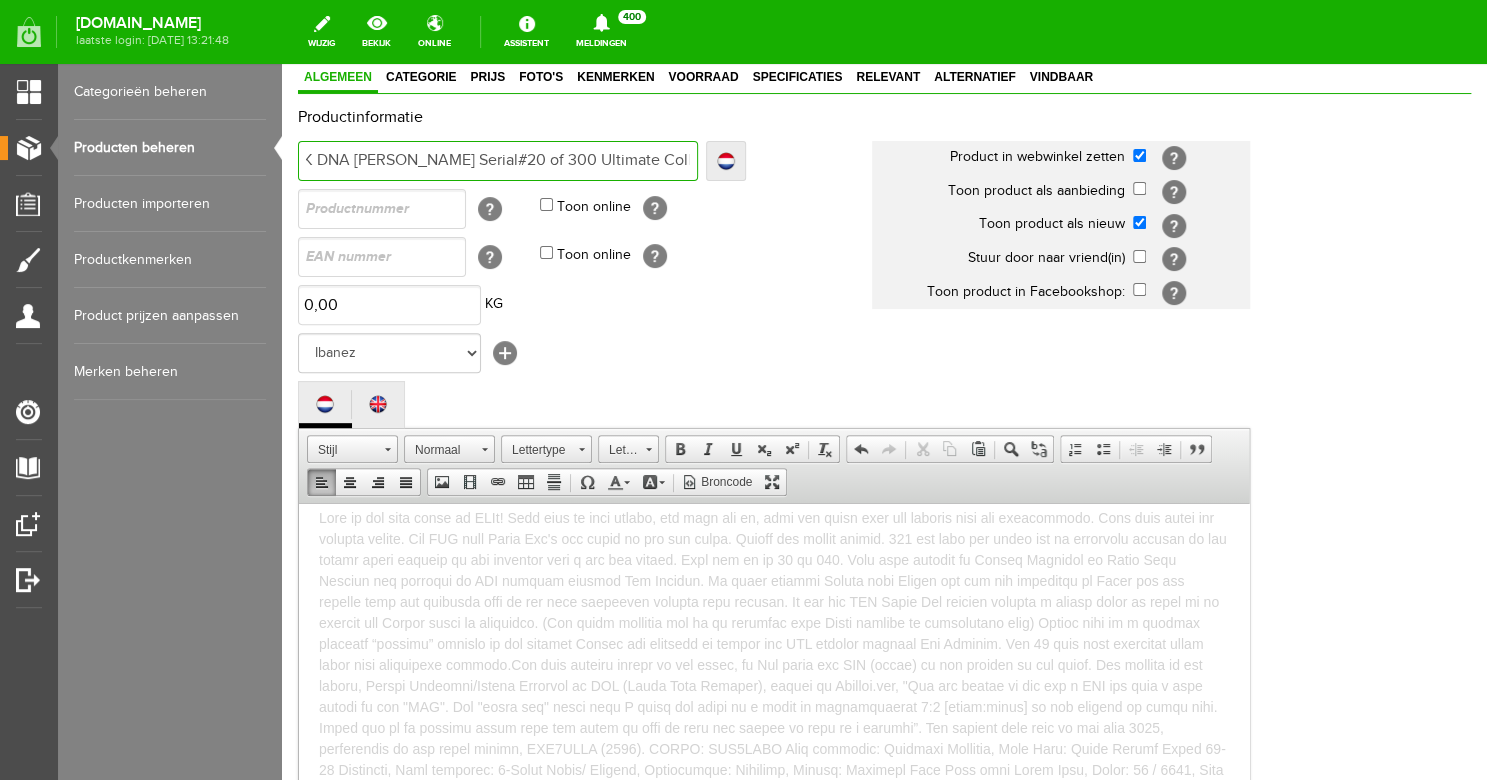 drag, startPoint x: 490, startPoint y: 160, endPoint x: 478, endPoint y: 160, distance: 12 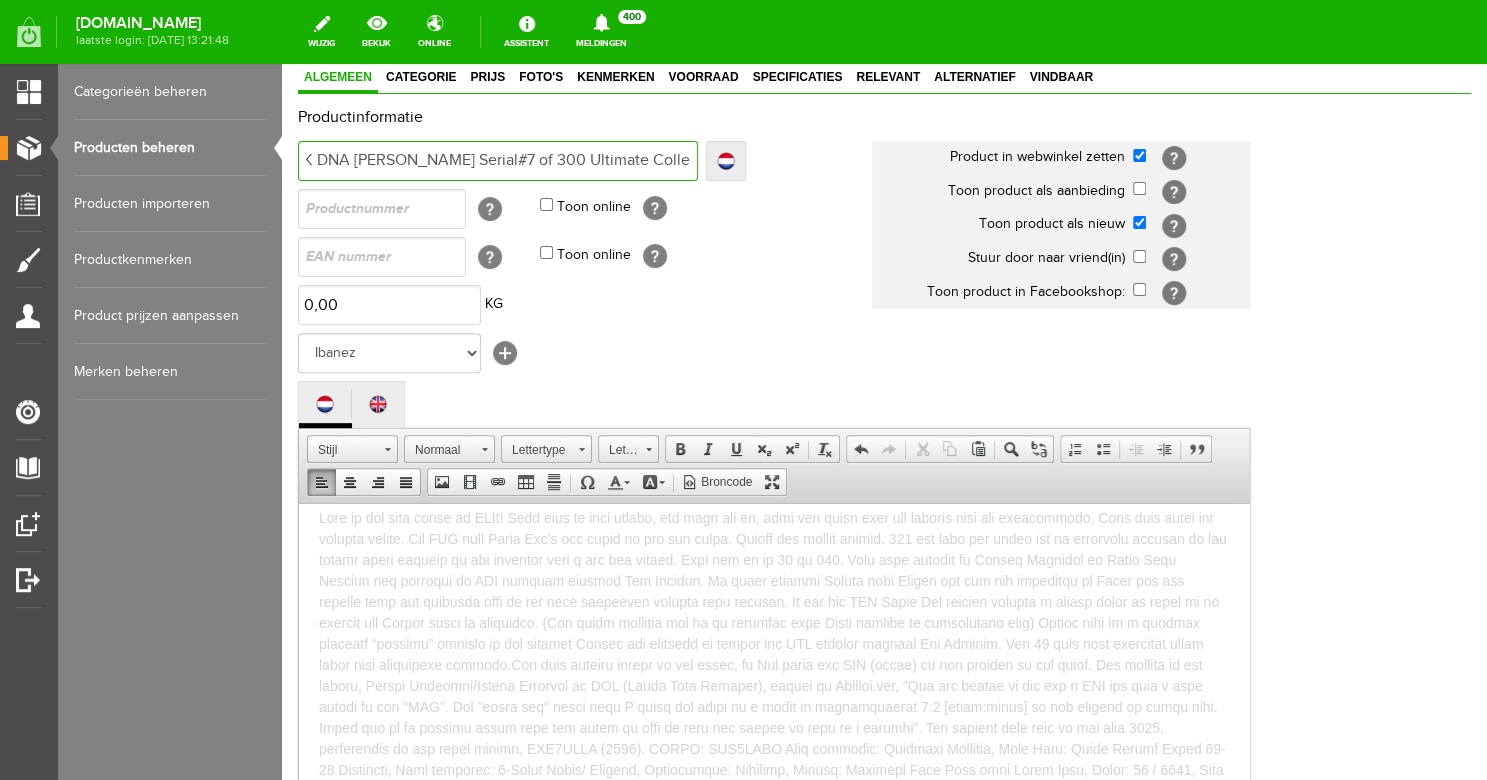 type on "Ibanez JEM Y2K DNA Steve Vai Serial#7 of 300 Ultimate Collectable" 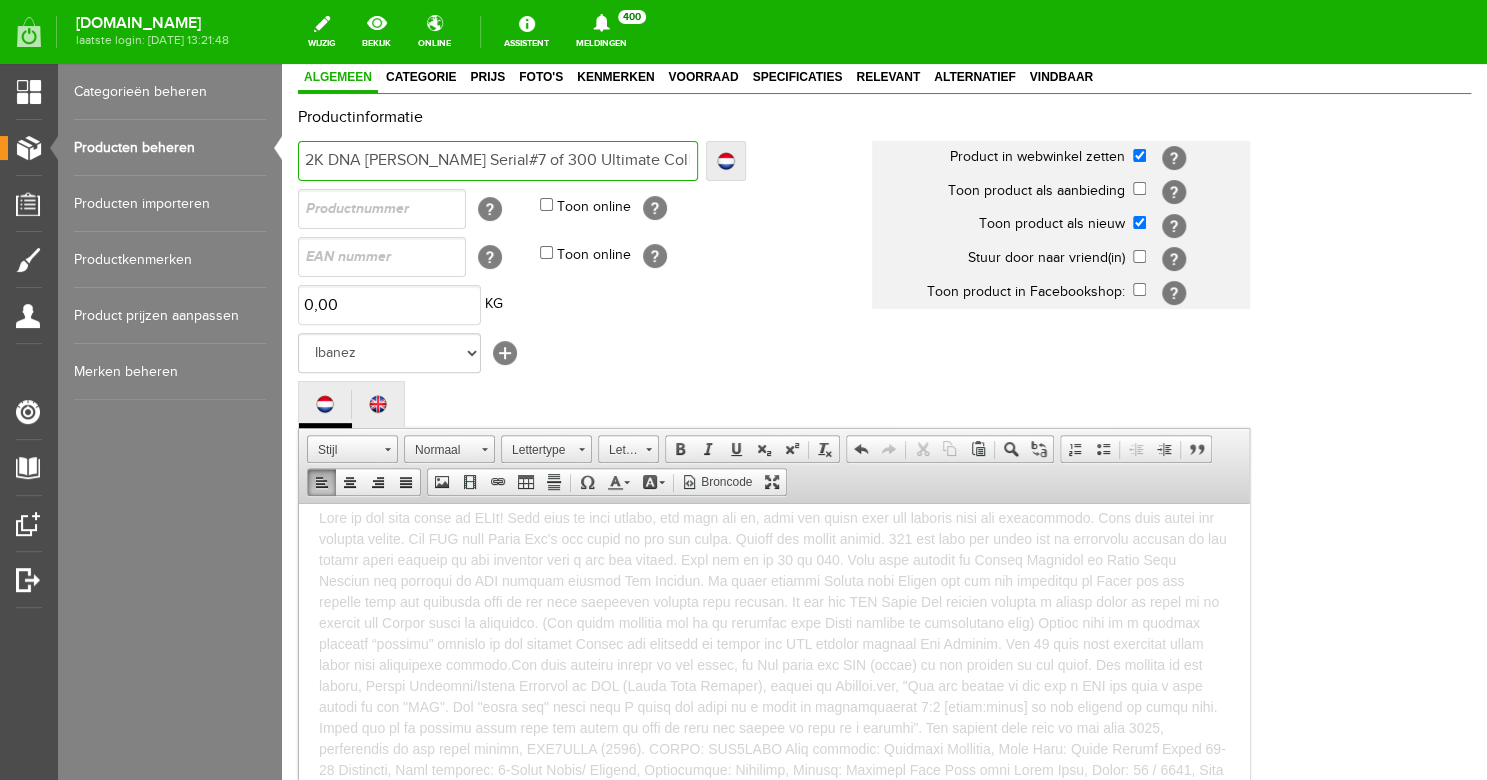 type on "Ibanez JEM Y2K DNA Steve Vai Serial#74 of 300 Ultimate Collectable" 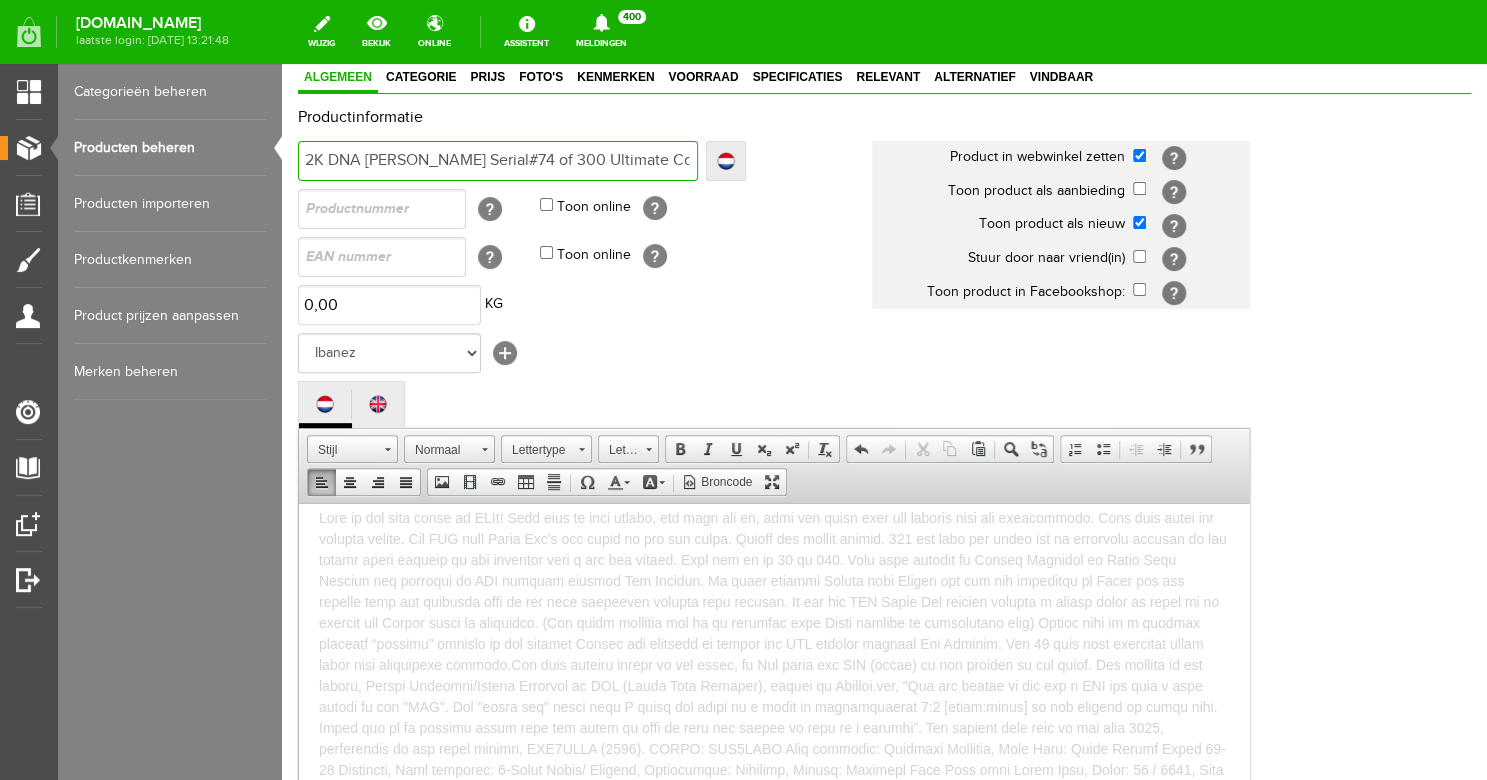 type on "Ibanez JEM Y2K DNA Steve Vai Serial#74 of 300 Ultimate Collectable" 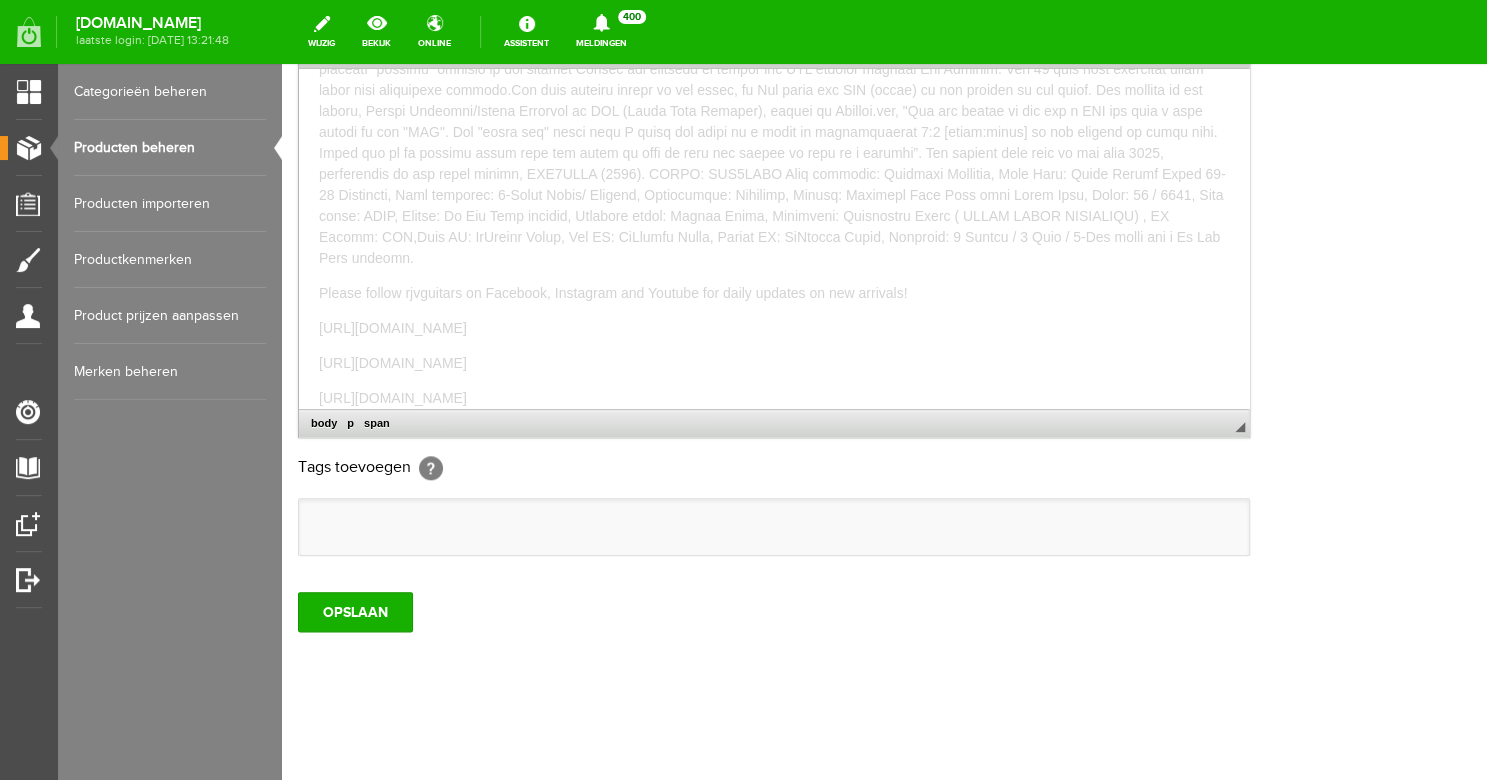 scroll, scrollTop: 596, scrollLeft: 0, axis: vertical 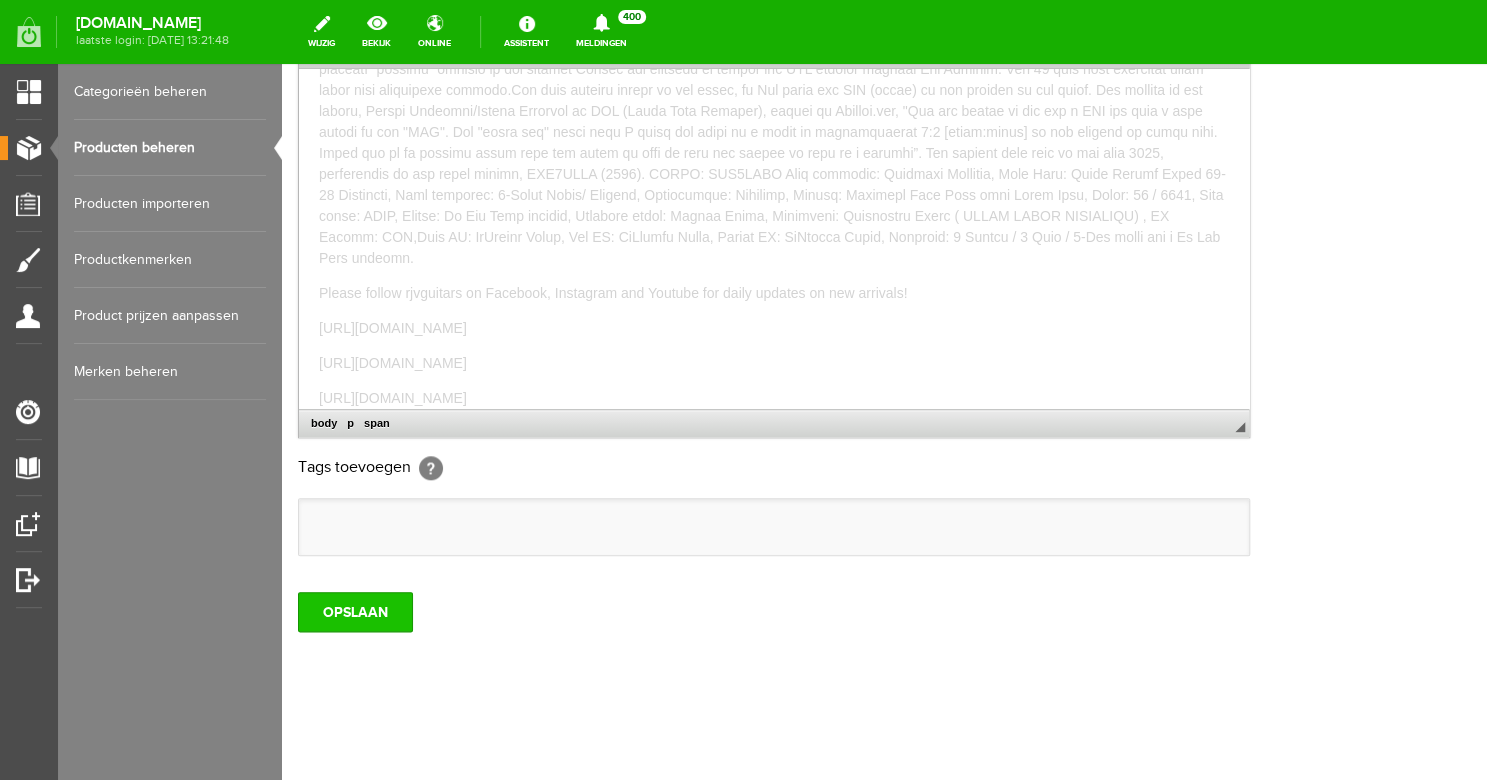 type on "Ibanez JEM Y2K DNA Steve Vai Serial#74 of 300 Ultimate Collectable" 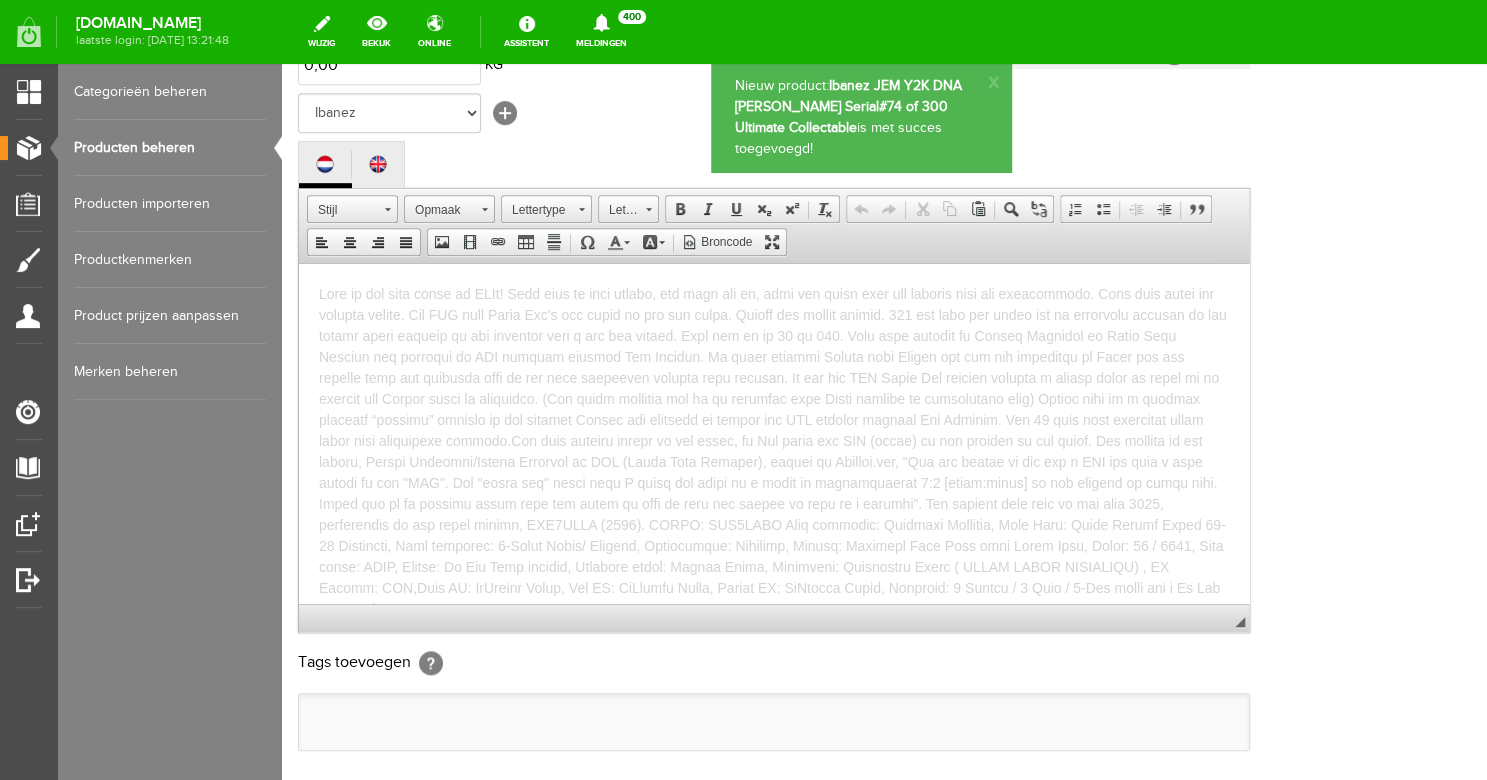 scroll, scrollTop: 0, scrollLeft: 0, axis: both 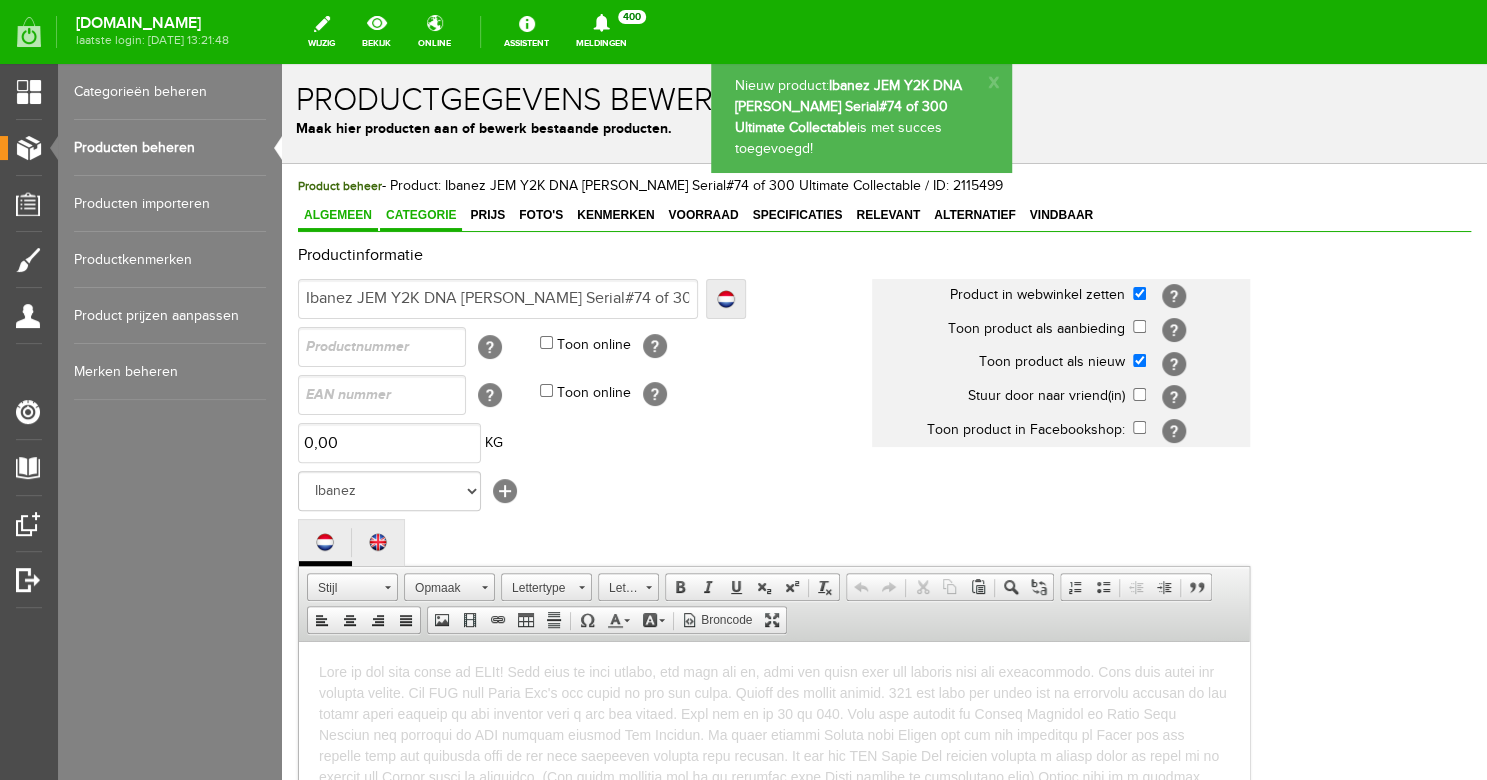 click on "Categorie" at bounding box center [421, 215] 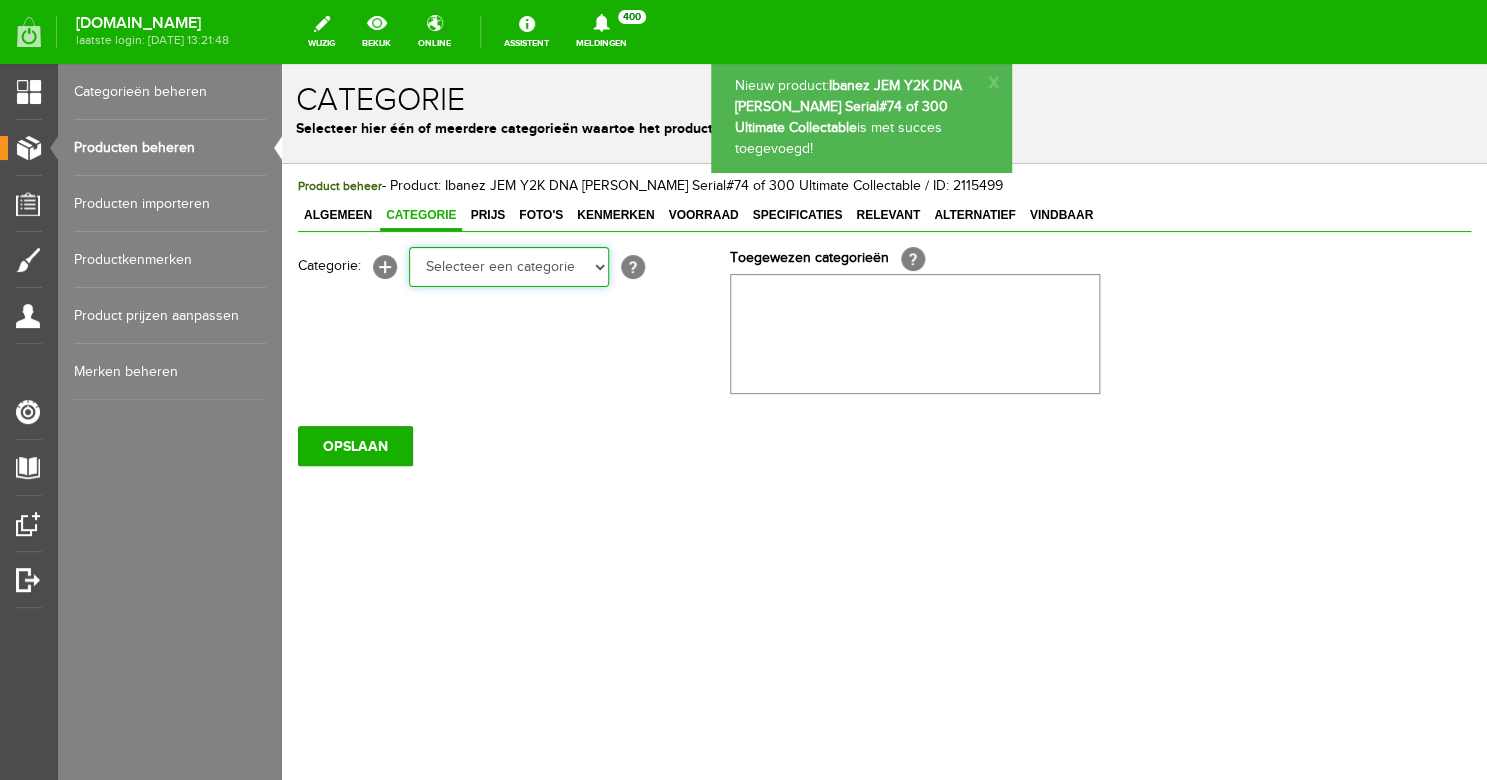 select on "87687" 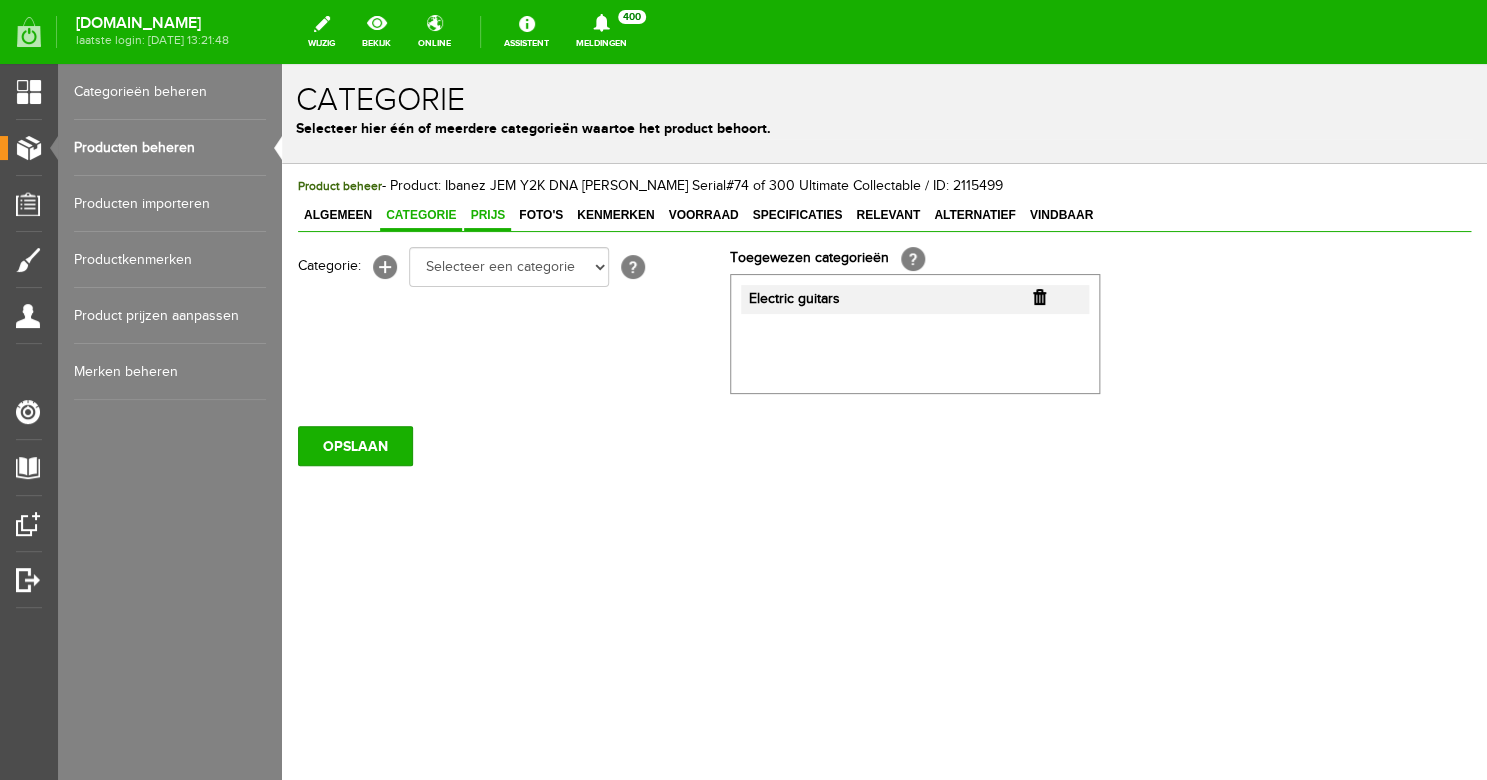 click on "Prijs" at bounding box center (487, 215) 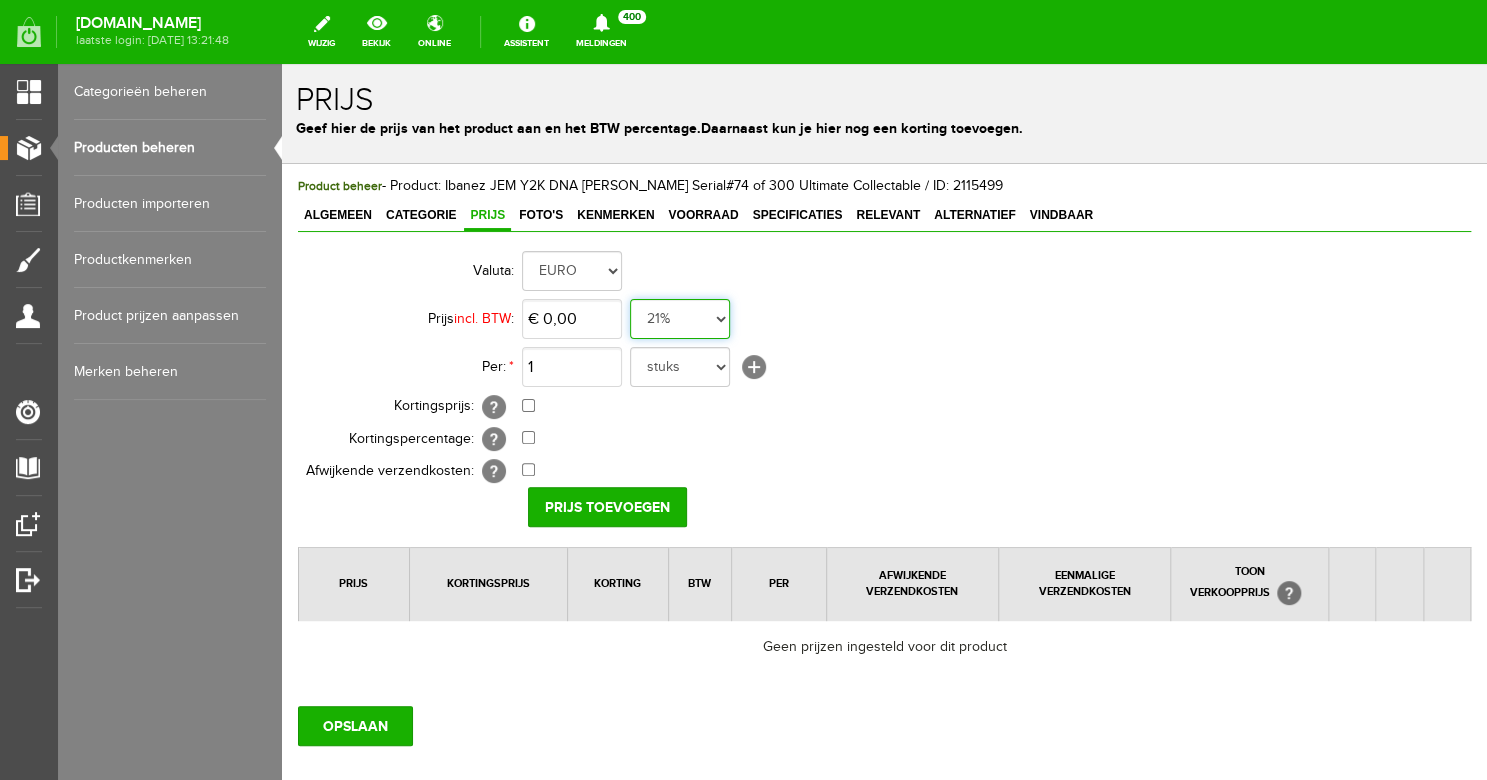 select on "0,00" 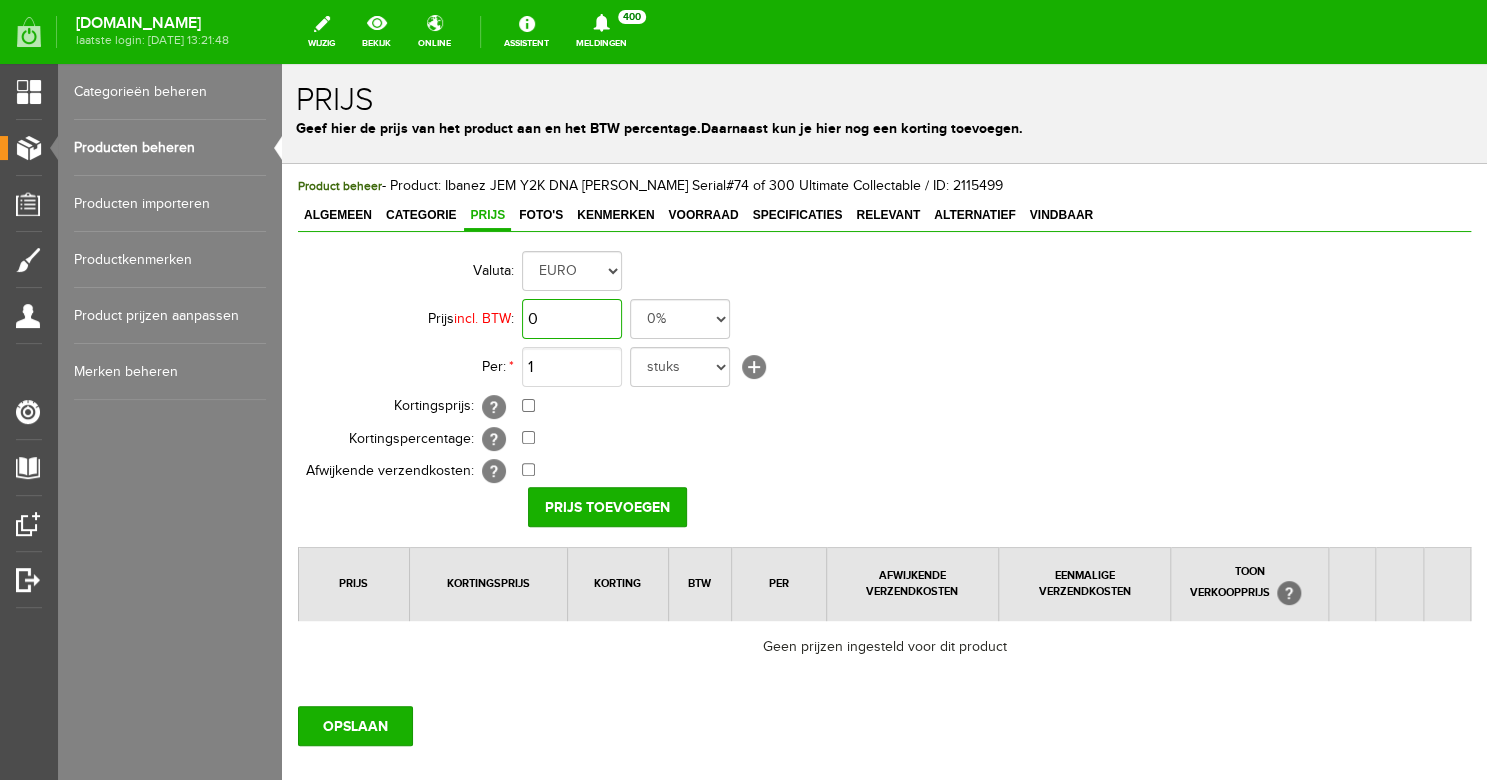 click on "0" at bounding box center (572, 319) 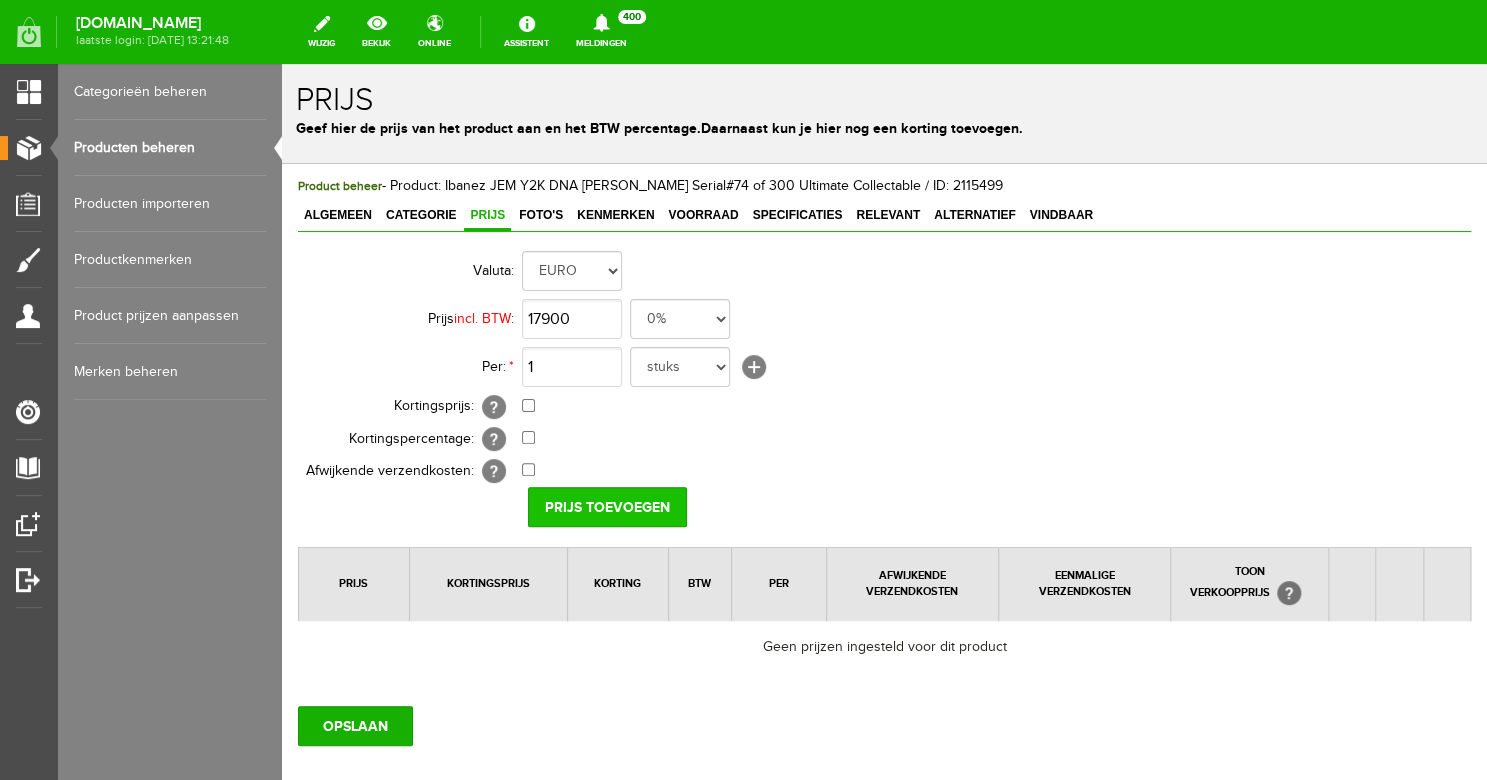 type on "€ 17.900,00" 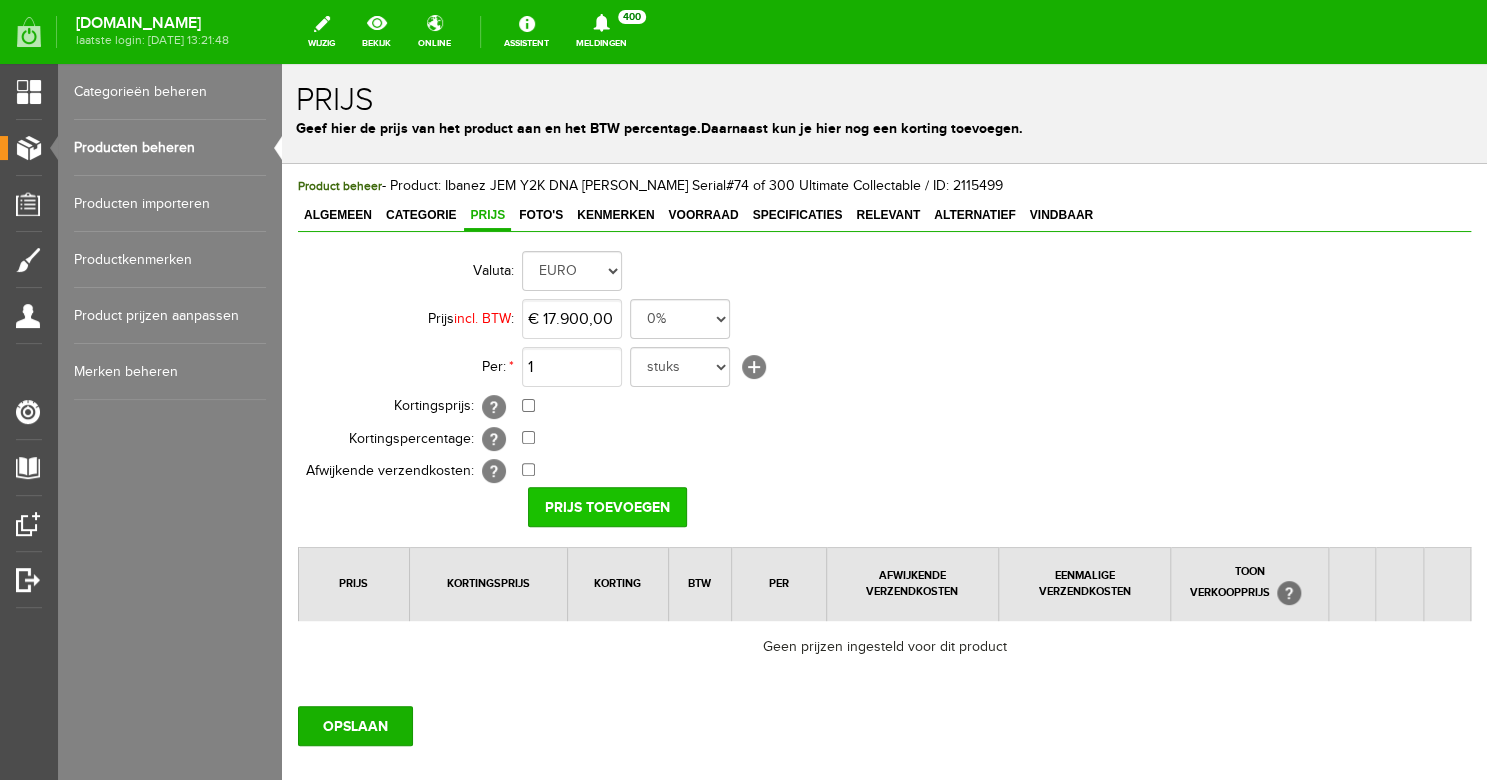 click on "Prijs toevoegen" at bounding box center (607, 507) 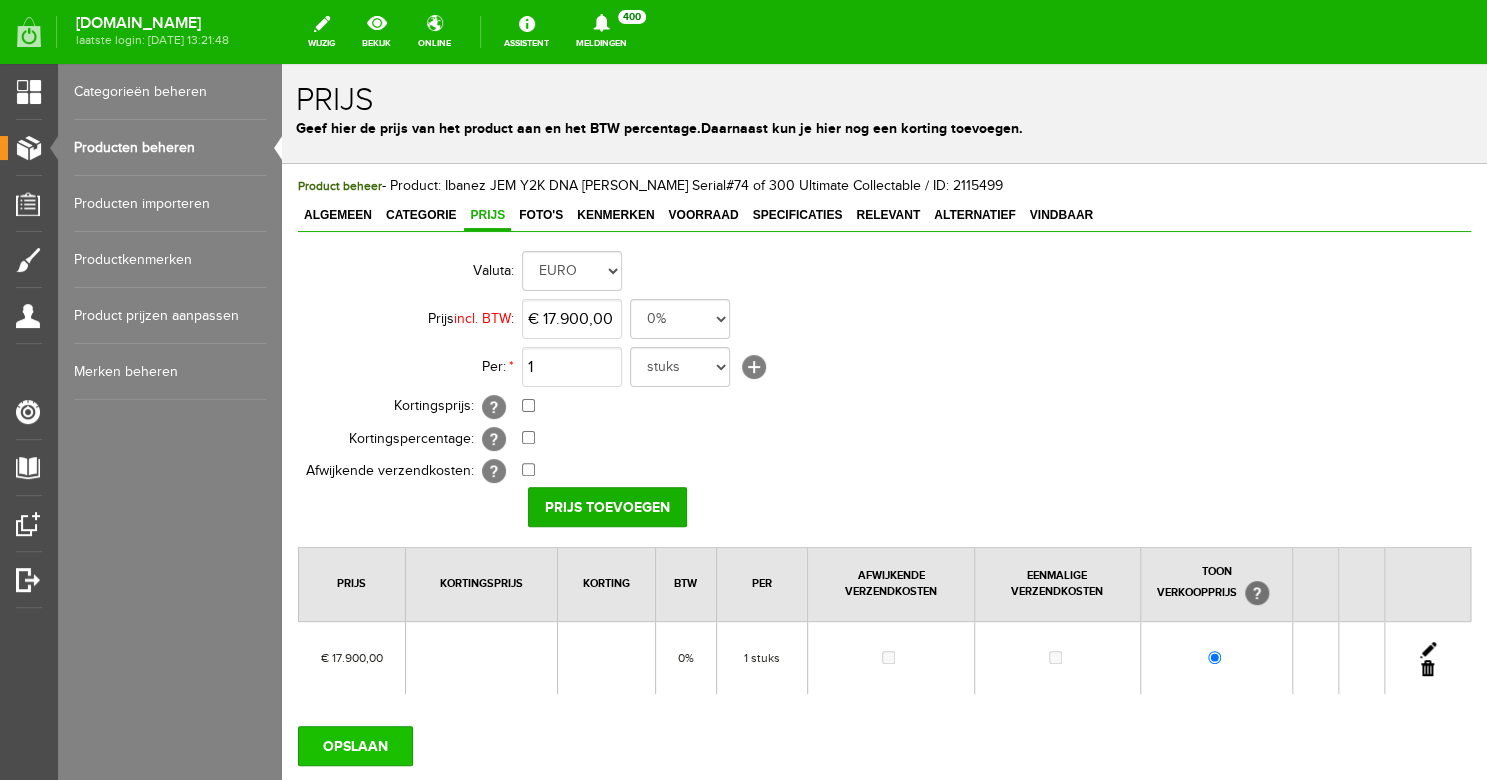 click on "OPSLAAN" at bounding box center [355, 746] 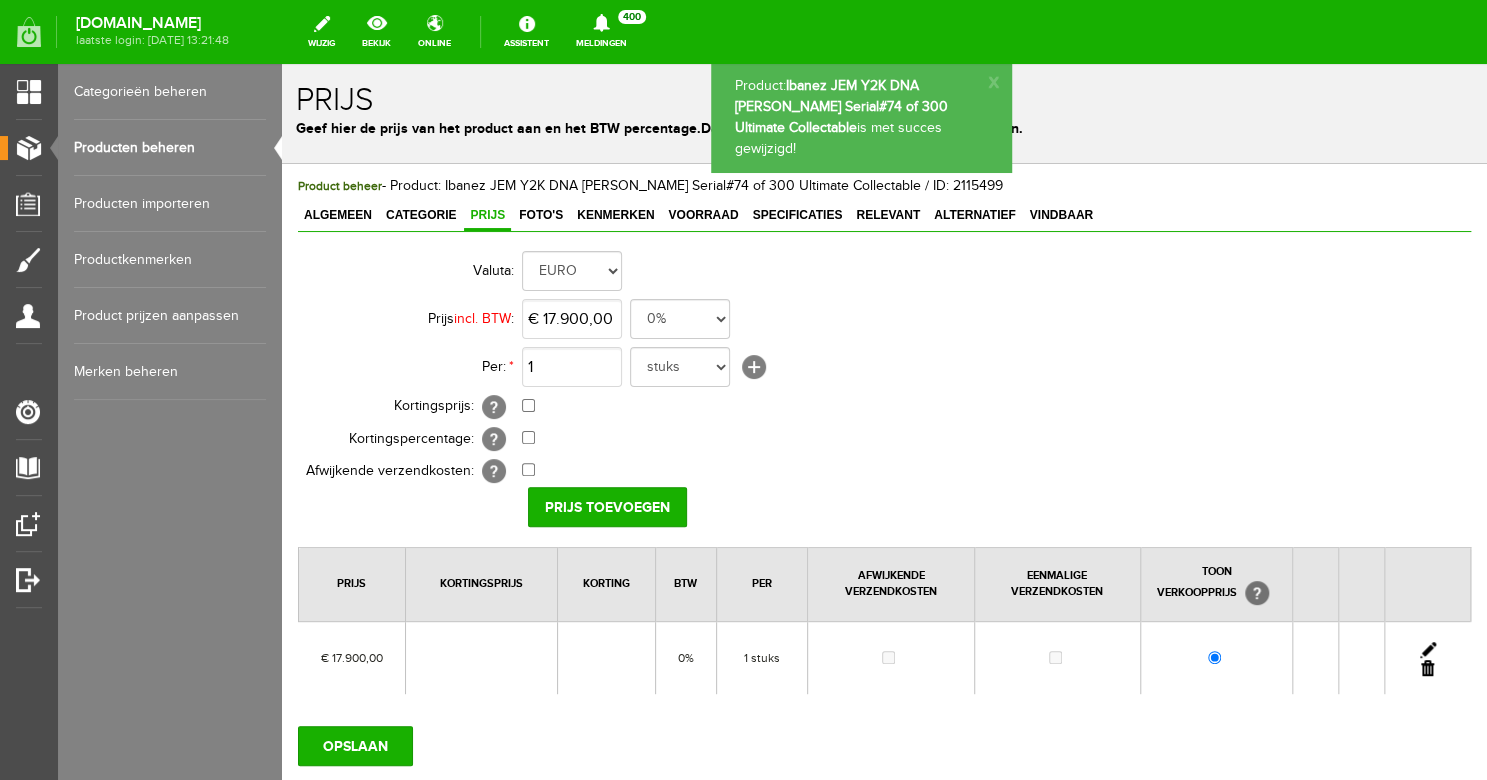 click on "Foto's" at bounding box center [541, 215] 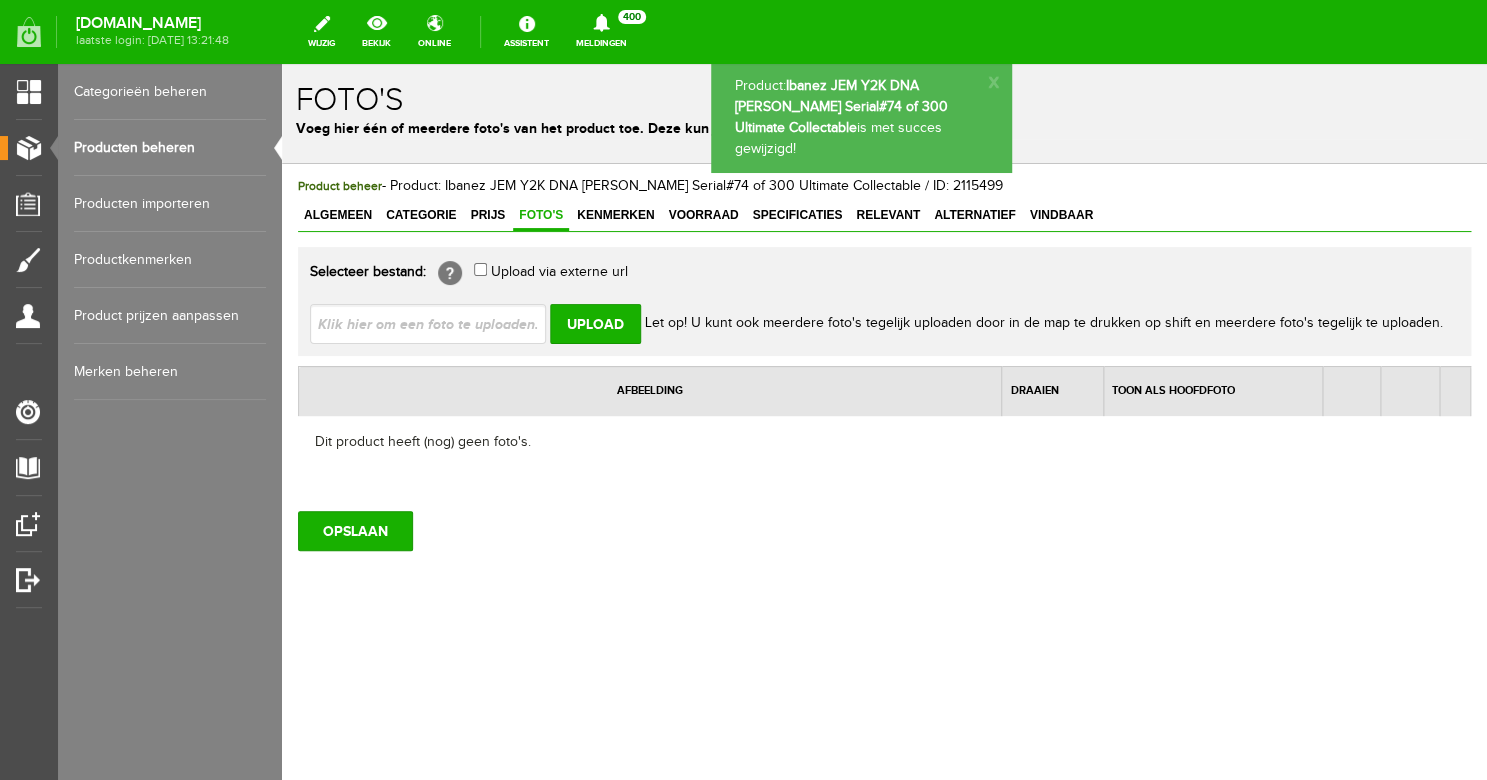 click at bounding box center (436, 323) 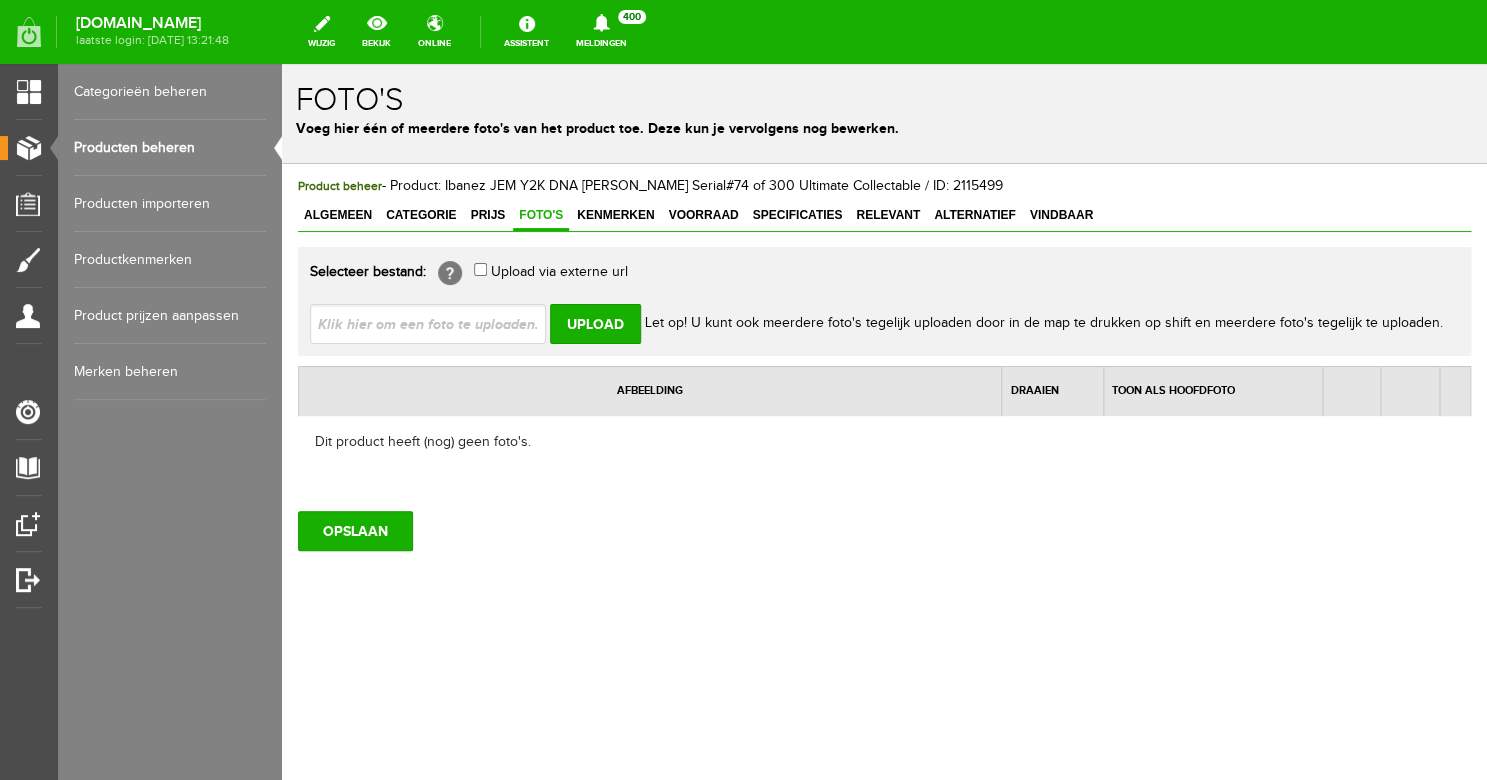 type on "C:\fakepath\DSC01967.JPG" 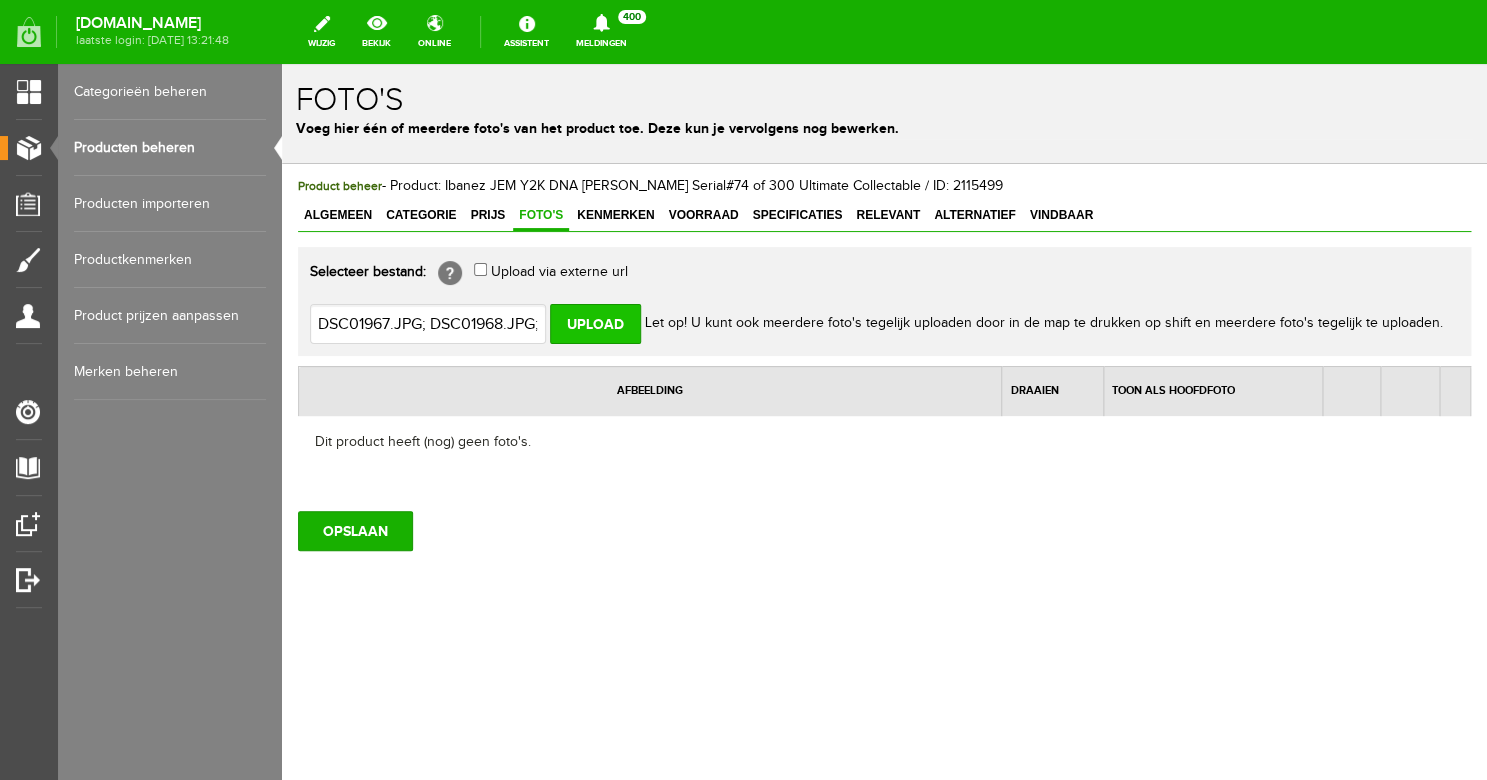 click on "Upload" at bounding box center [595, 324] 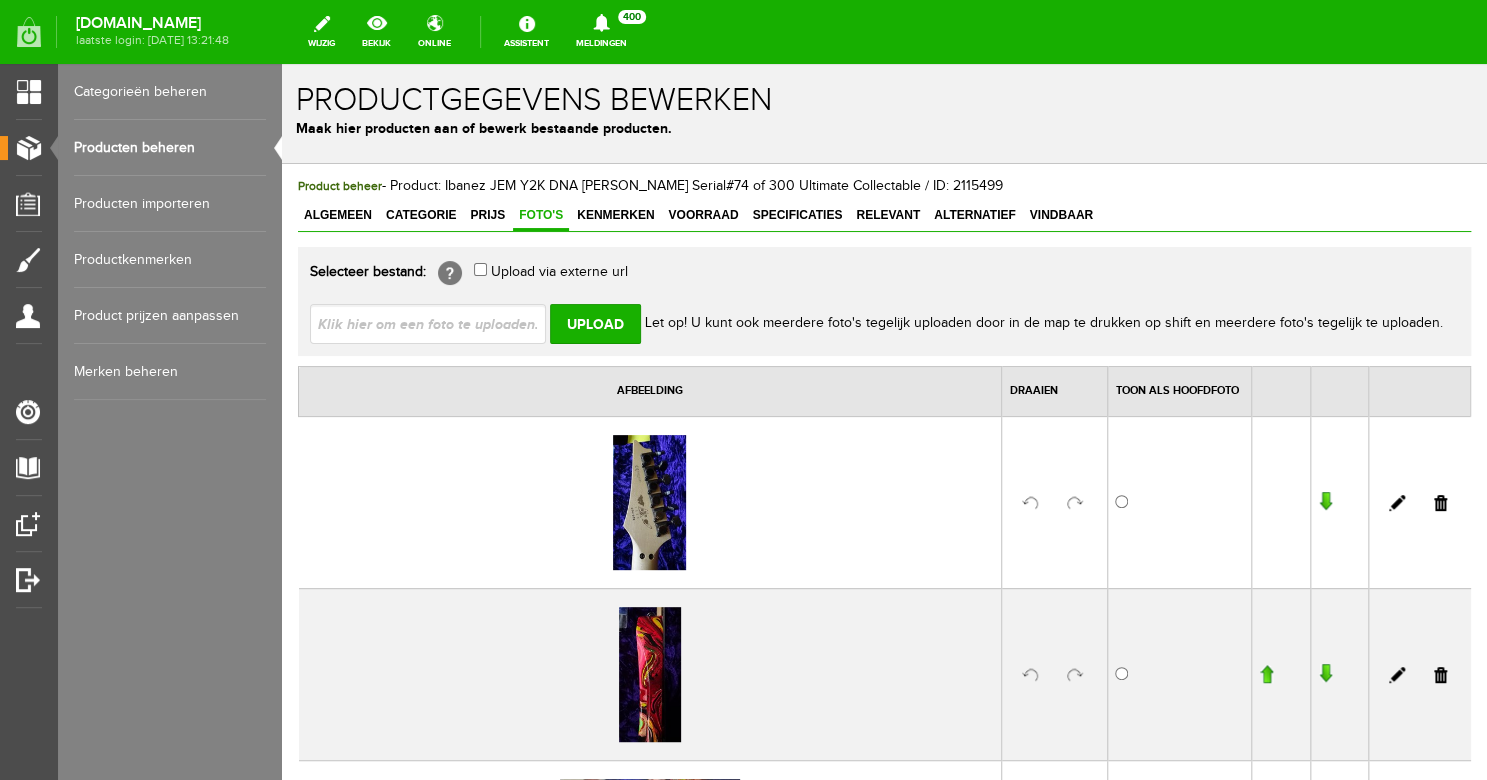 scroll, scrollTop: 0, scrollLeft: 0, axis: both 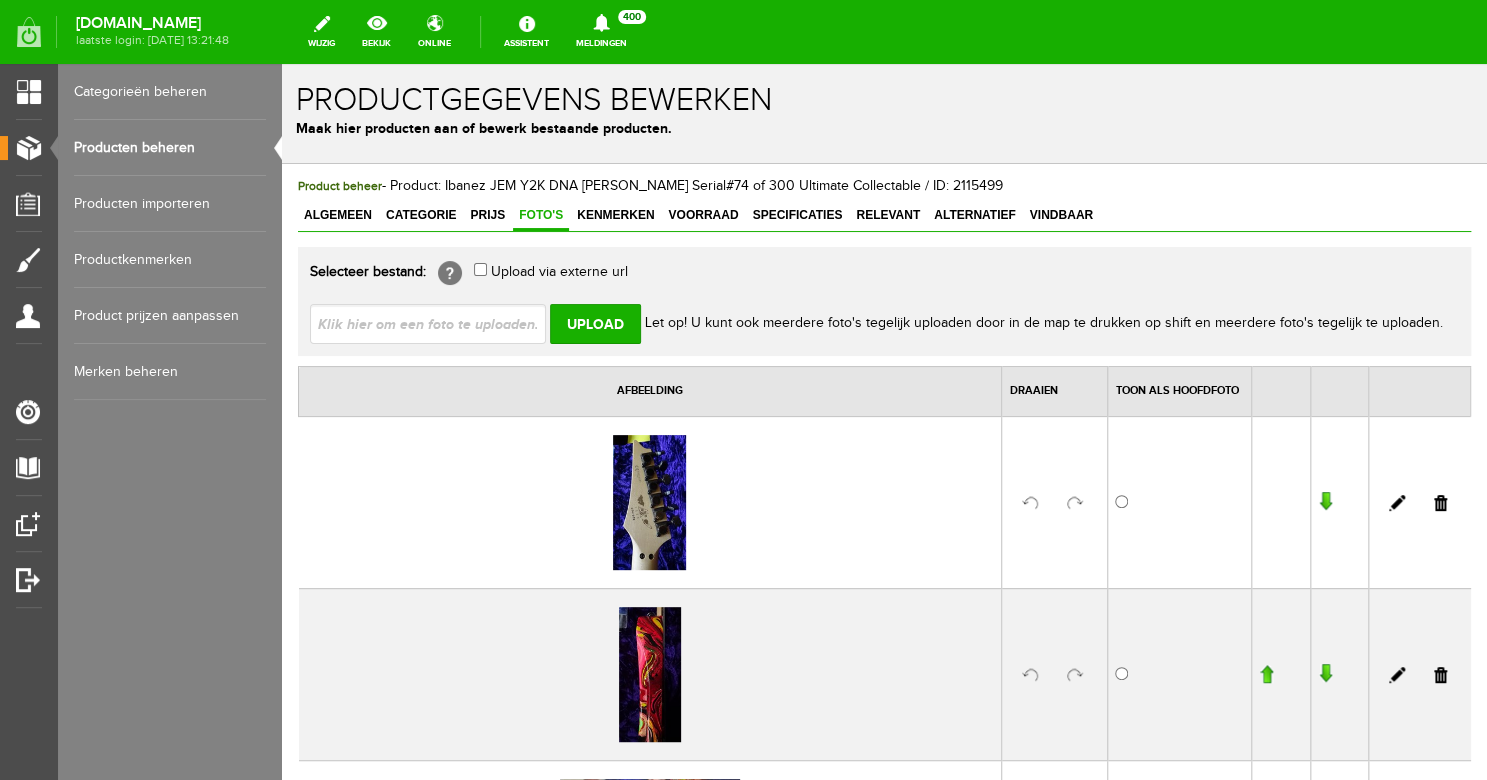 click at bounding box center [436, 323] 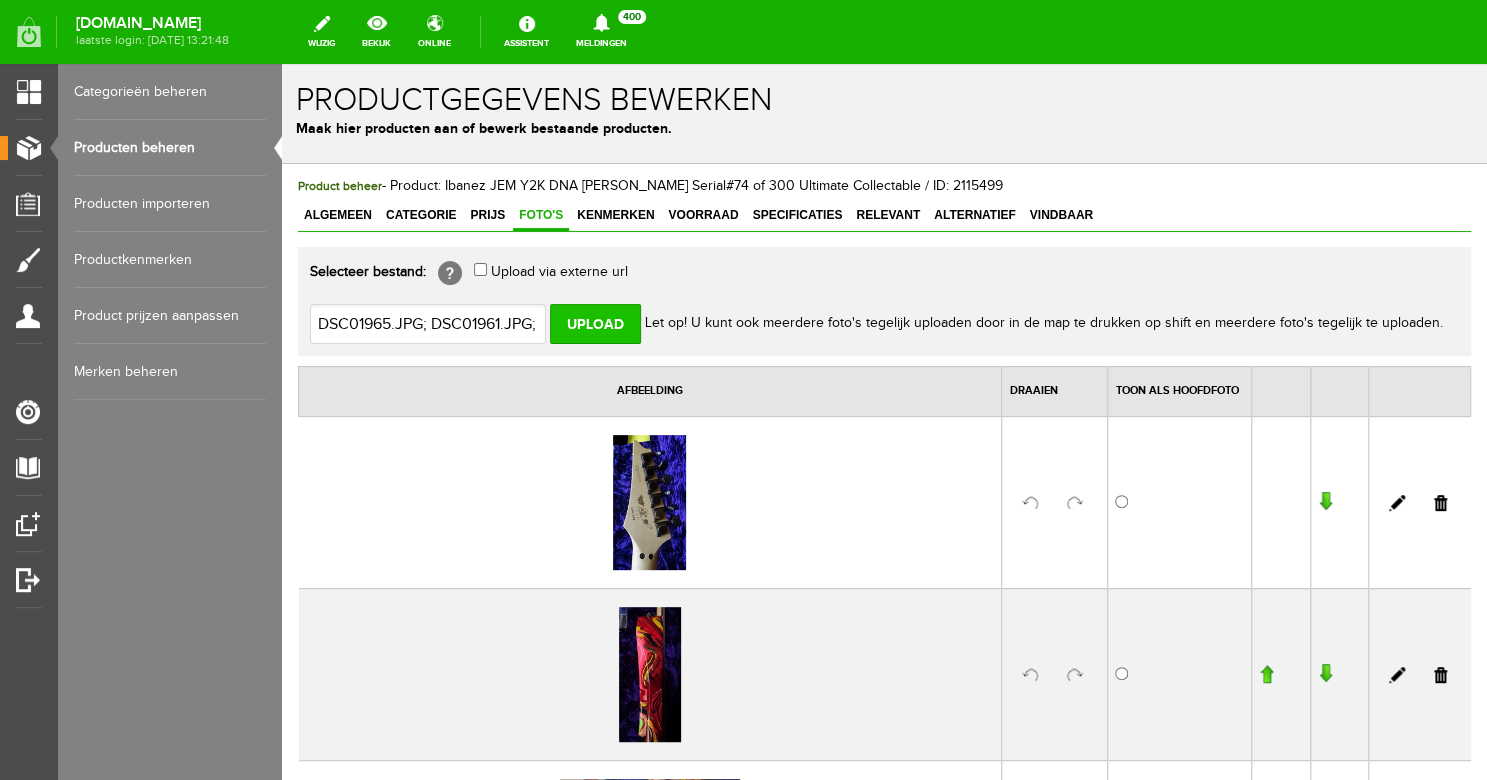 click on "Upload" at bounding box center [595, 324] 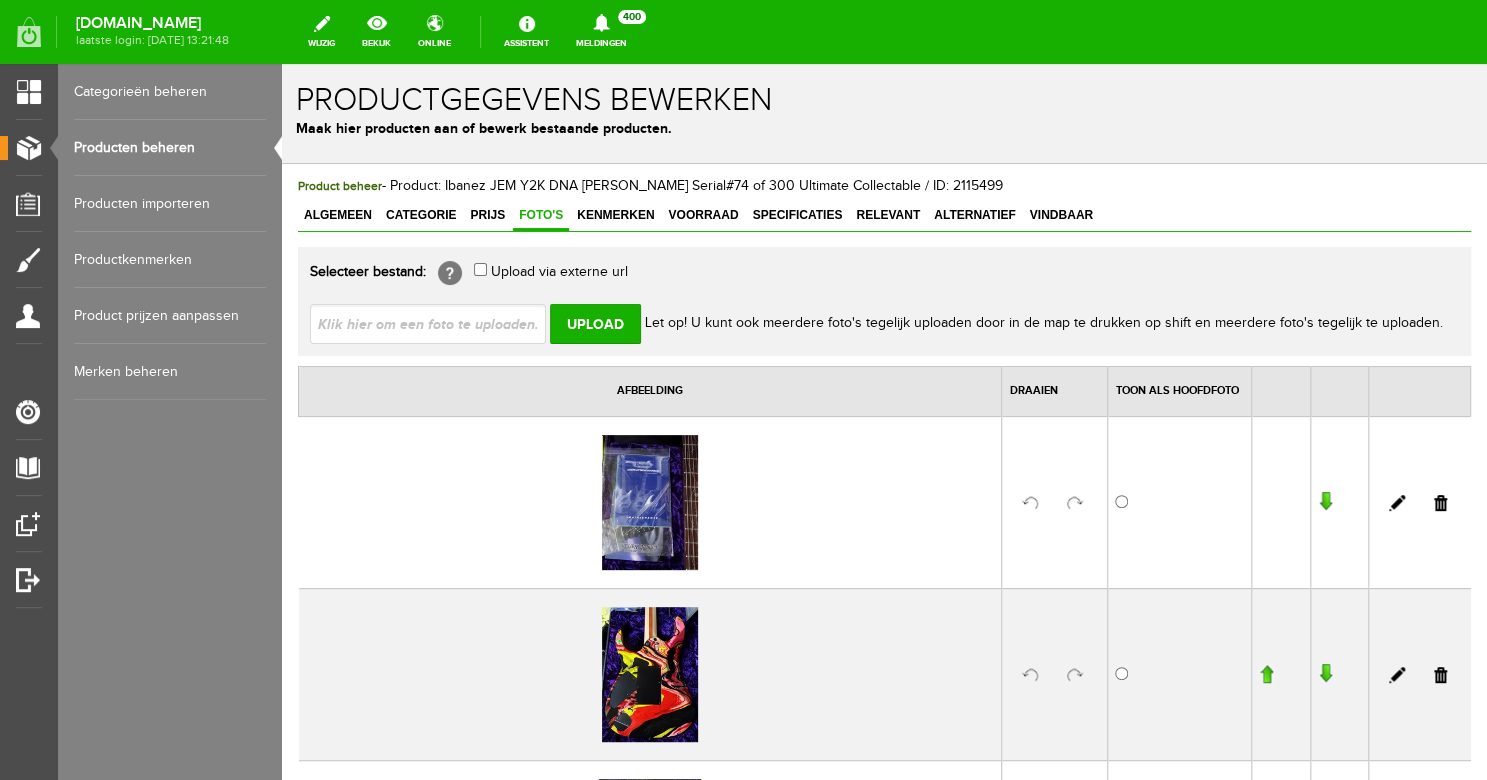 scroll, scrollTop: 0, scrollLeft: 0, axis: both 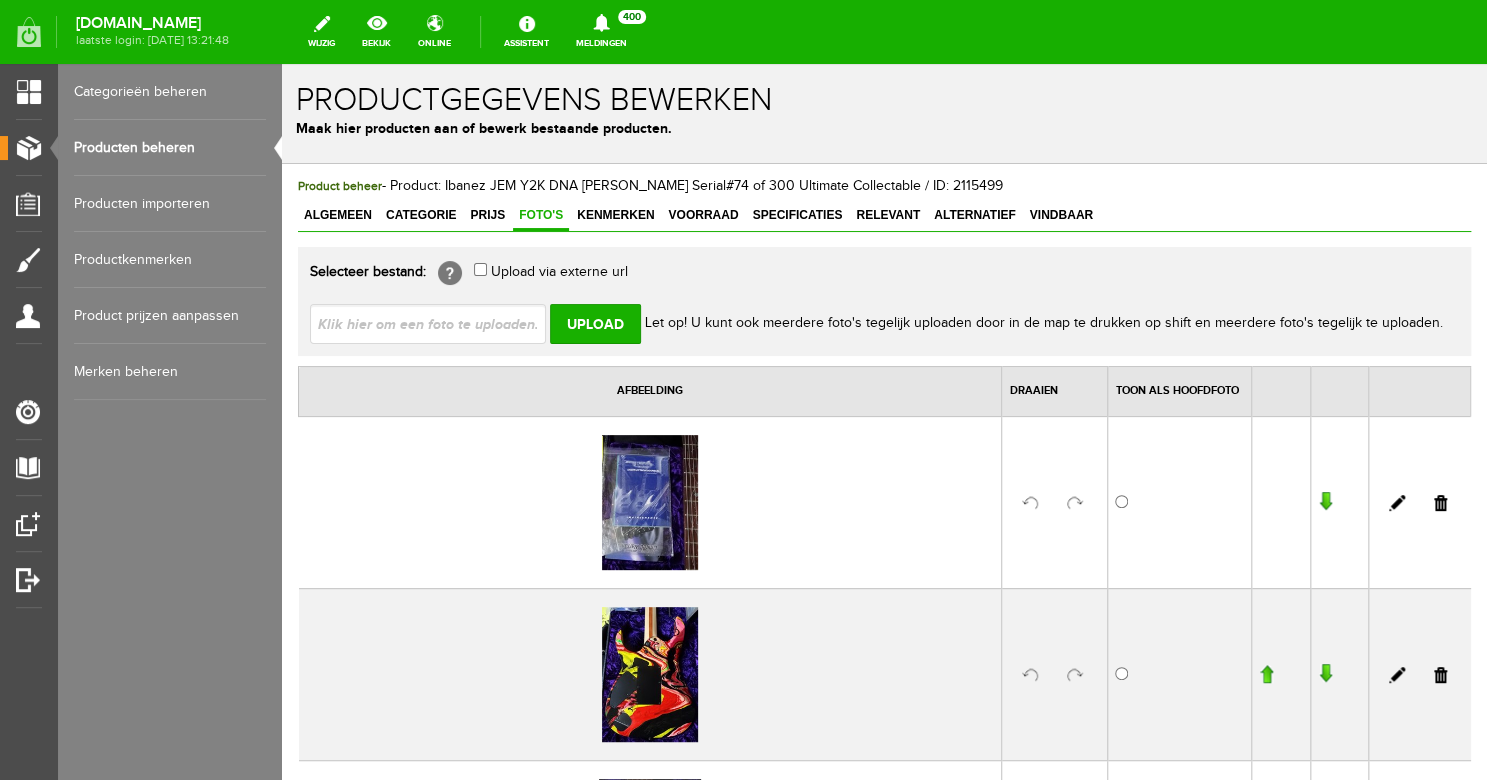 click at bounding box center (436, 323) 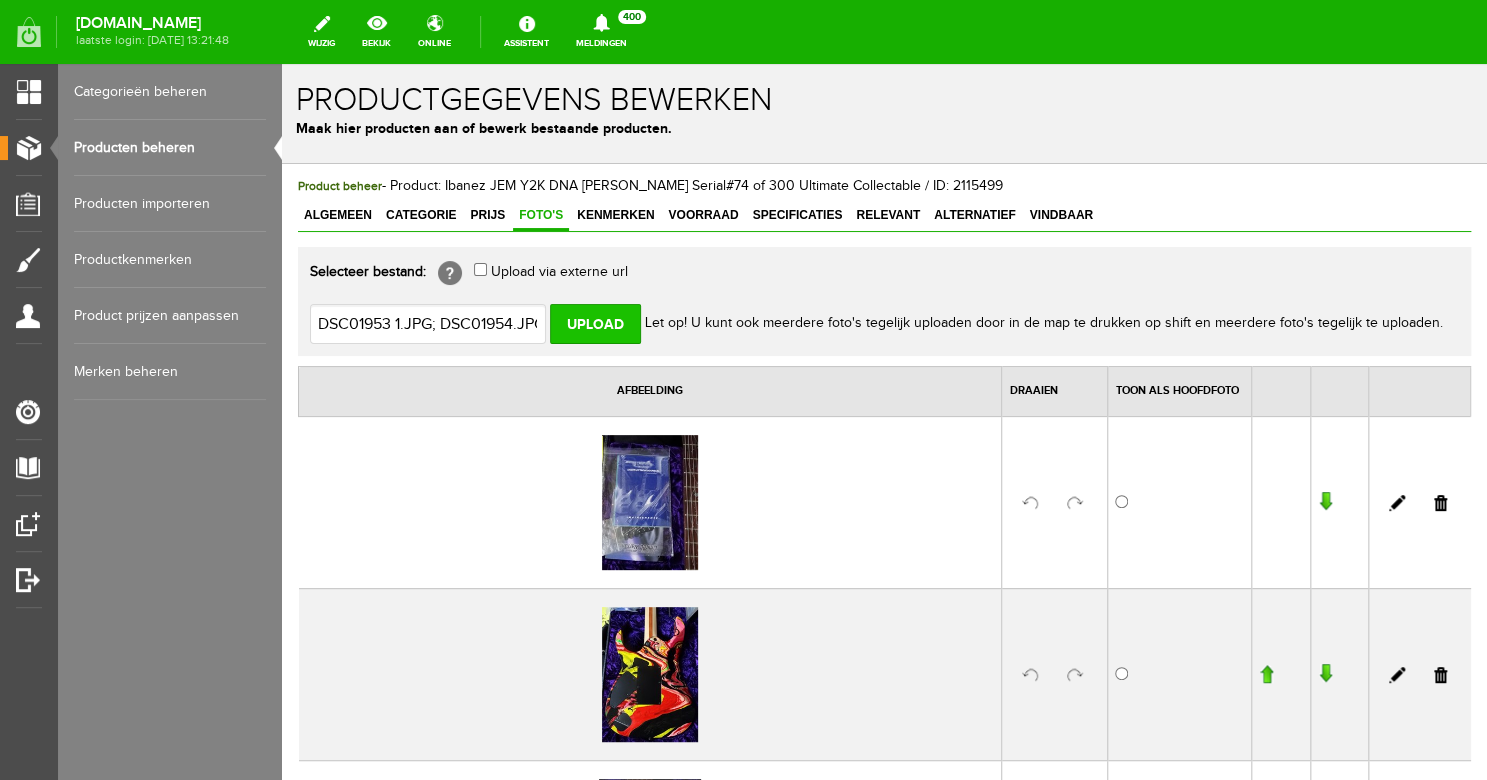 click on "Upload" at bounding box center (595, 324) 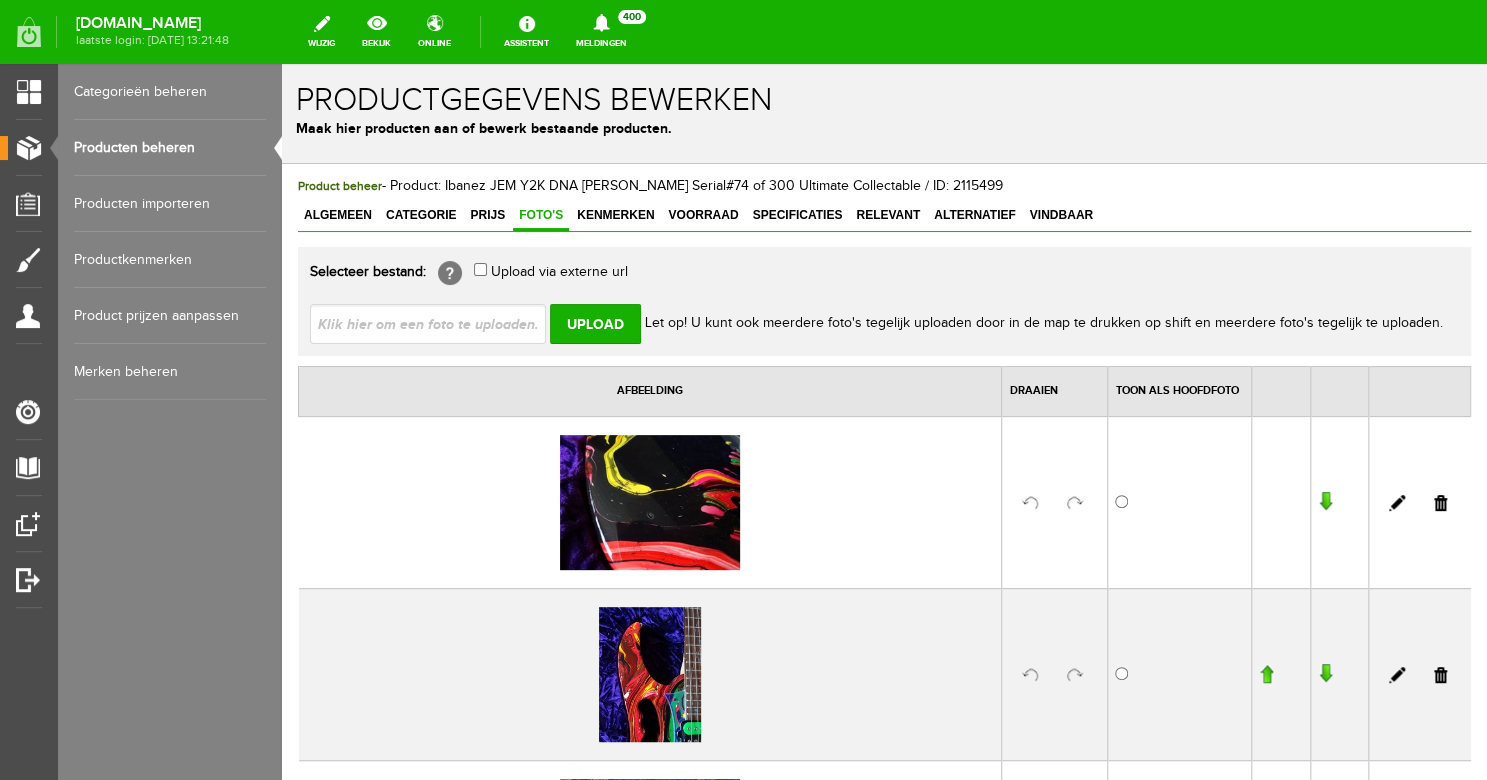 scroll, scrollTop: 0, scrollLeft: 0, axis: both 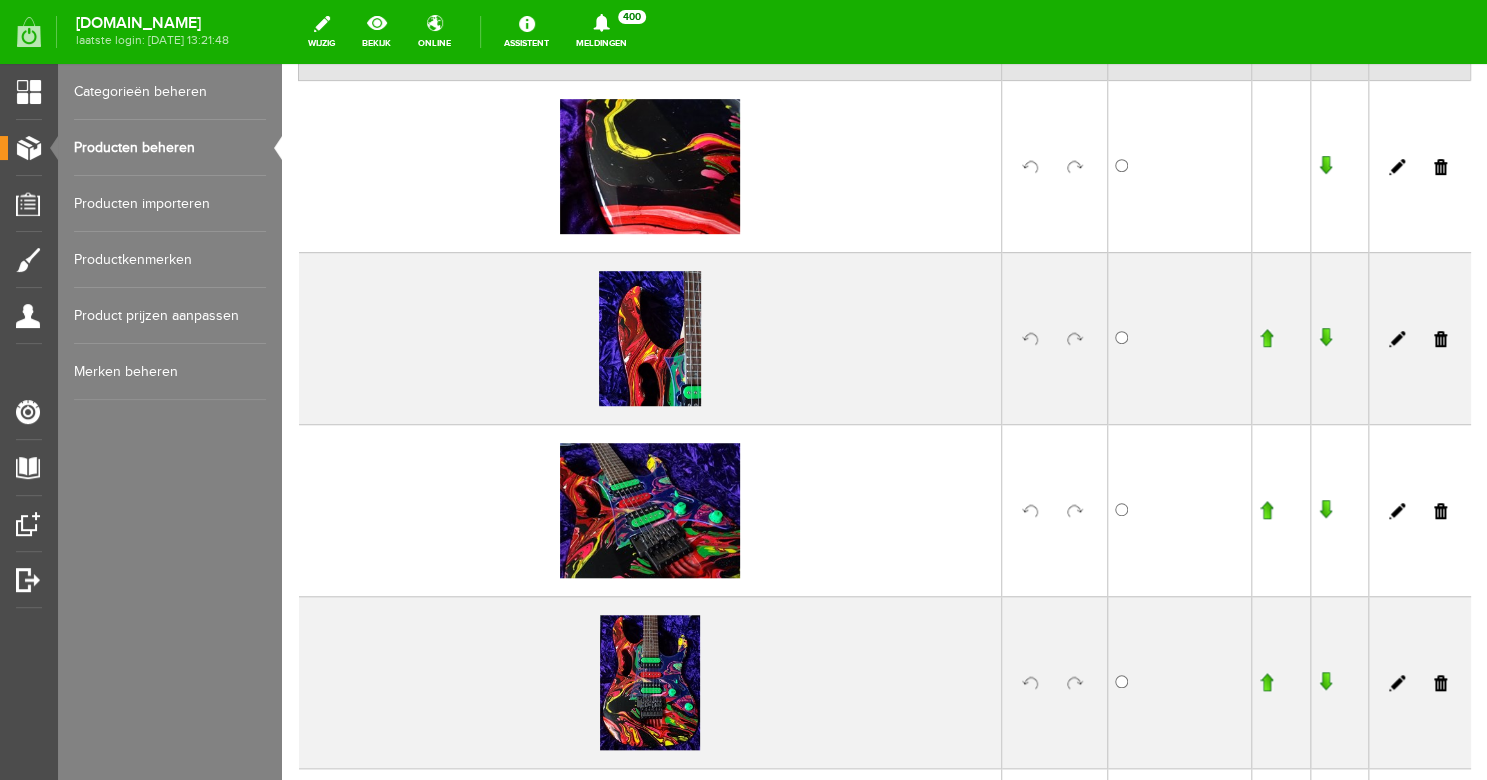 click at bounding box center [1266, 682] 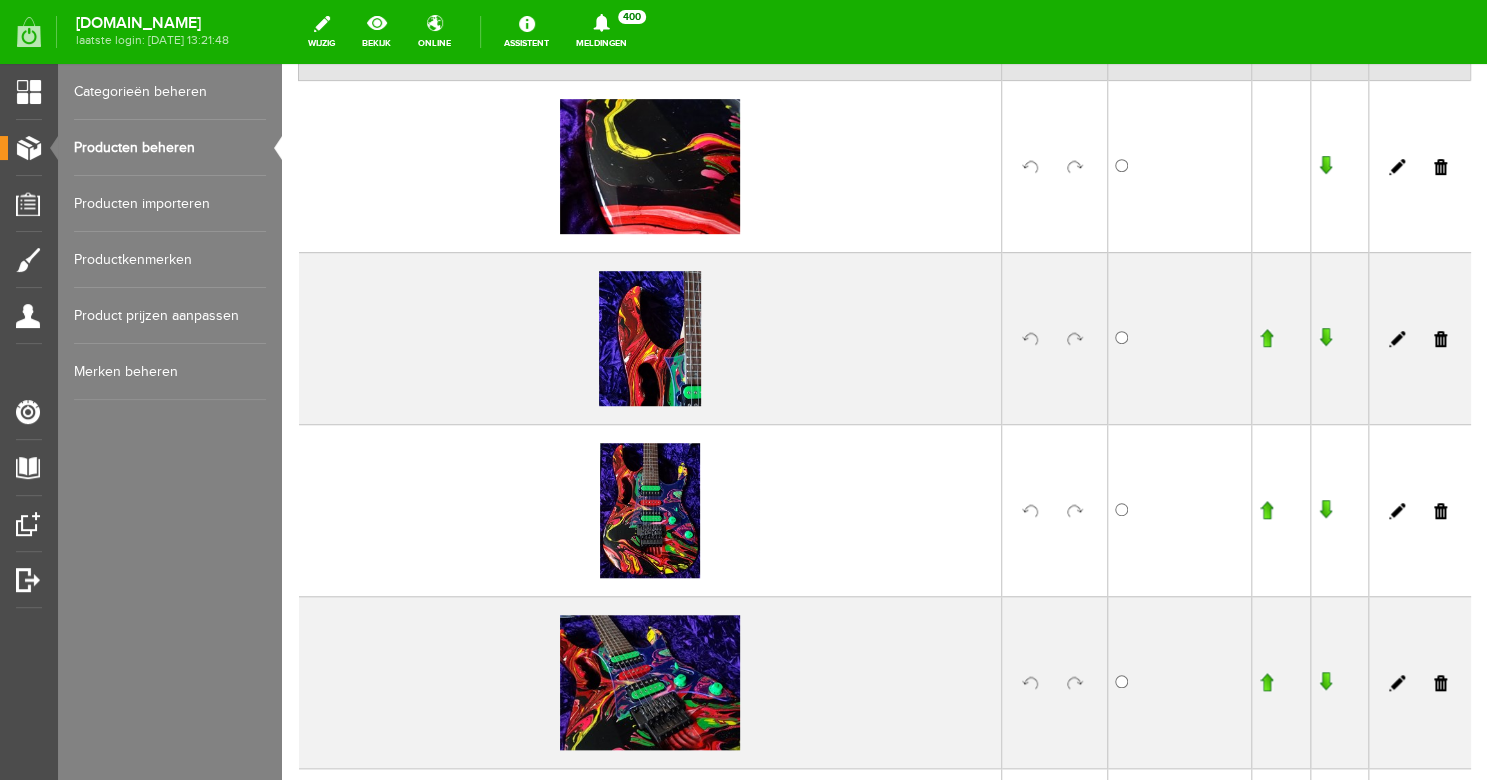 scroll, scrollTop: 336, scrollLeft: 0, axis: vertical 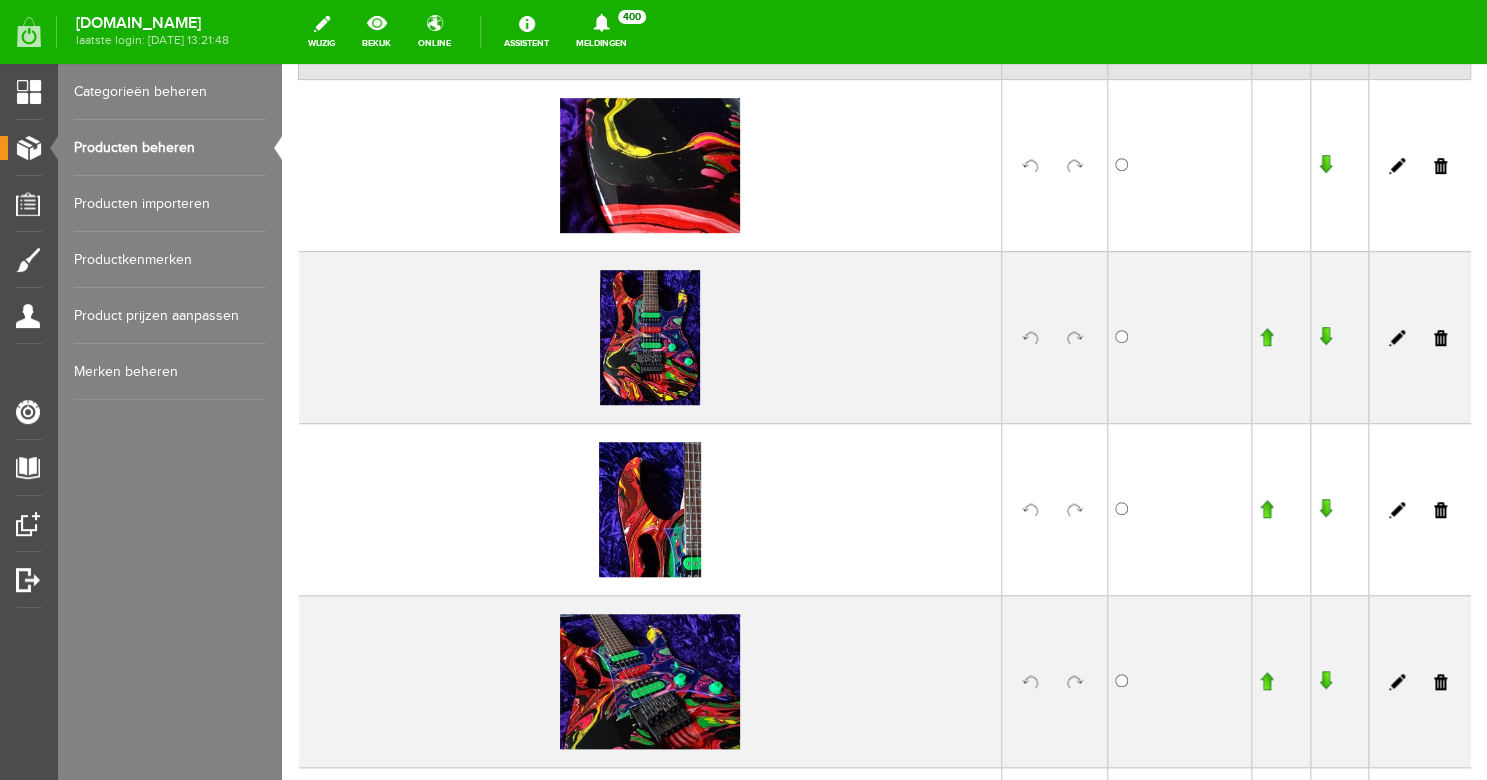 click at bounding box center (1266, 337) 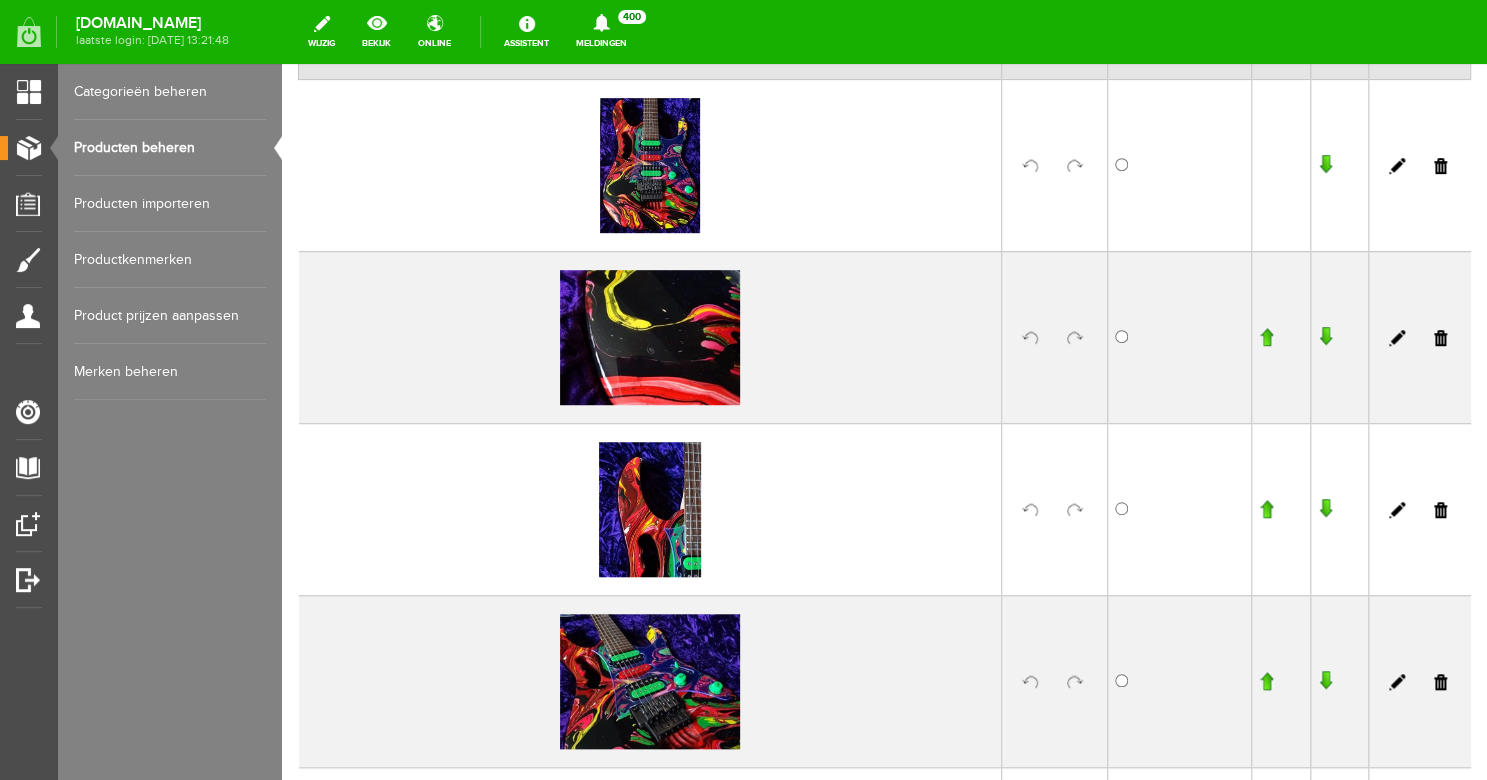 scroll, scrollTop: 337, scrollLeft: 0, axis: vertical 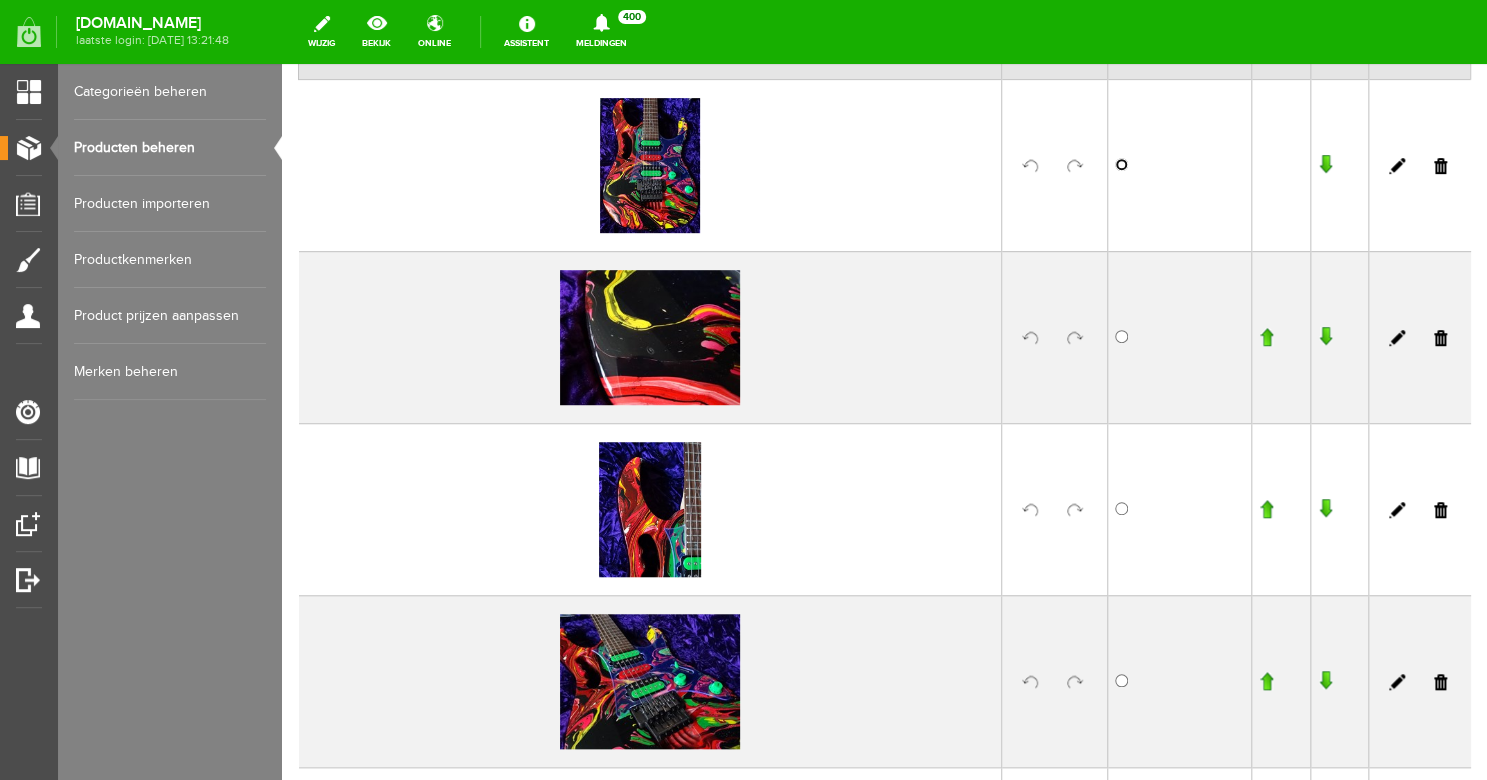 click at bounding box center (1121, 164) 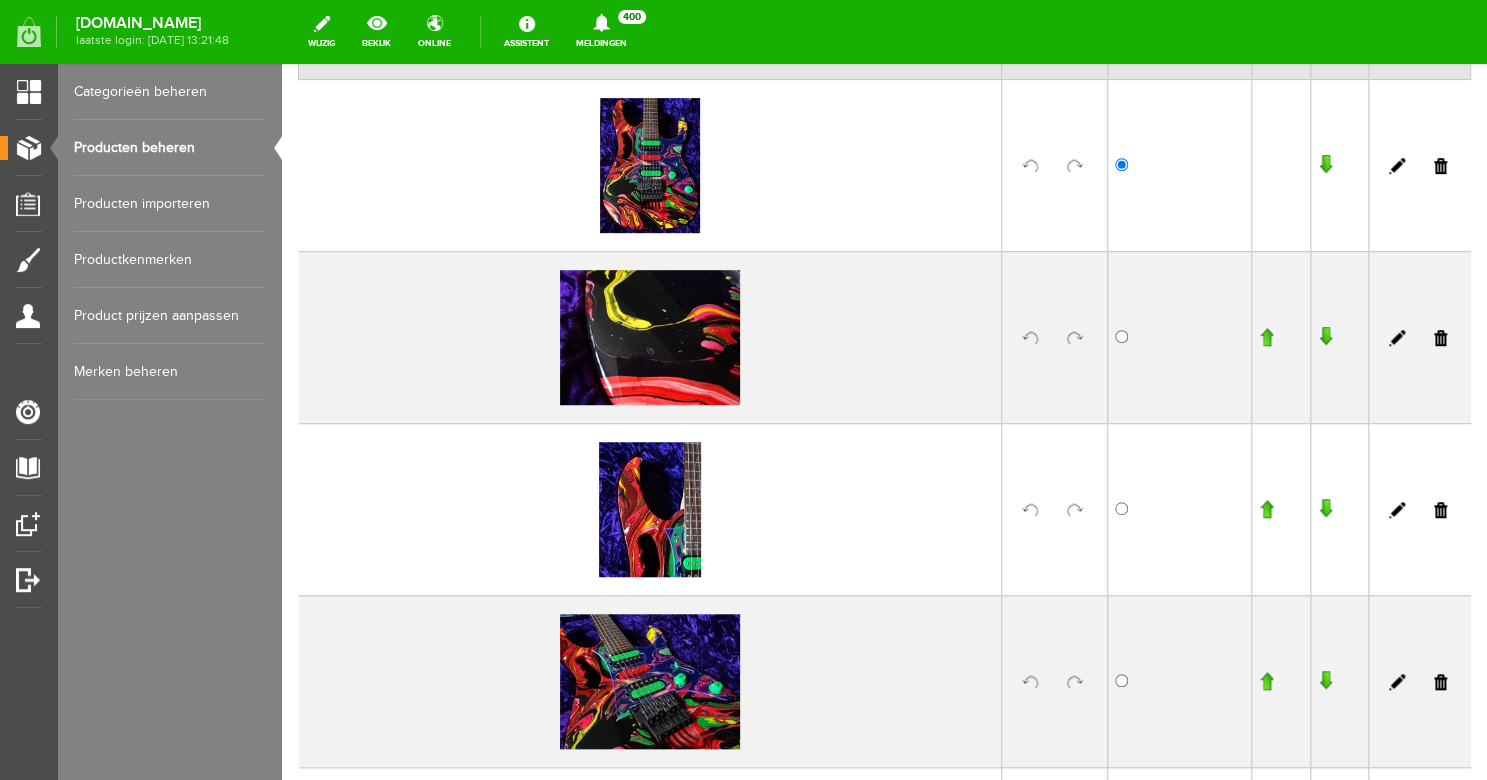 scroll, scrollTop: 338, scrollLeft: 0, axis: vertical 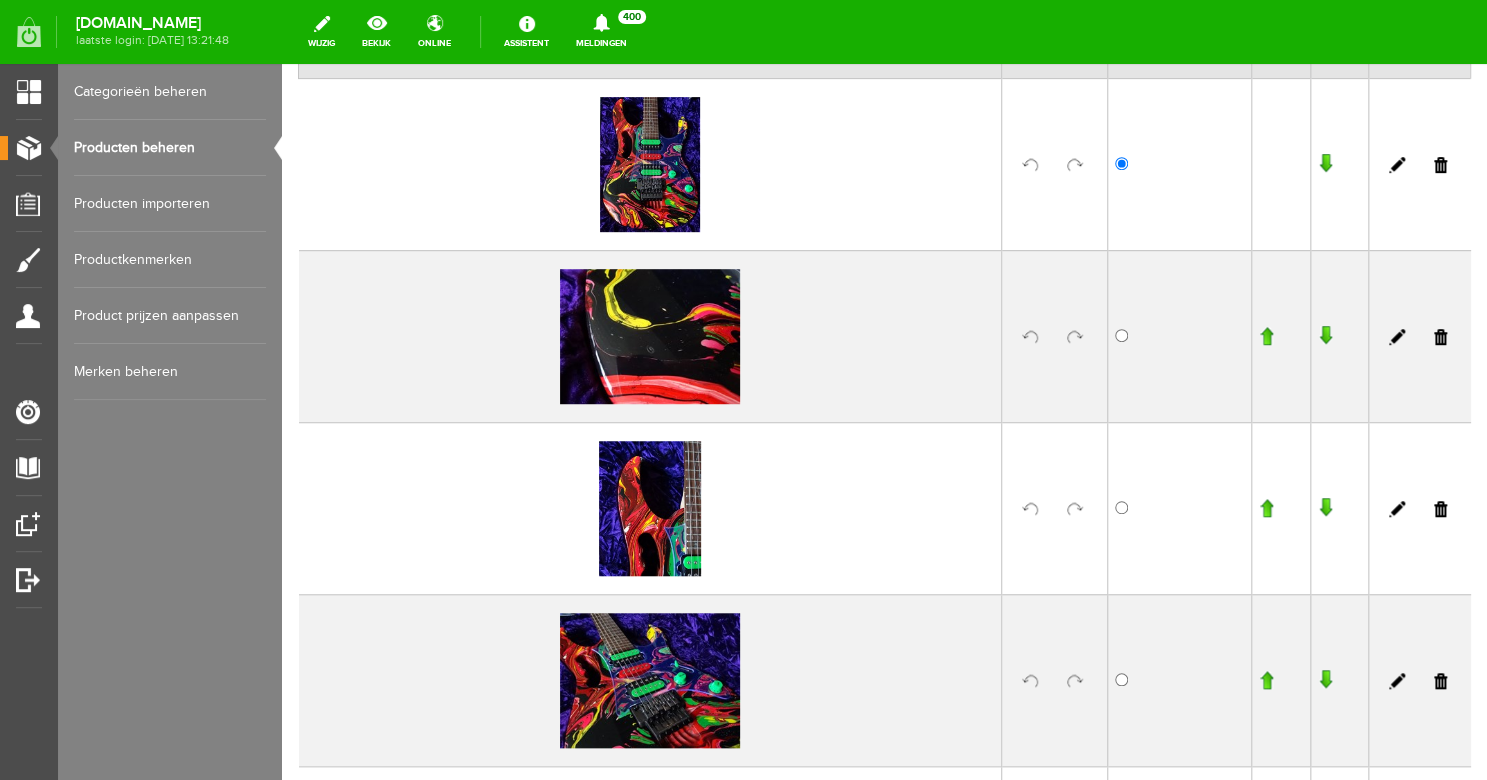 click at bounding box center (1266, 508) 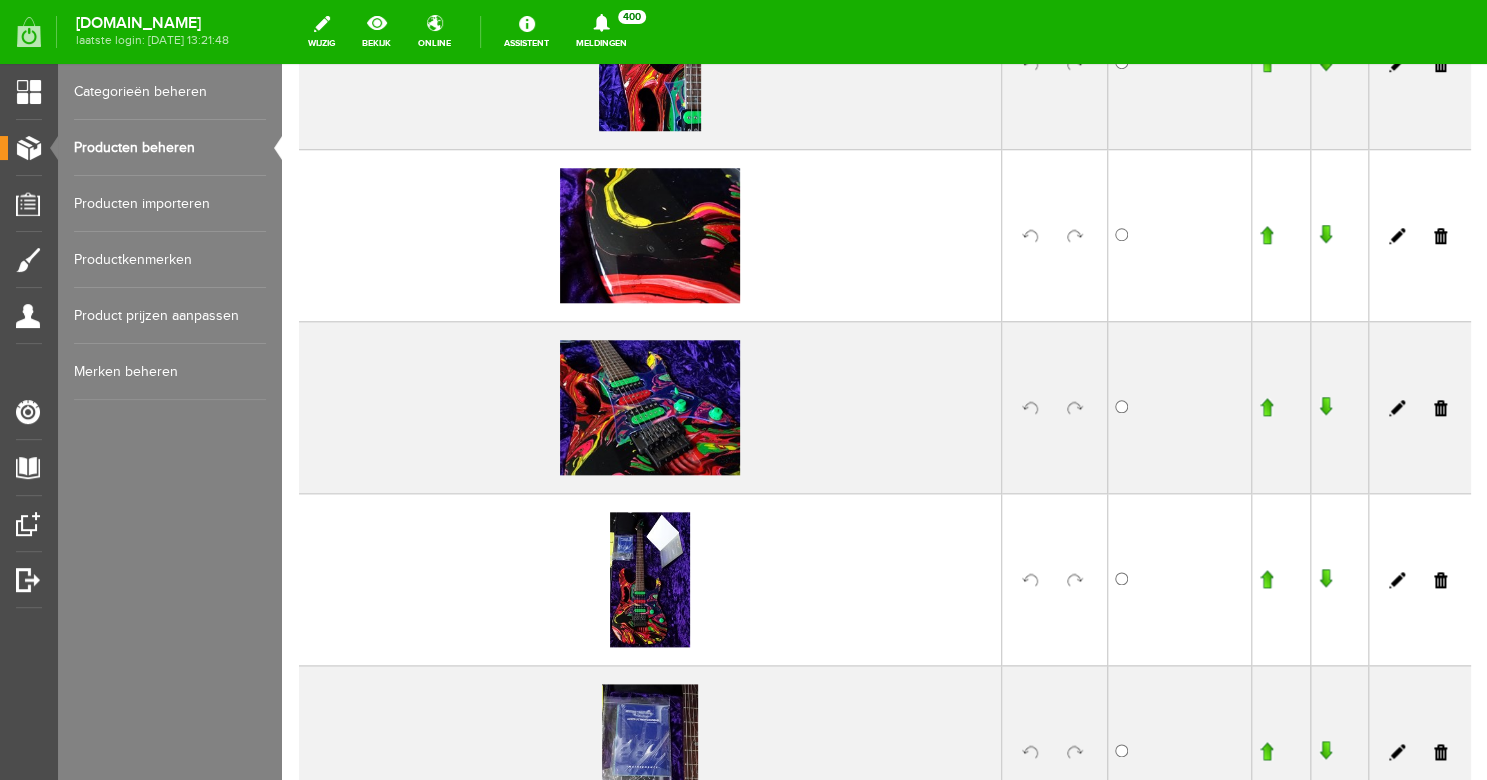 scroll, scrollTop: 627, scrollLeft: 0, axis: vertical 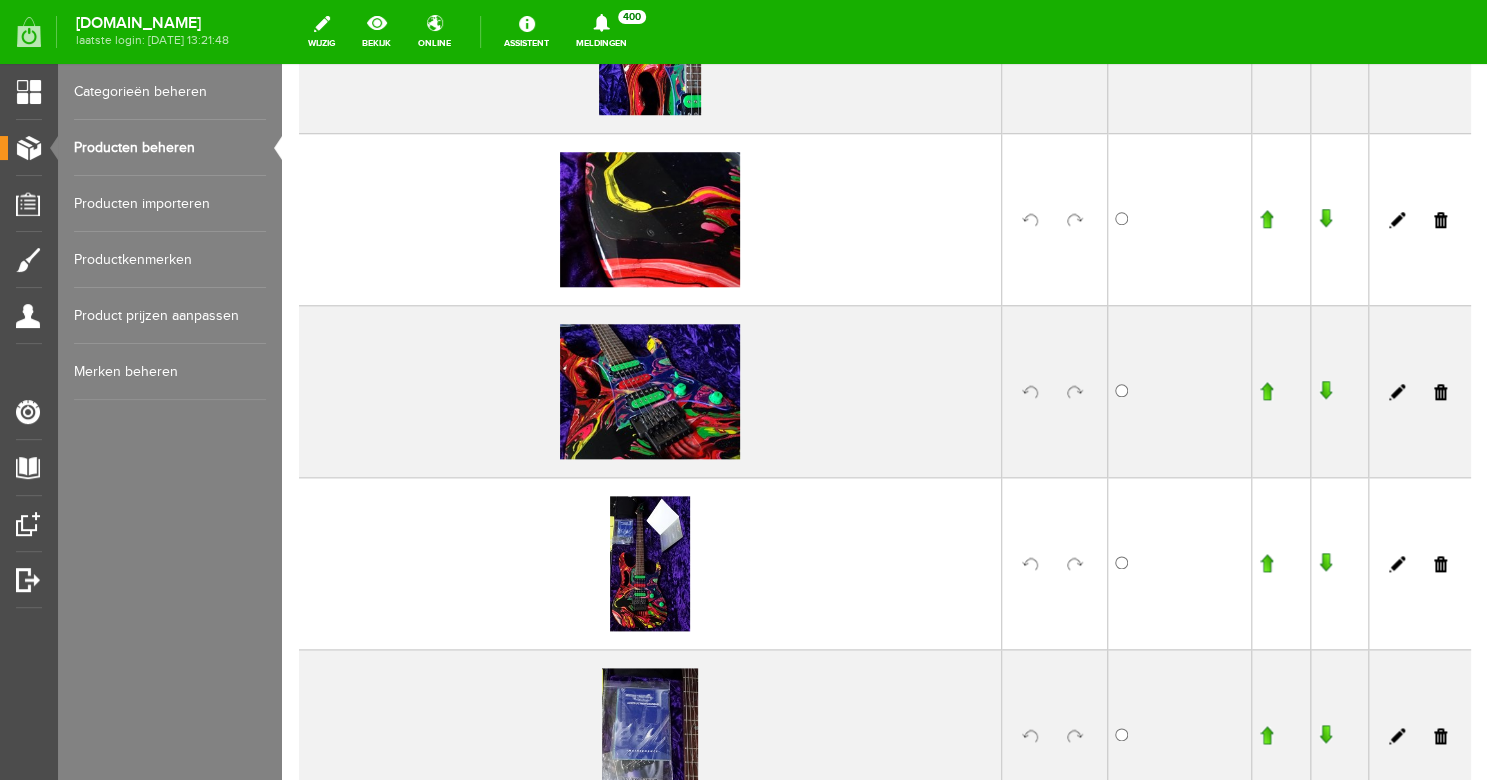 click at bounding box center [1339, 219] 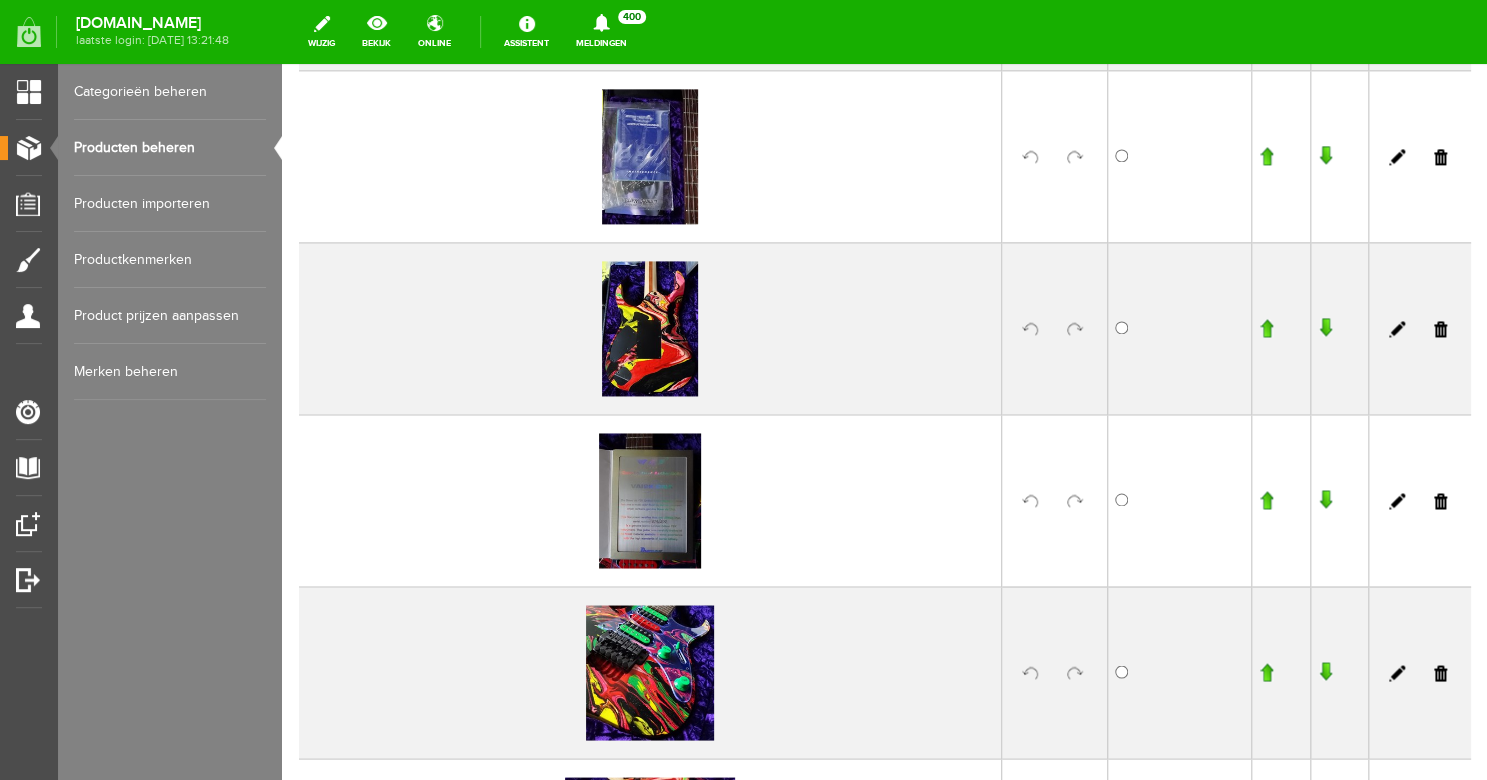 scroll, scrollTop: 1155, scrollLeft: 0, axis: vertical 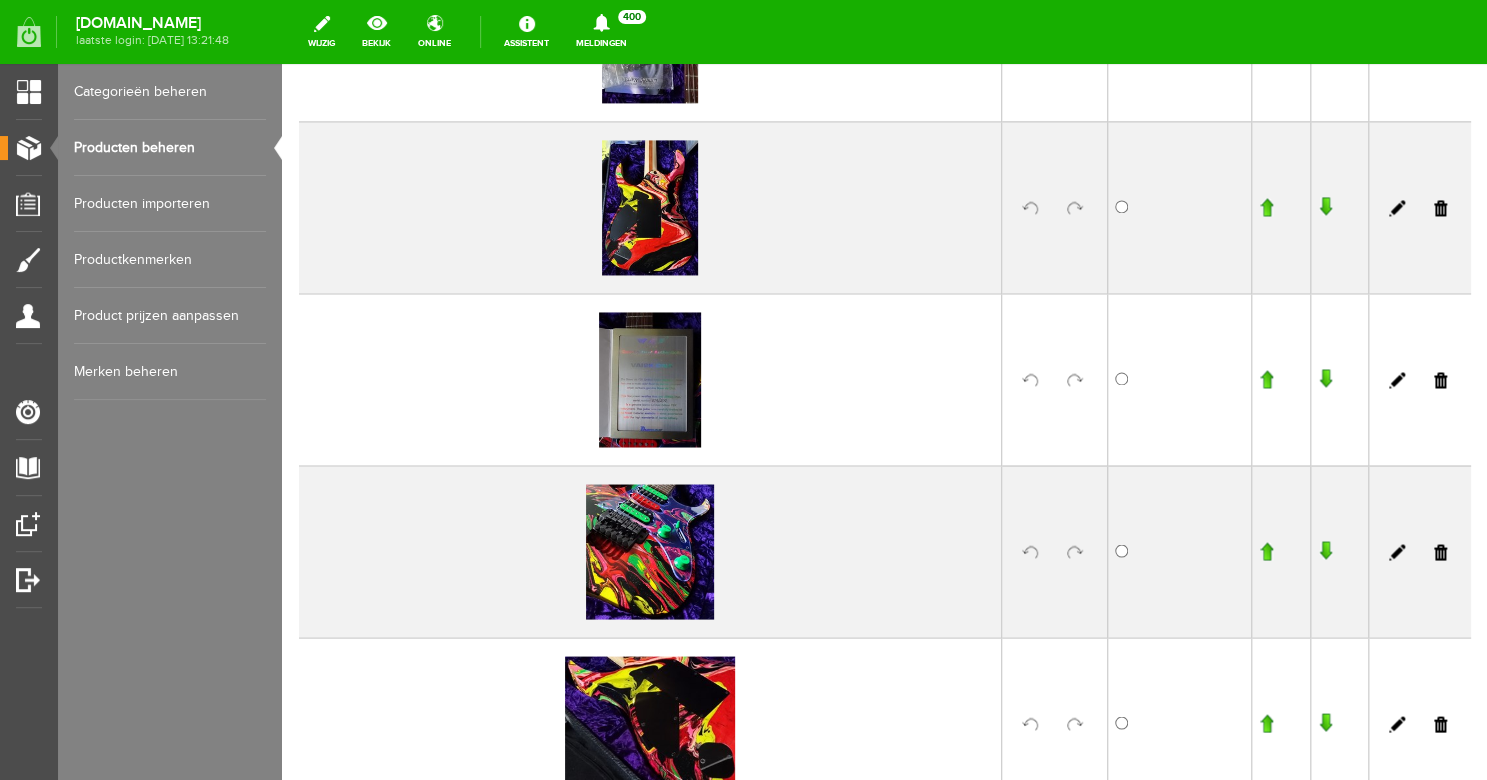 click at bounding box center [1266, 379] 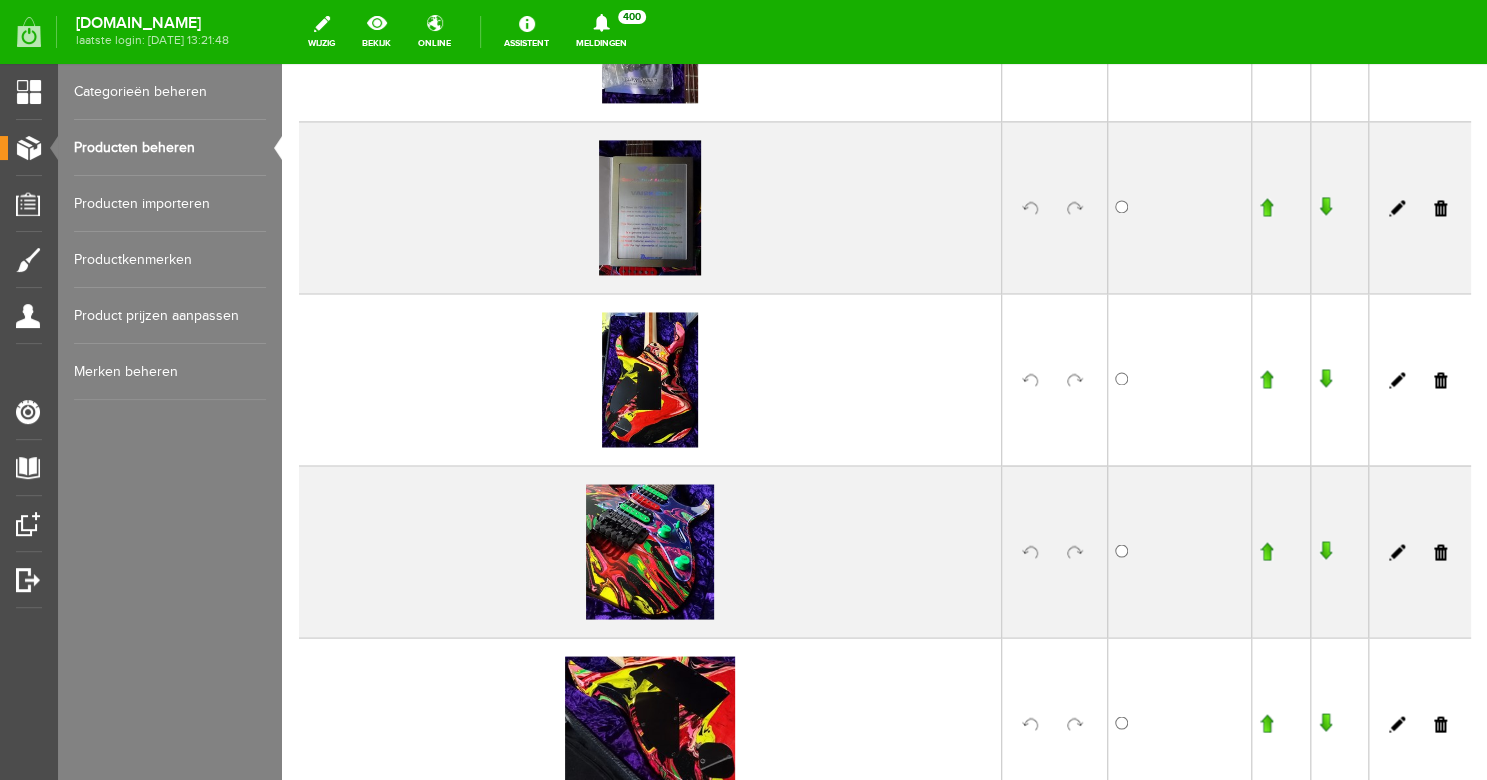 scroll, scrollTop: 1156, scrollLeft: 0, axis: vertical 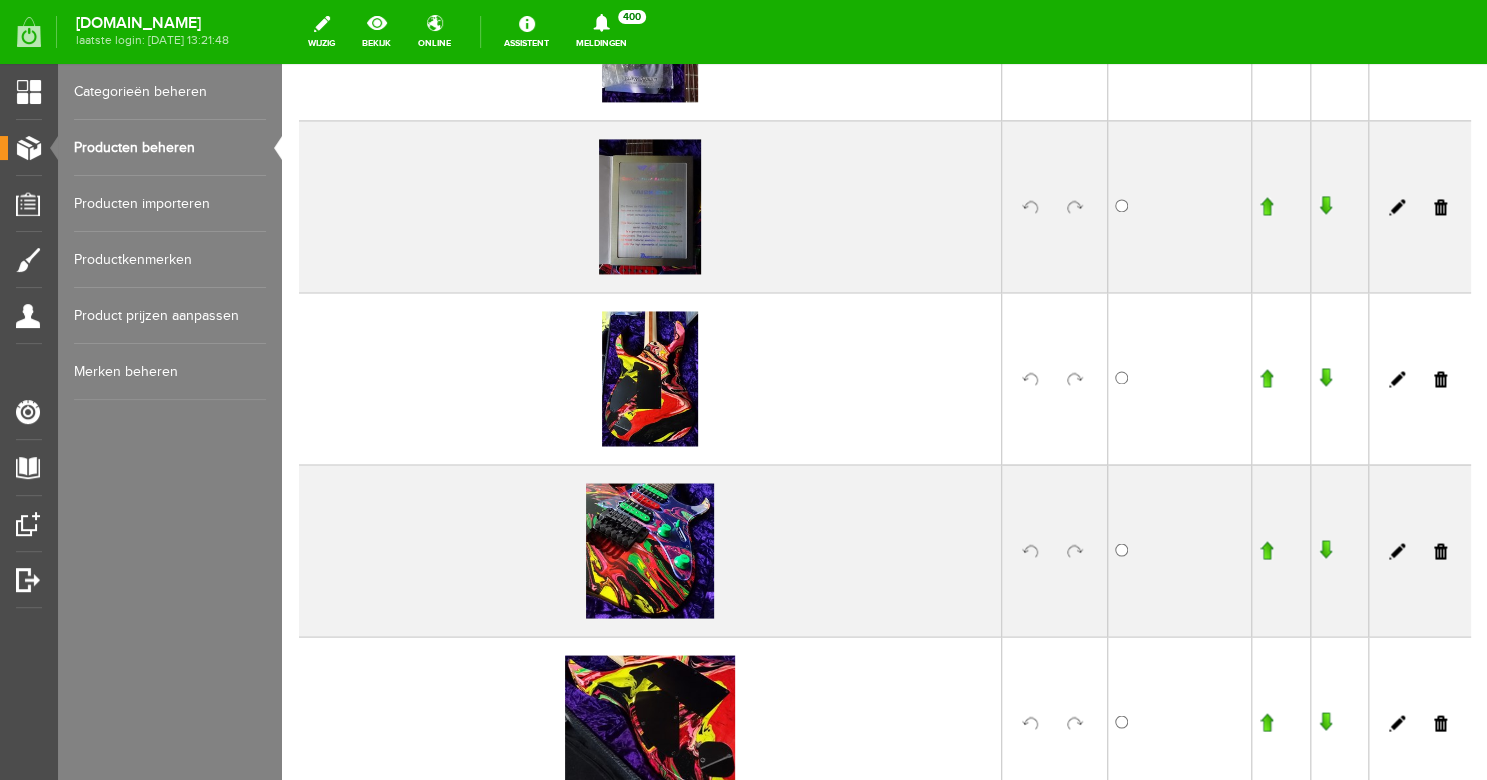 click at bounding box center [1266, 206] 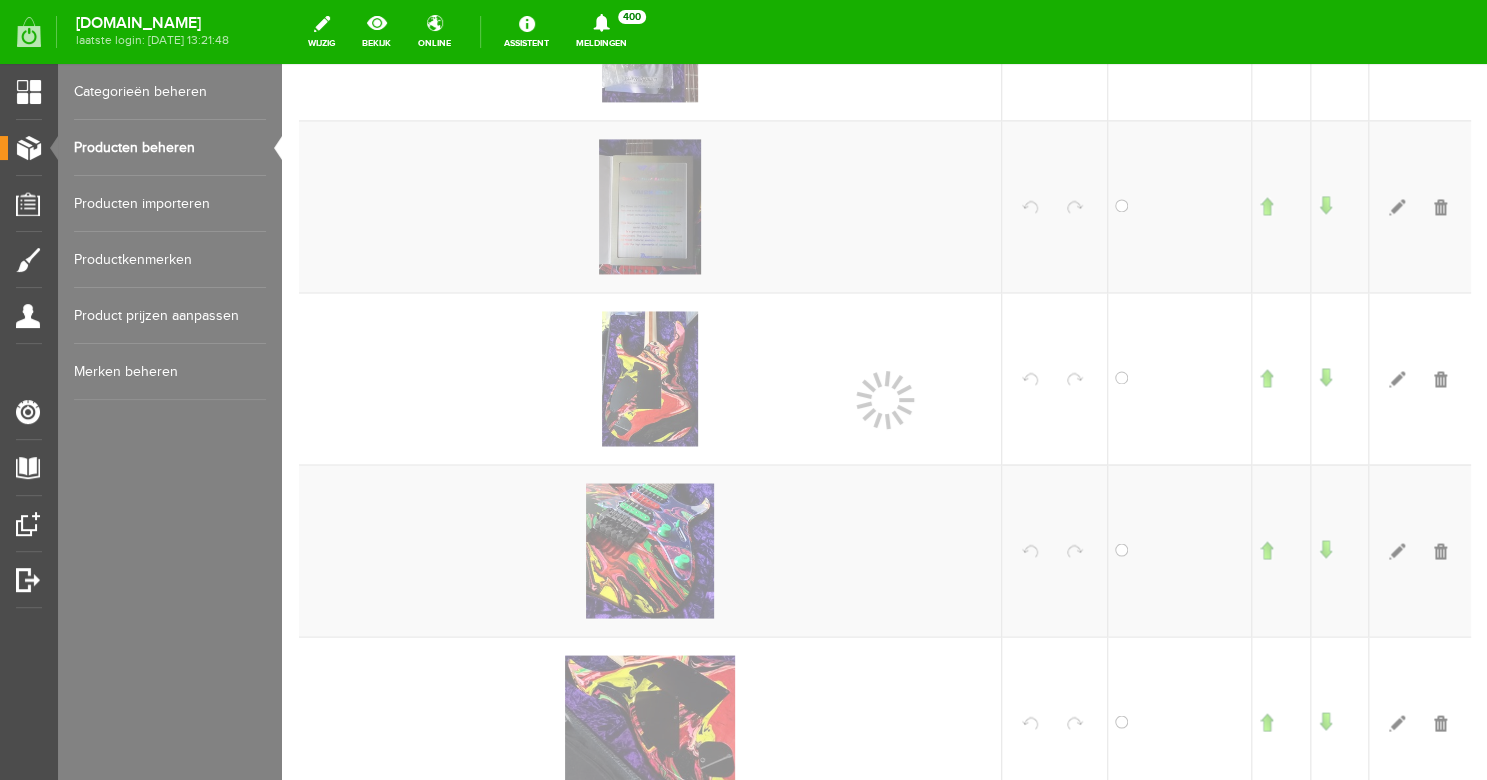 scroll, scrollTop: 1156, scrollLeft: 0, axis: vertical 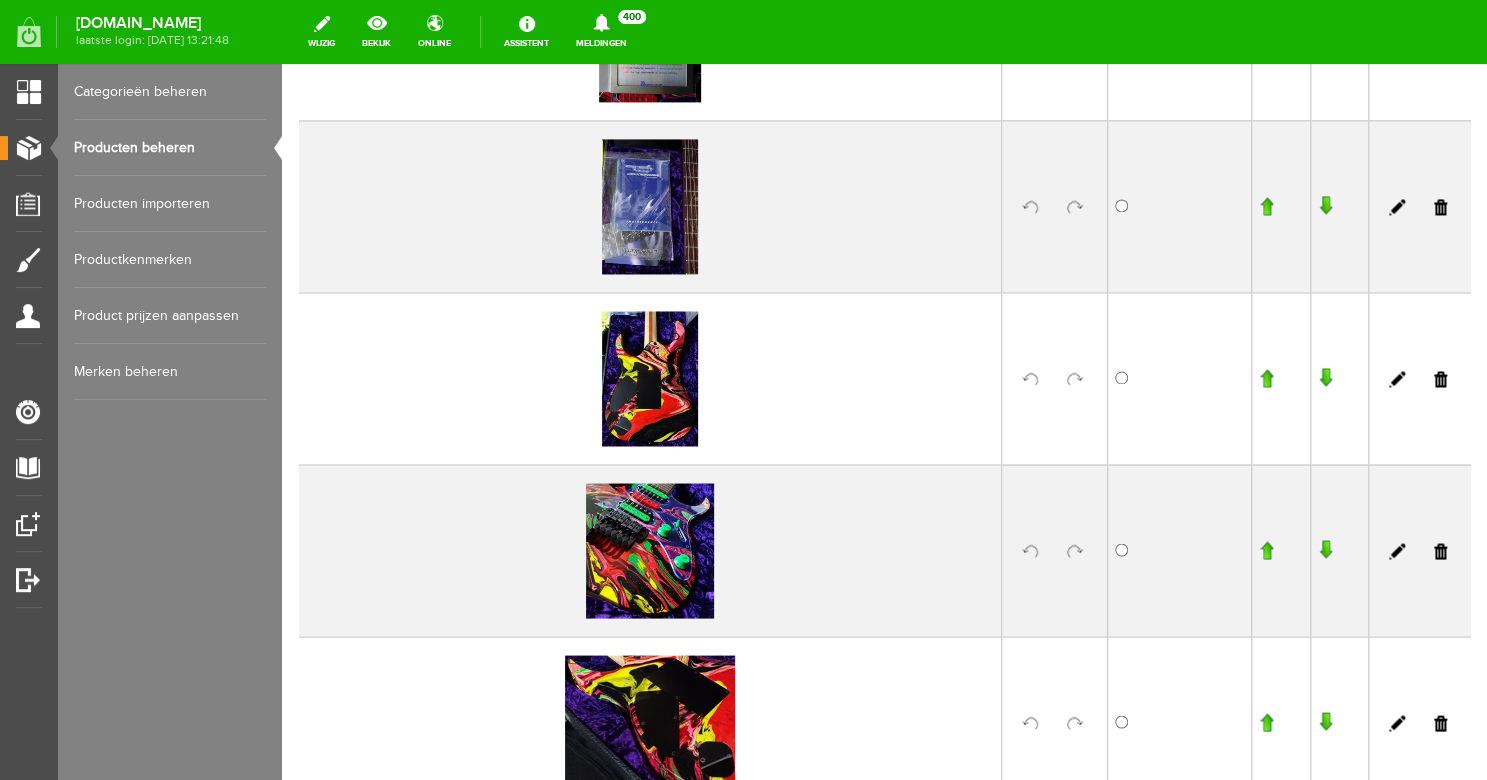 click at bounding box center [1266, 550] 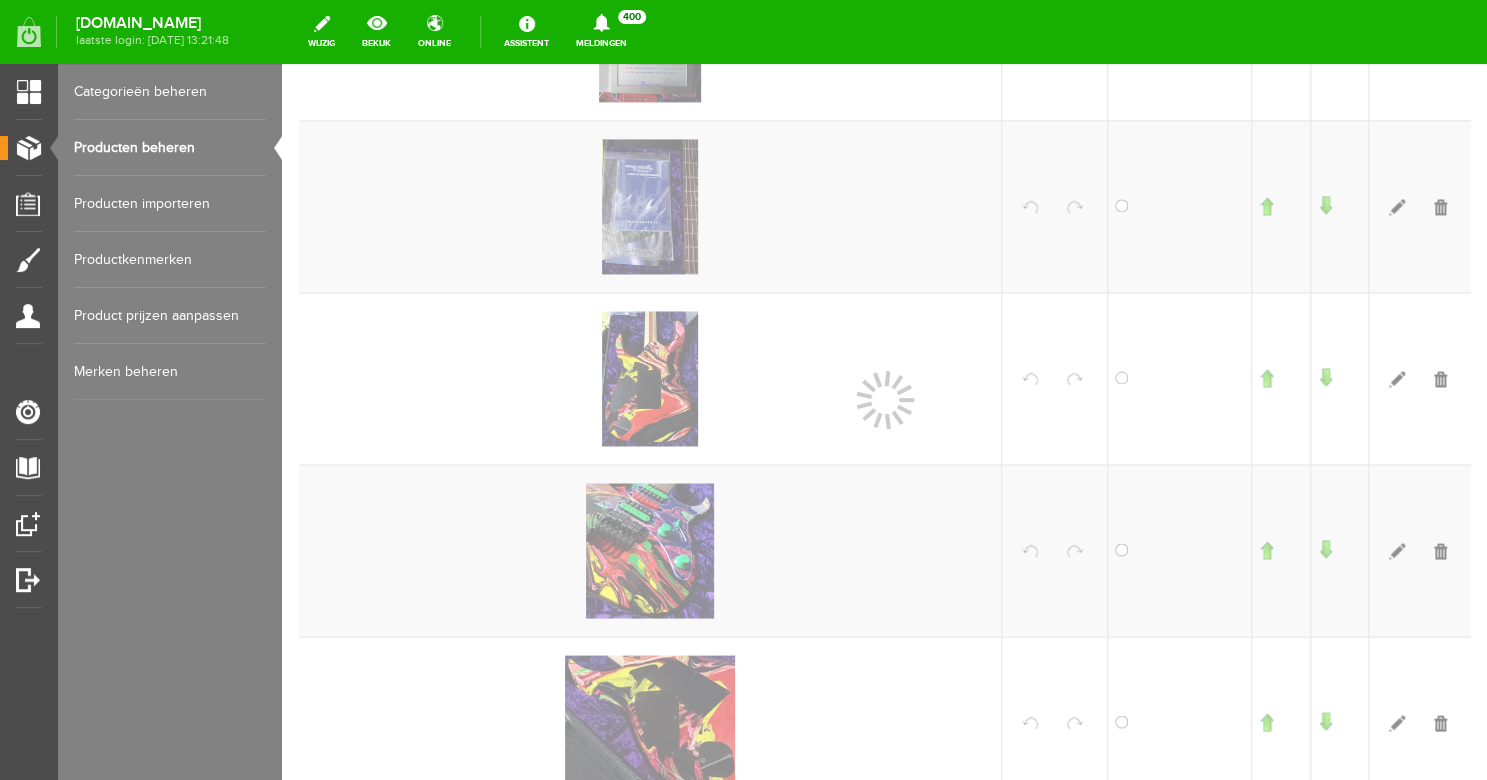 scroll, scrollTop: 1157, scrollLeft: 0, axis: vertical 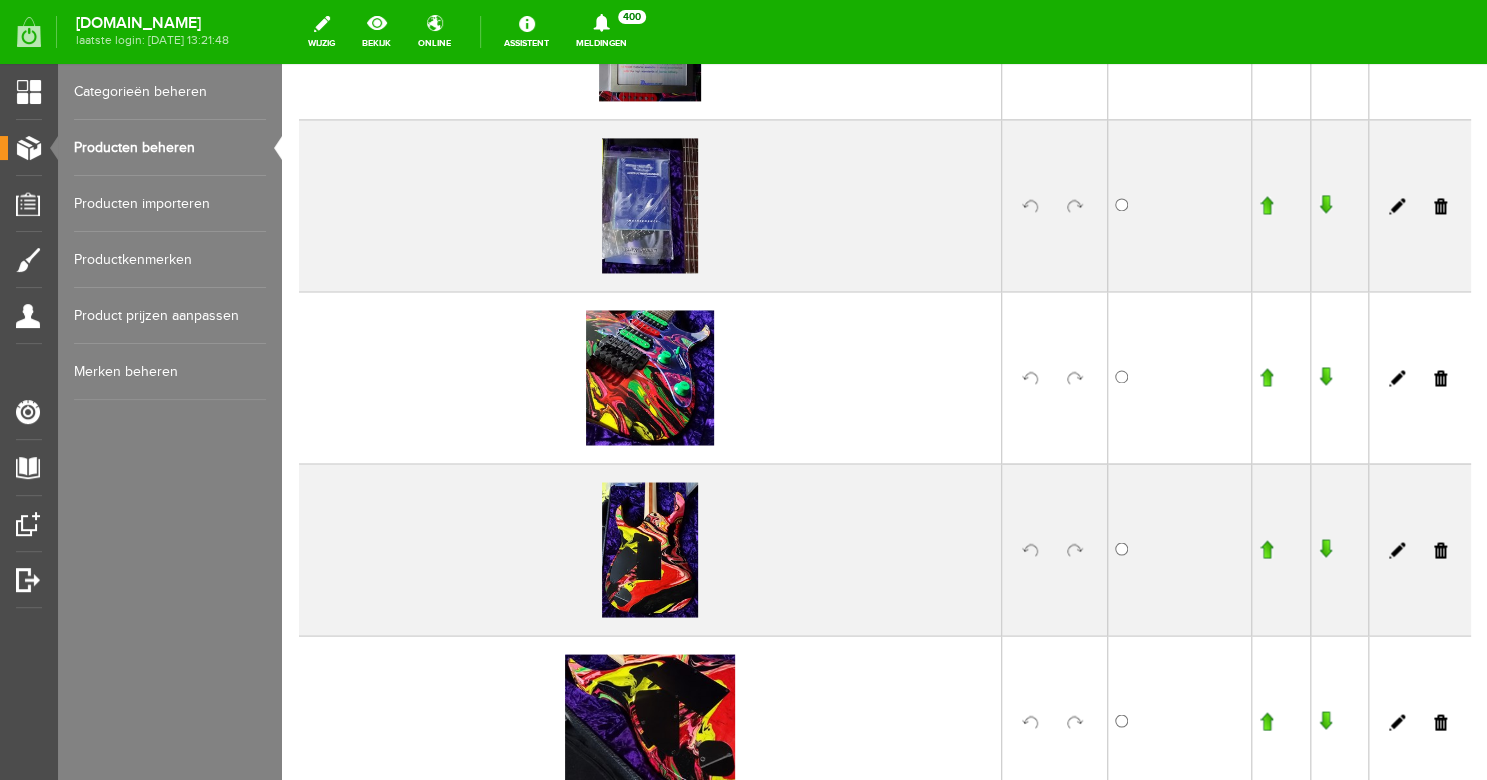 click at bounding box center (1266, 377) 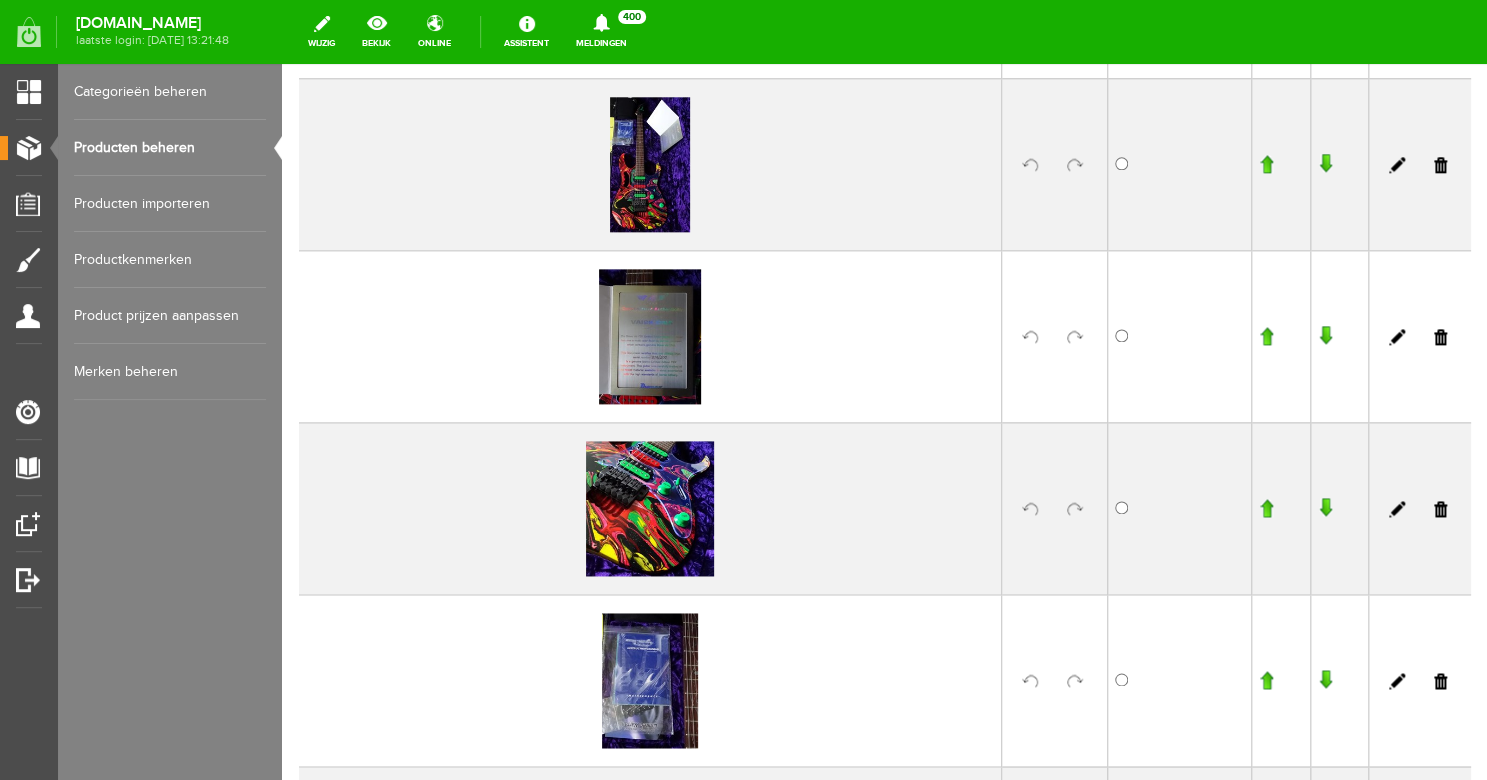 scroll, scrollTop: 838, scrollLeft: 0, axis: vertical 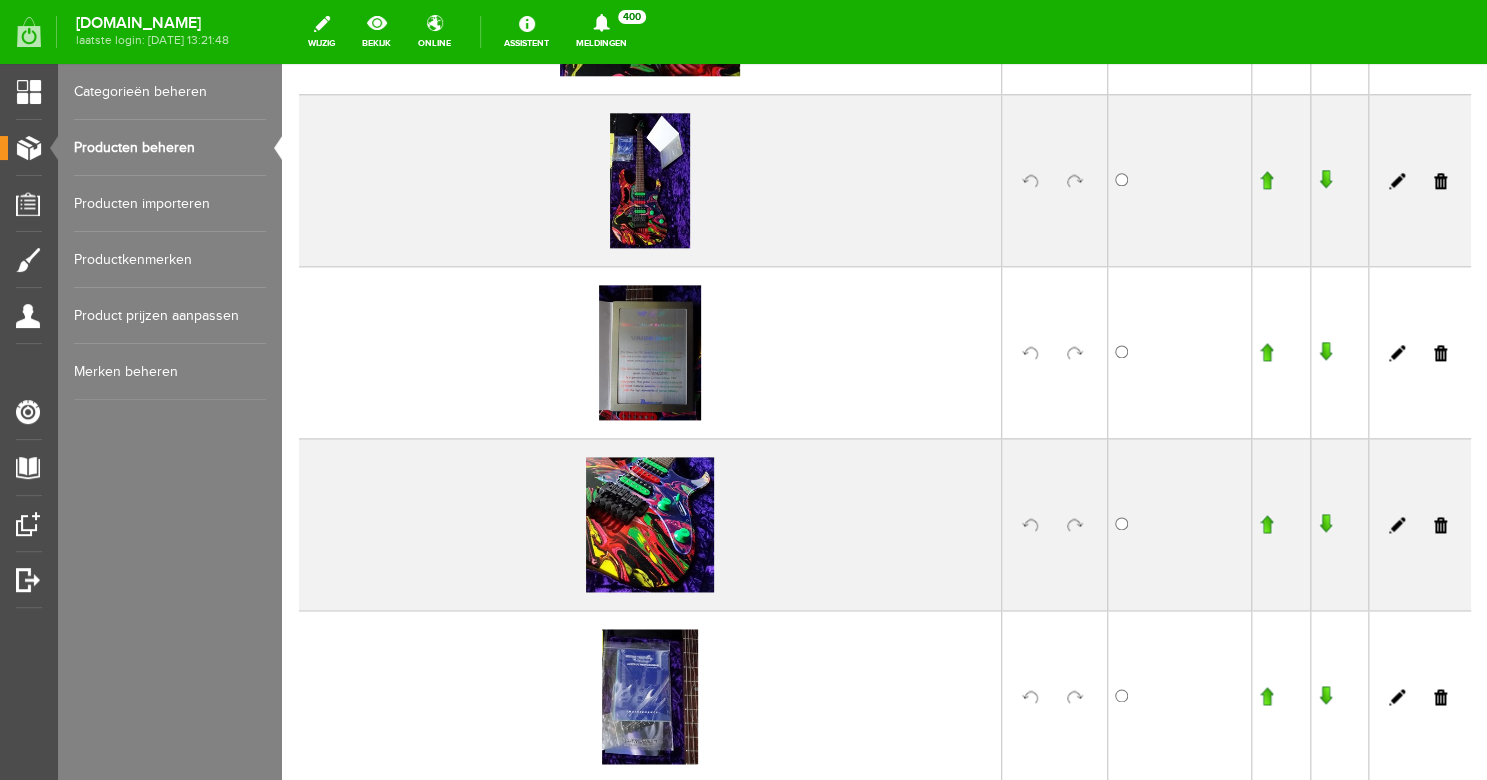 click at bounding box center [1266, 524] 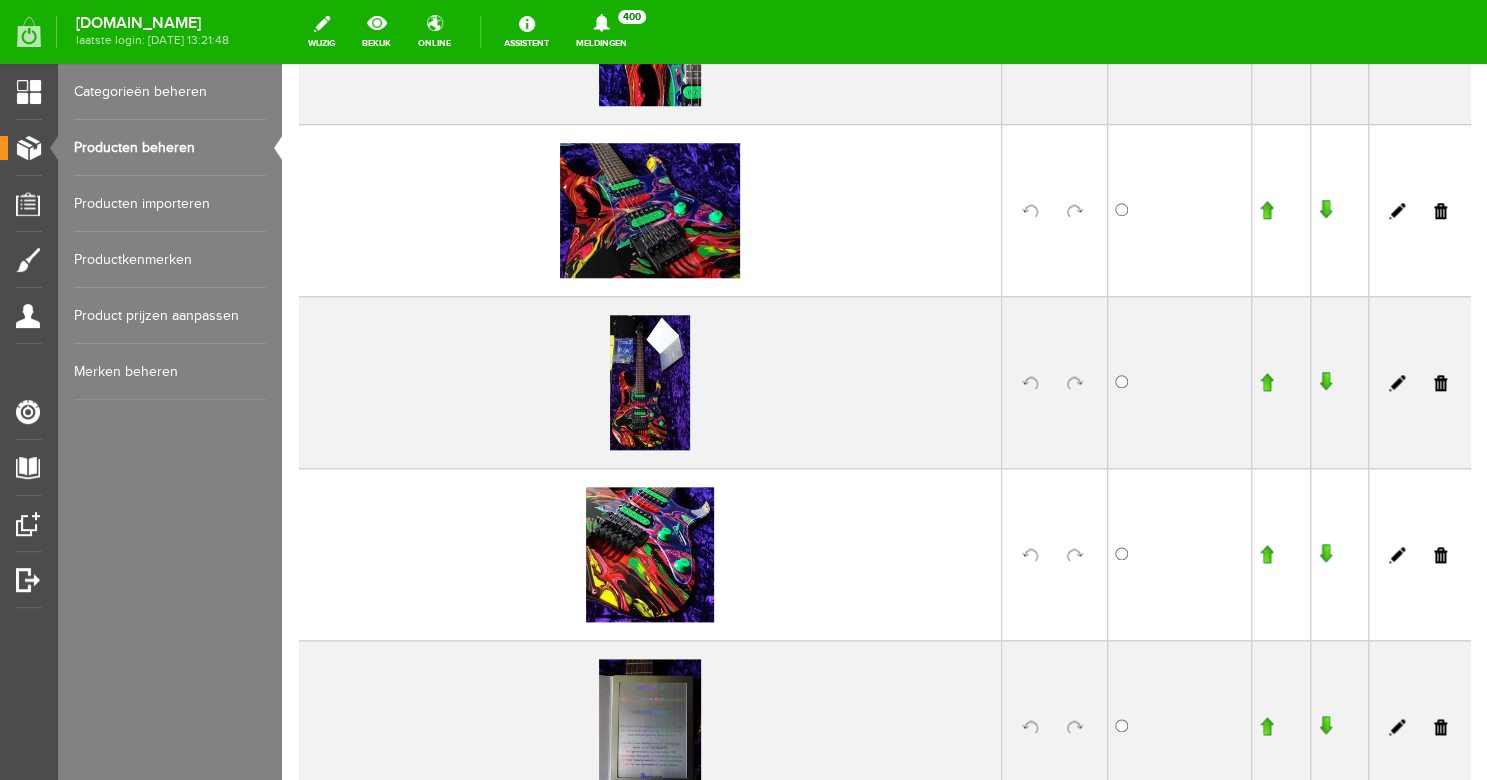 scroll, scrollTop: 598, scrollLeft: 0, axis: vertical 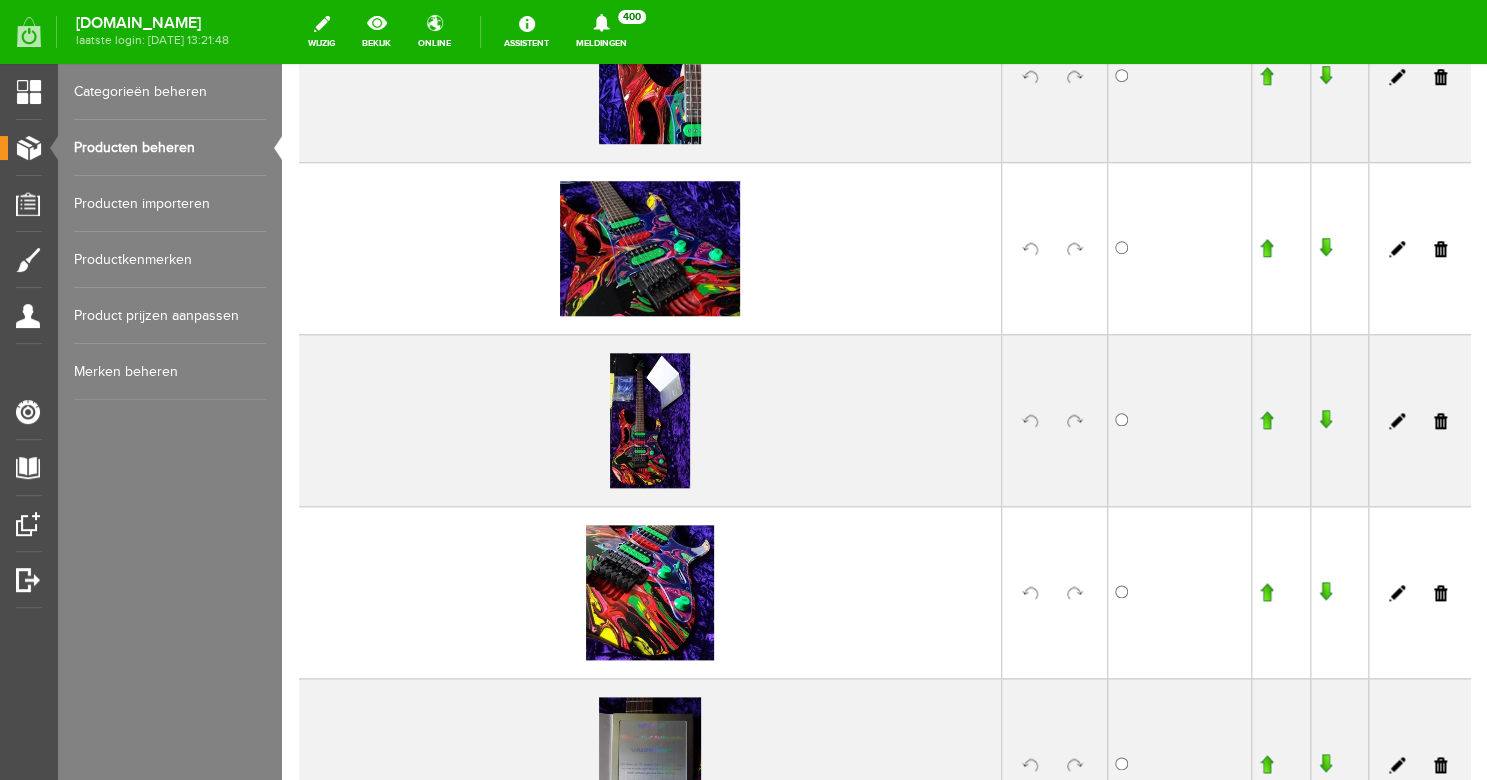 click at bounding box center (1266, 592) 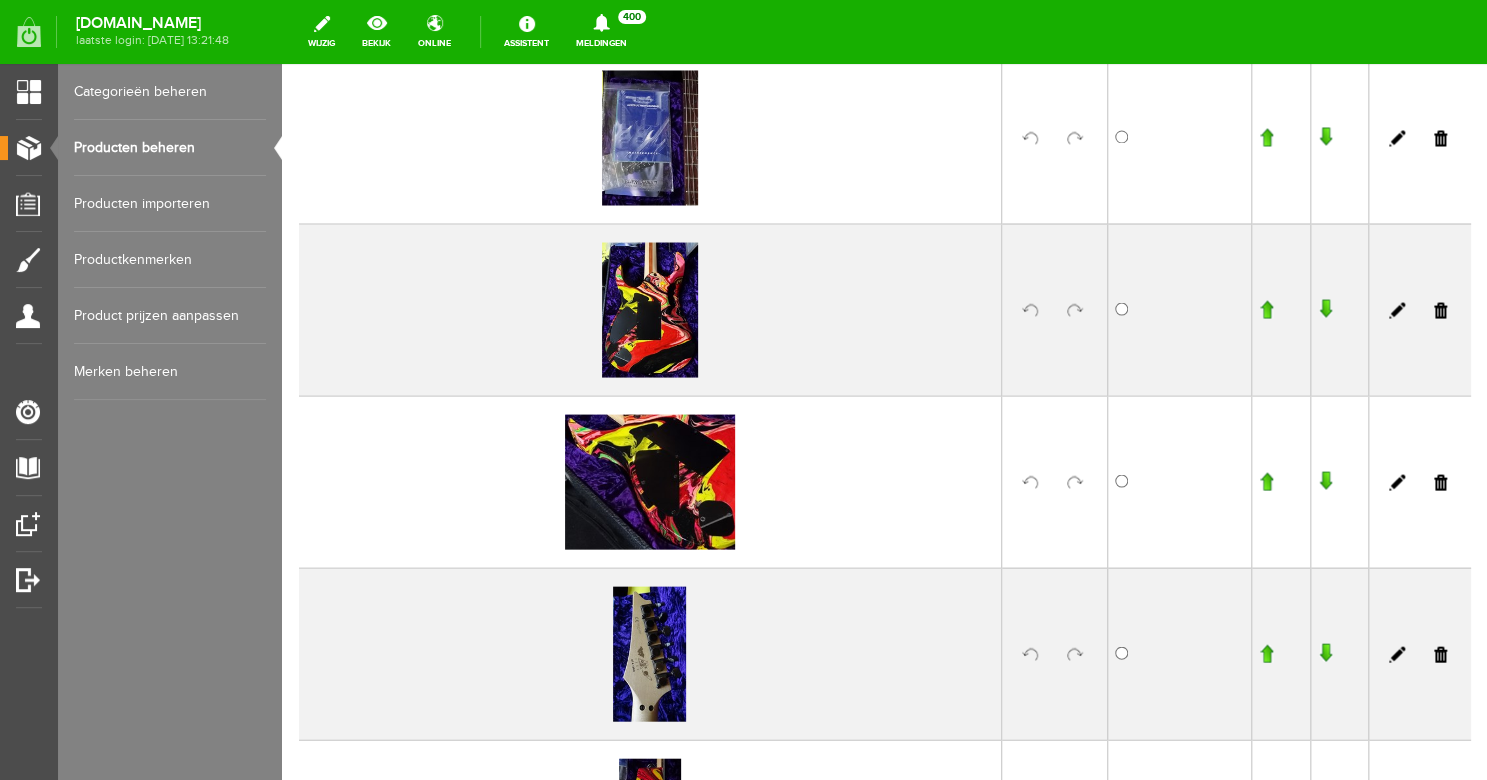 scroll, scrollTop: 1367, scrollLeft: 0, axis: vertical 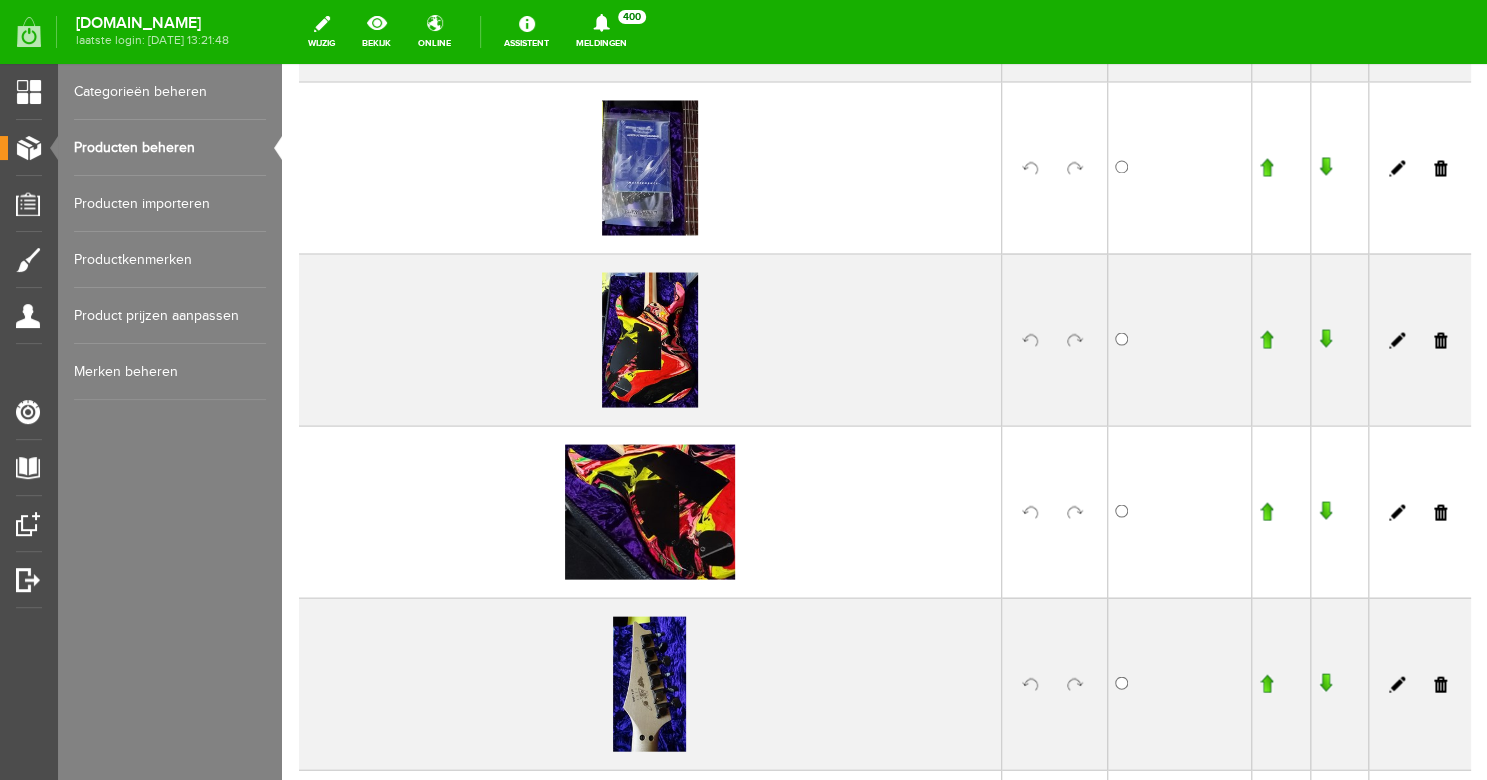 click at bounding box center [1325, 339] 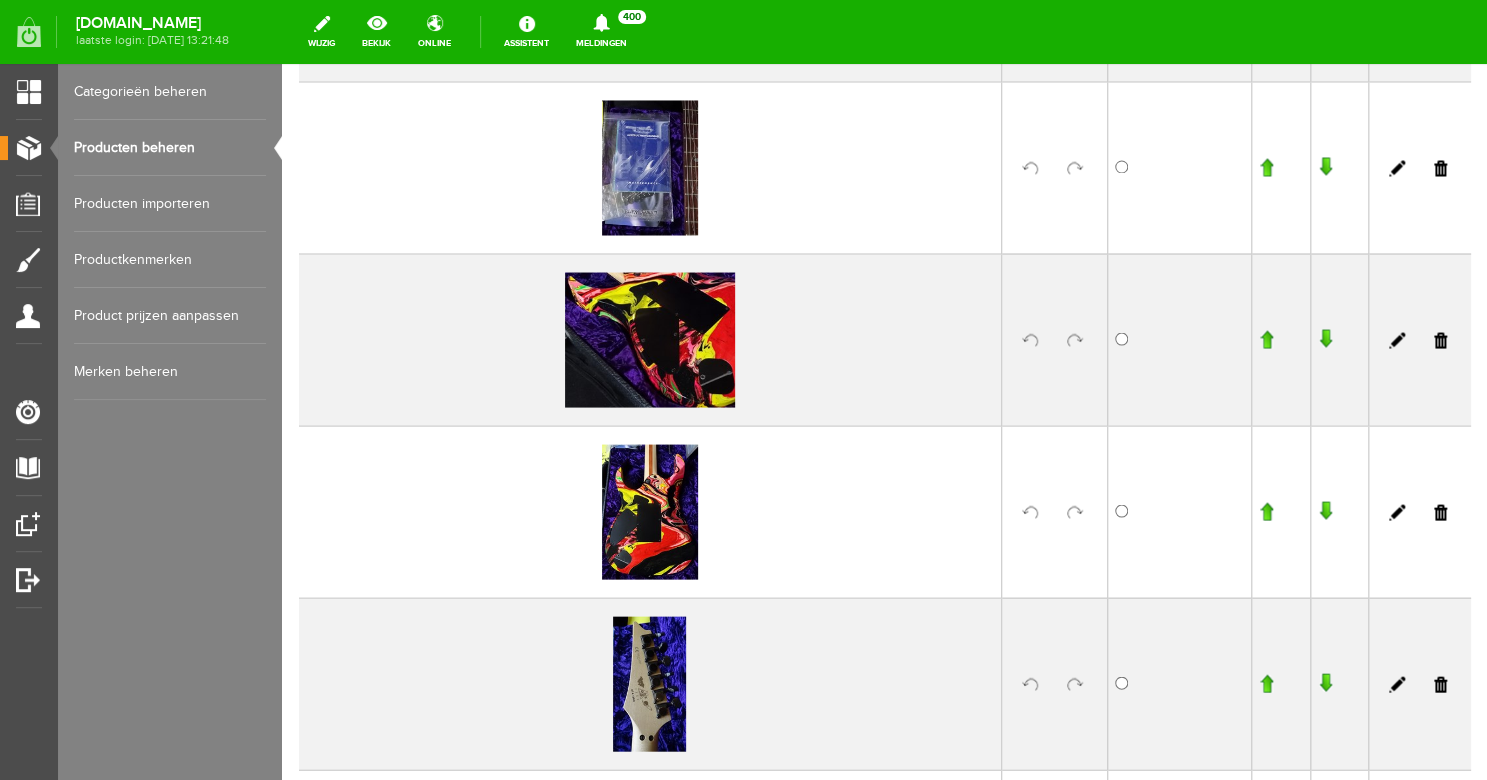 scroll, scrollTop: 1368, scrollLeft: 0, axis: vertical 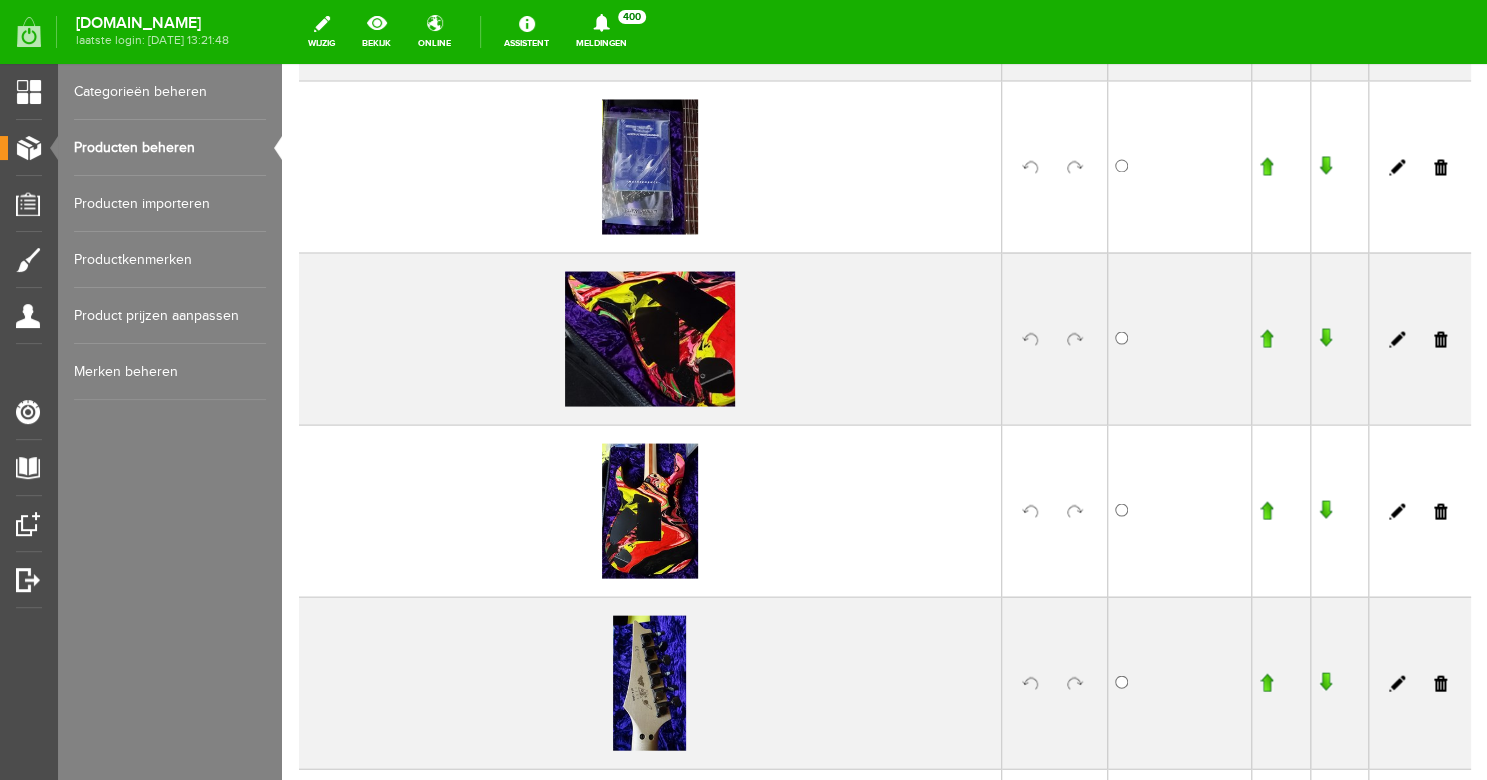 click at bounding box center [1325, 510] 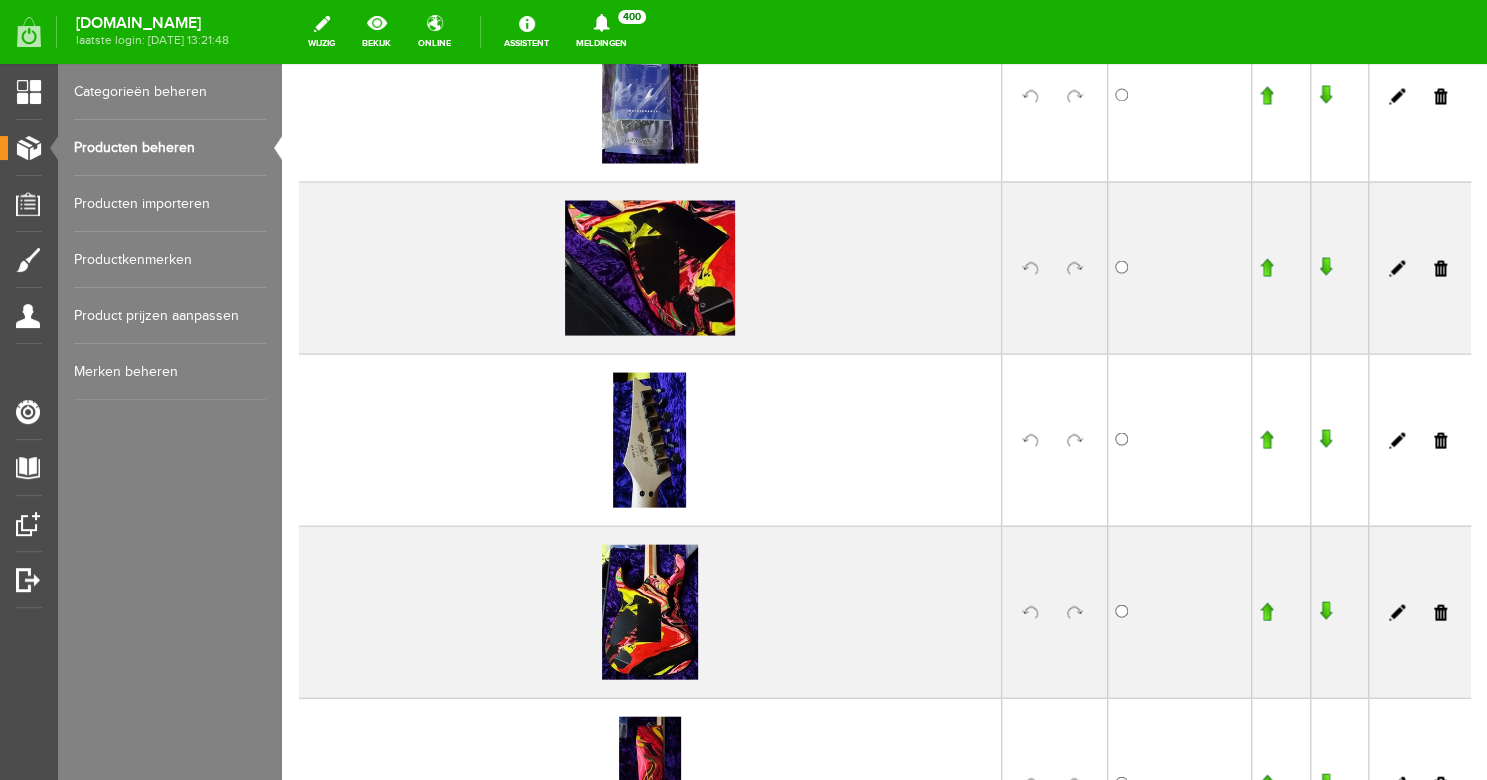 scroll, scrollTop: 1656, scrollLeft: 0, axis: vertical 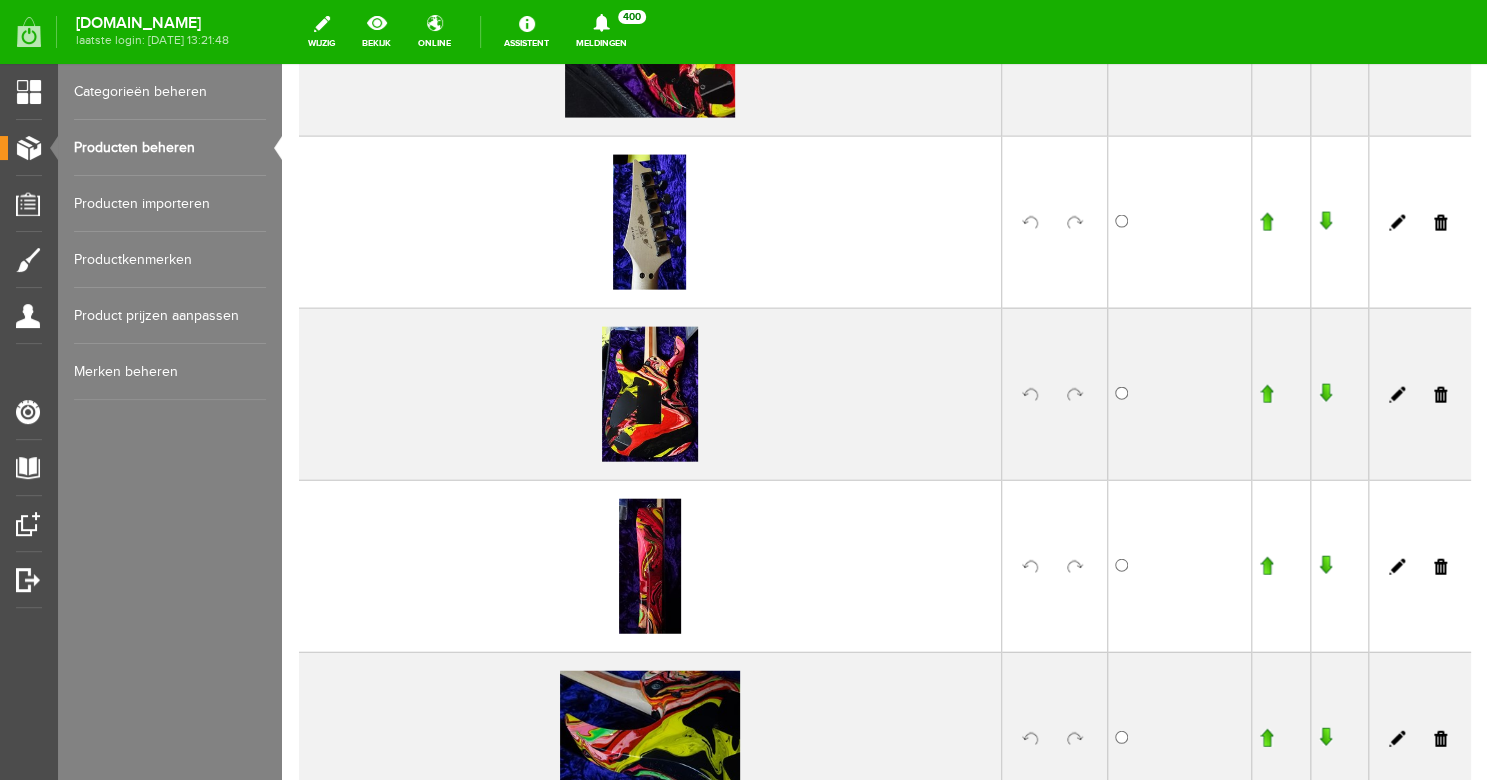 click at bounding box center (1325, 394) 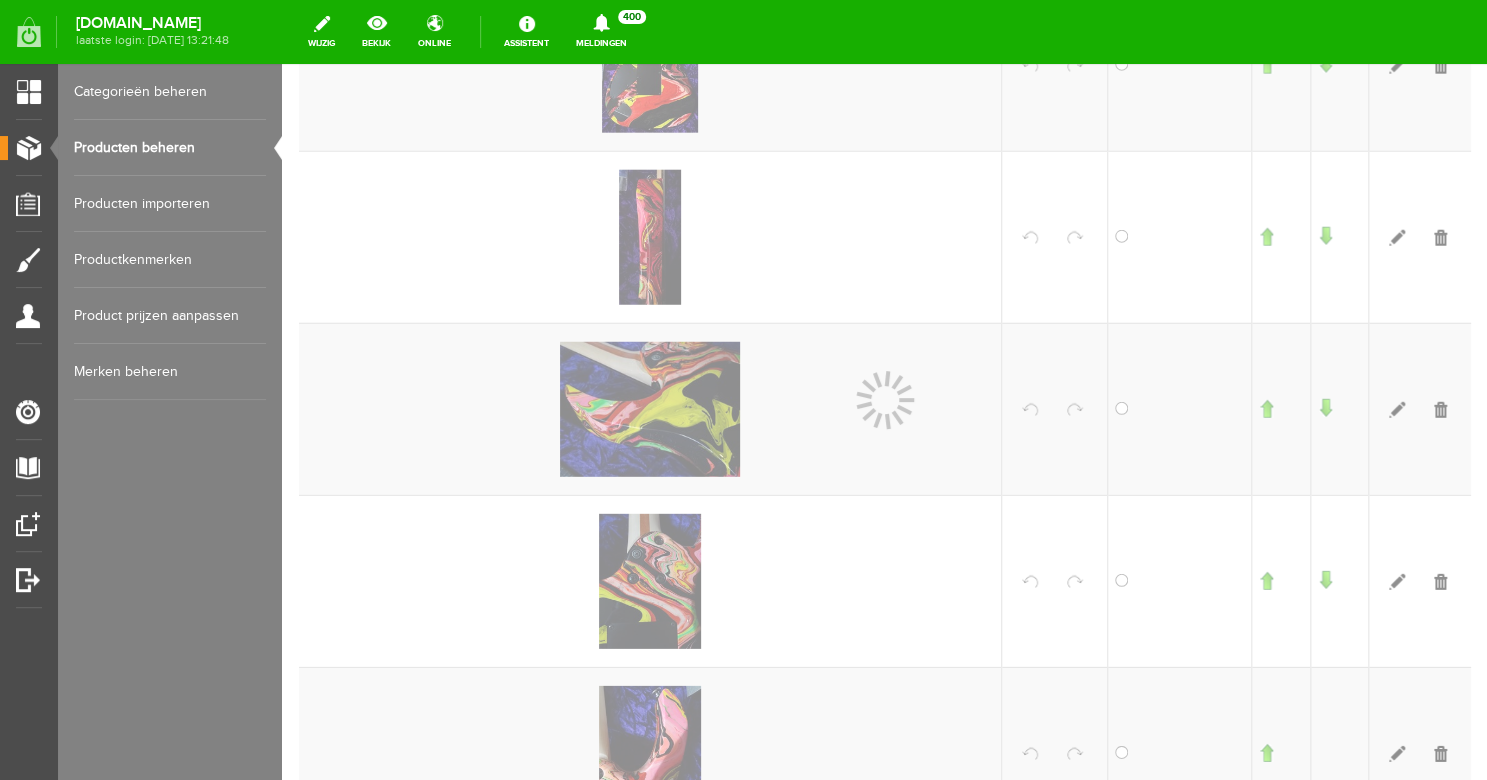 scroll, scrollTop: 1657, scrollLeft: 0, axis: vertical 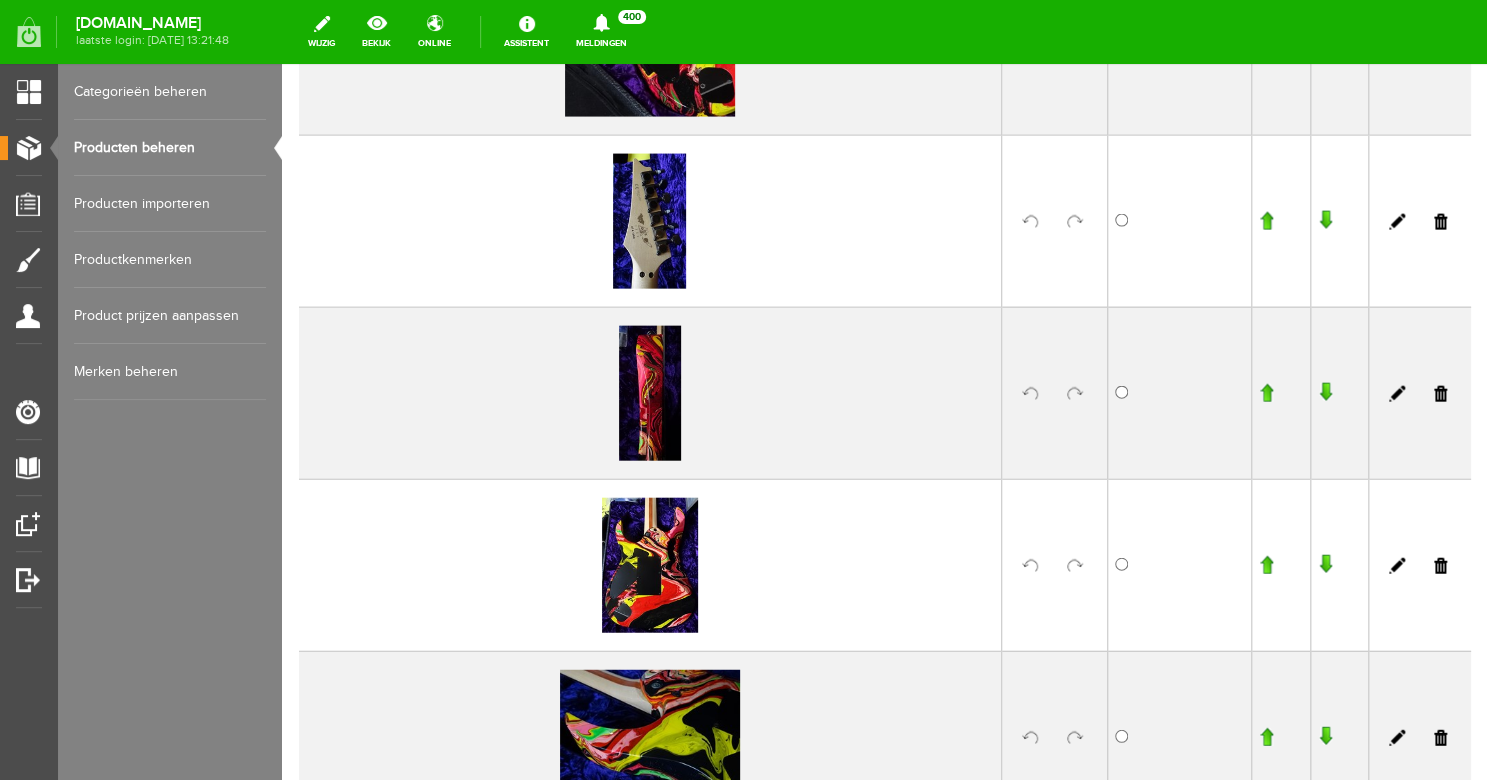 click at bounding box center [1325, 565] 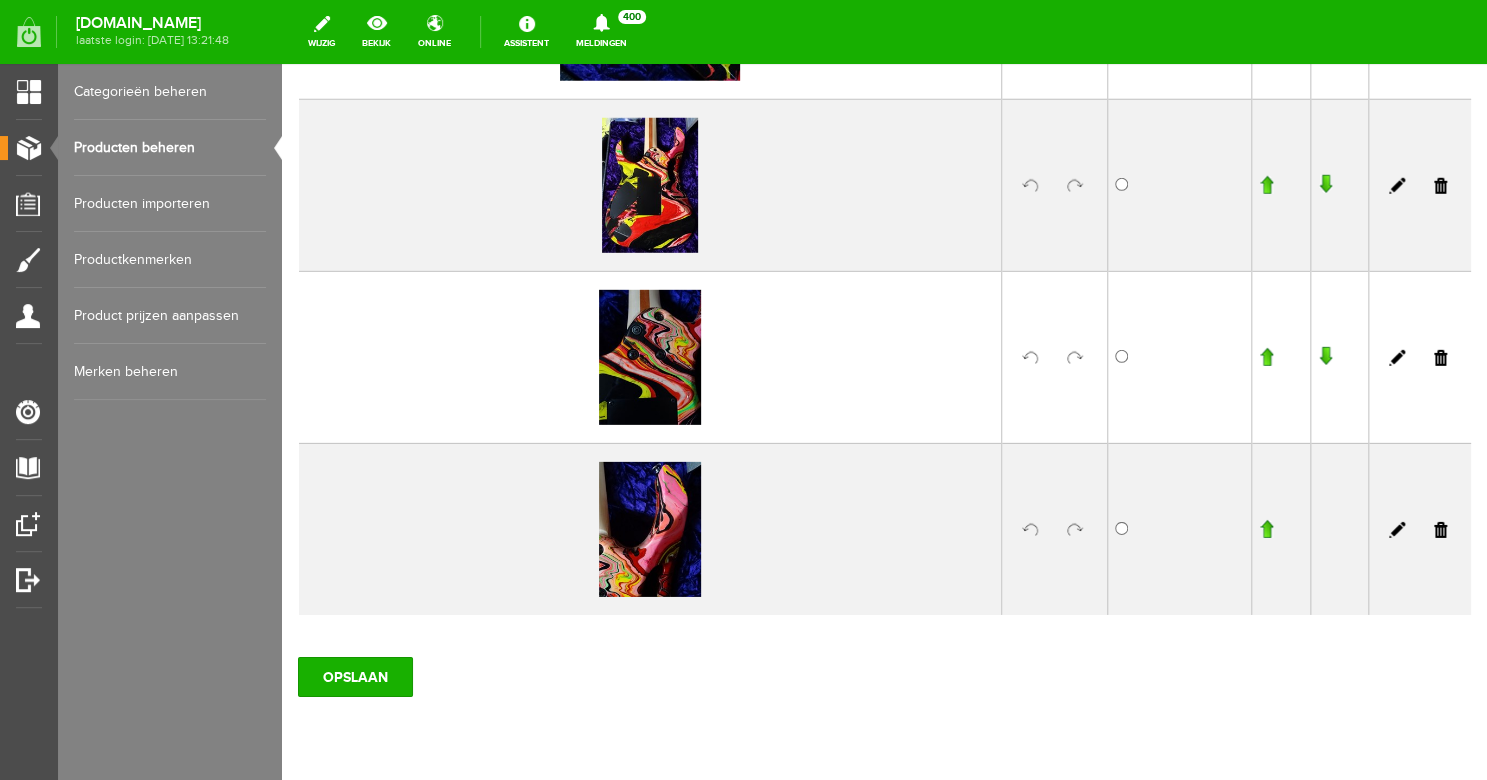 scroll, scrollTop: 2218, scrollLeft: 0, axis: vertical 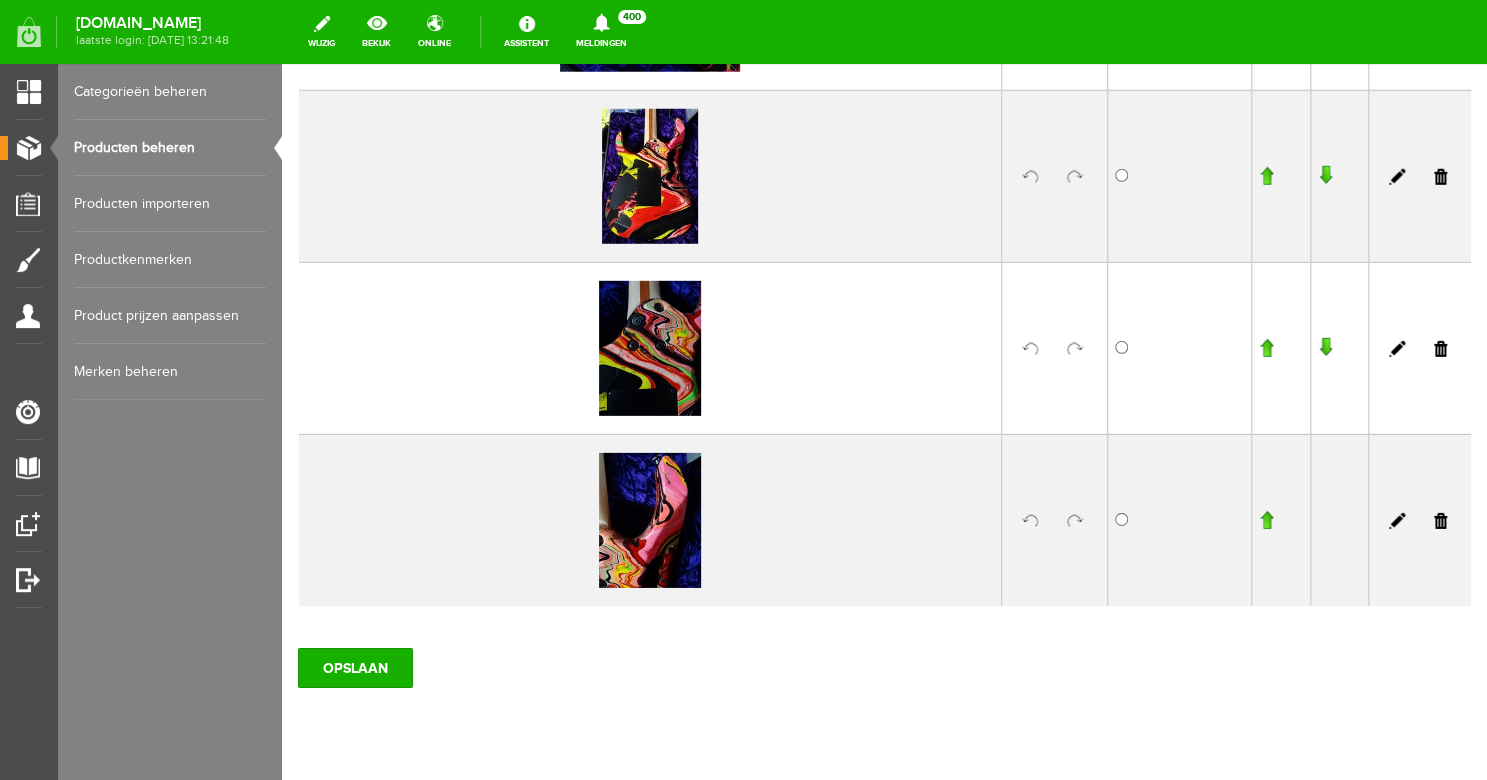 click at bounding box center [1325, 176] 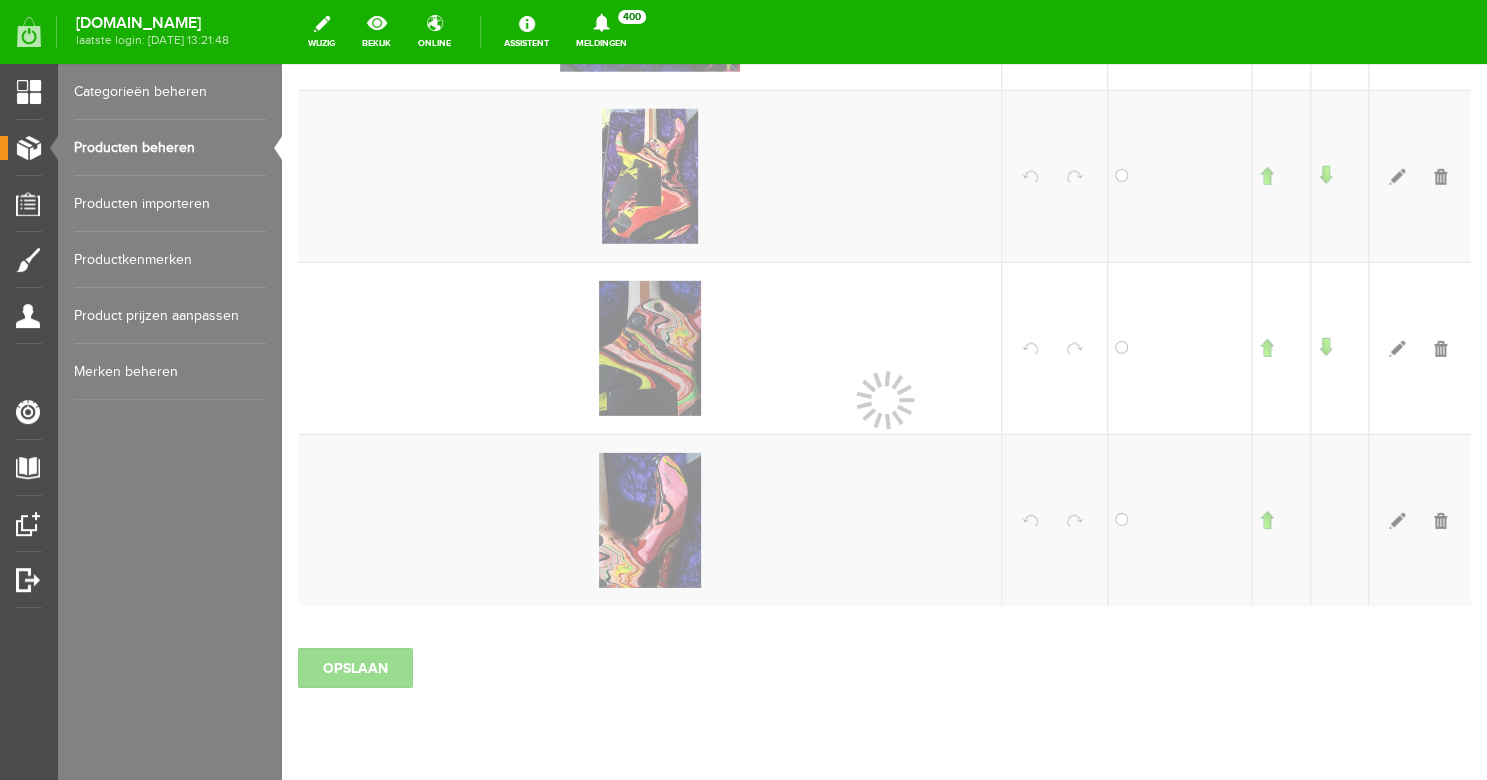 scroll, scrollTop: 2218, scrollLeft: 0, axis: vertical 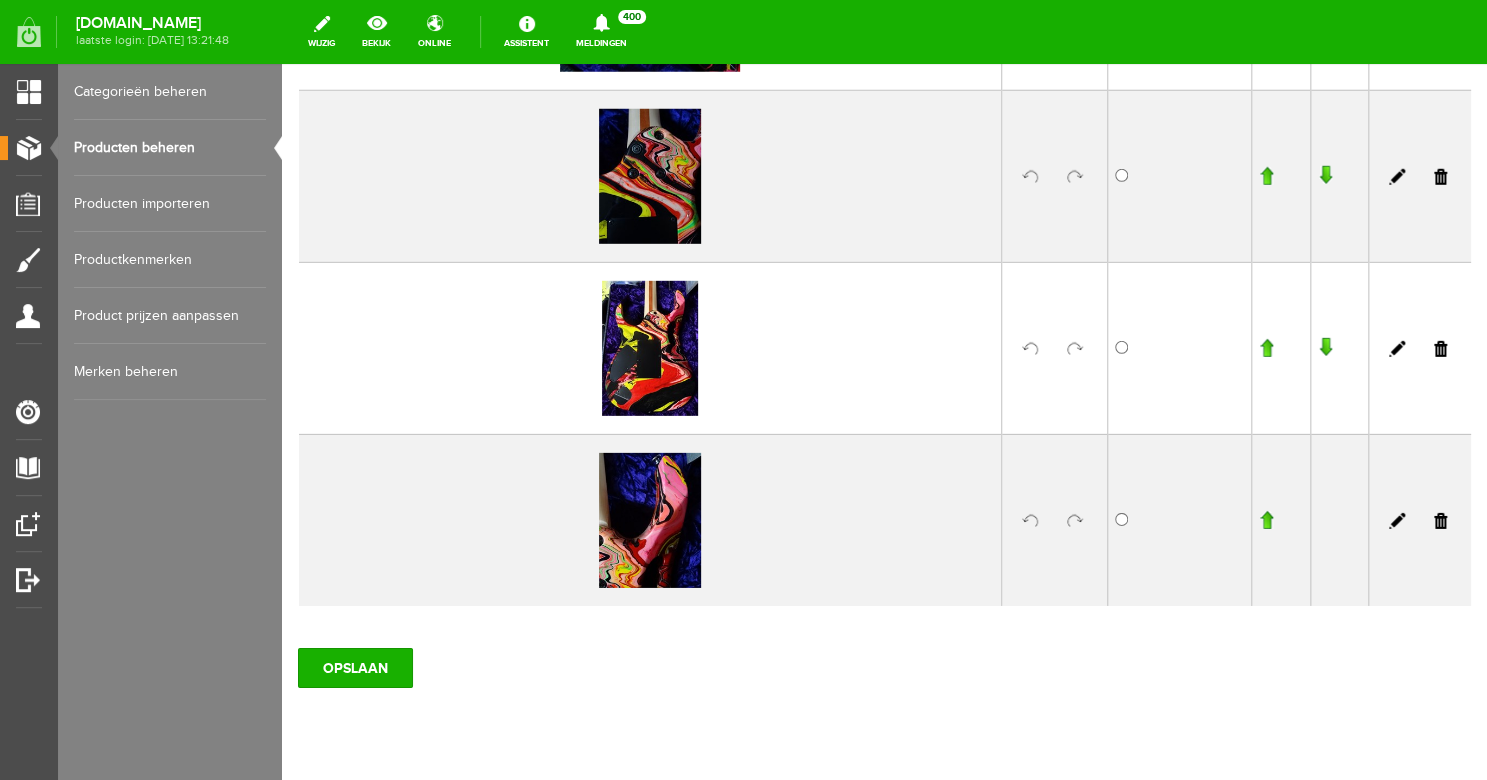 click at bounding box center (1325, 348) 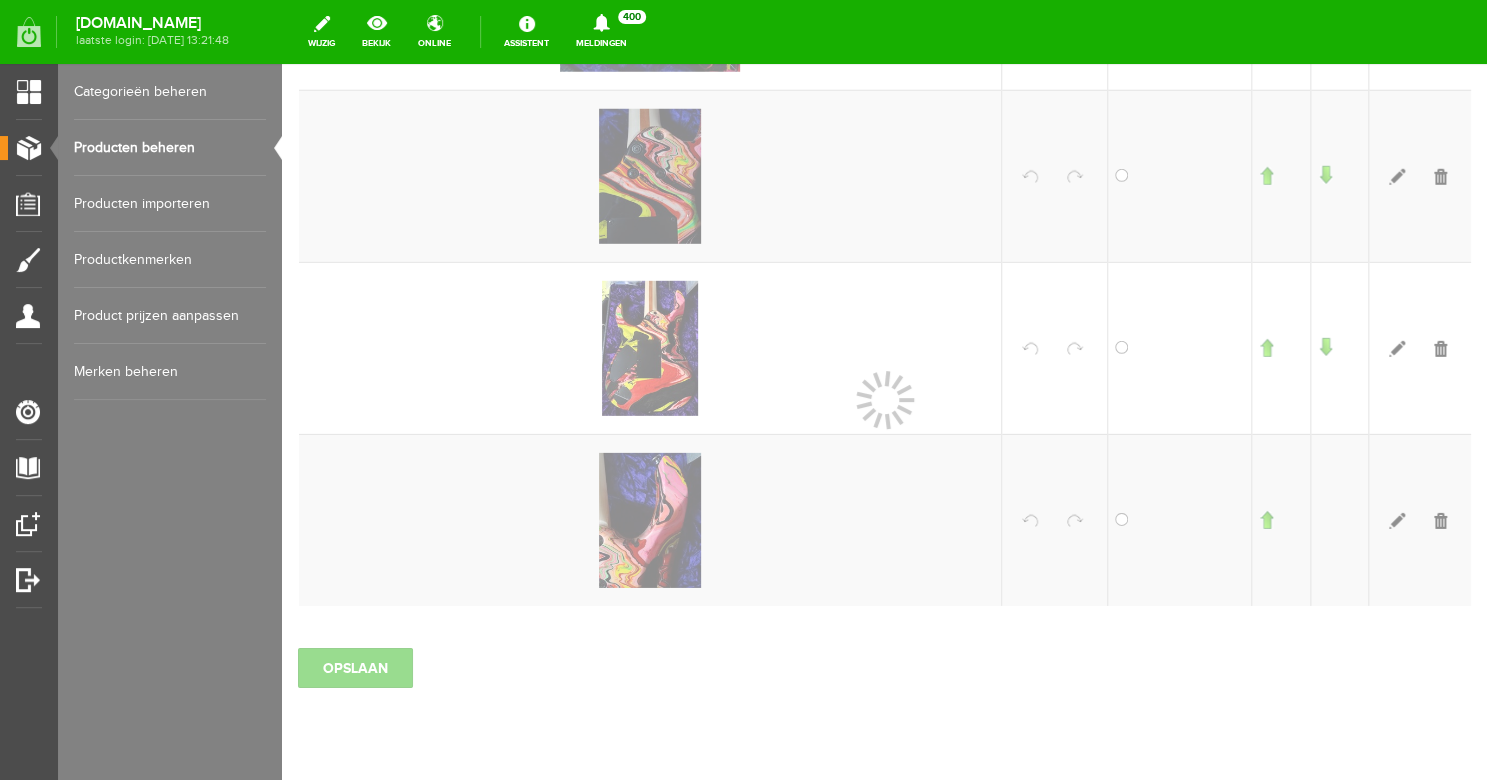 scroll, scrollTop: 2219, scrollLeft: 0, axis: vertical 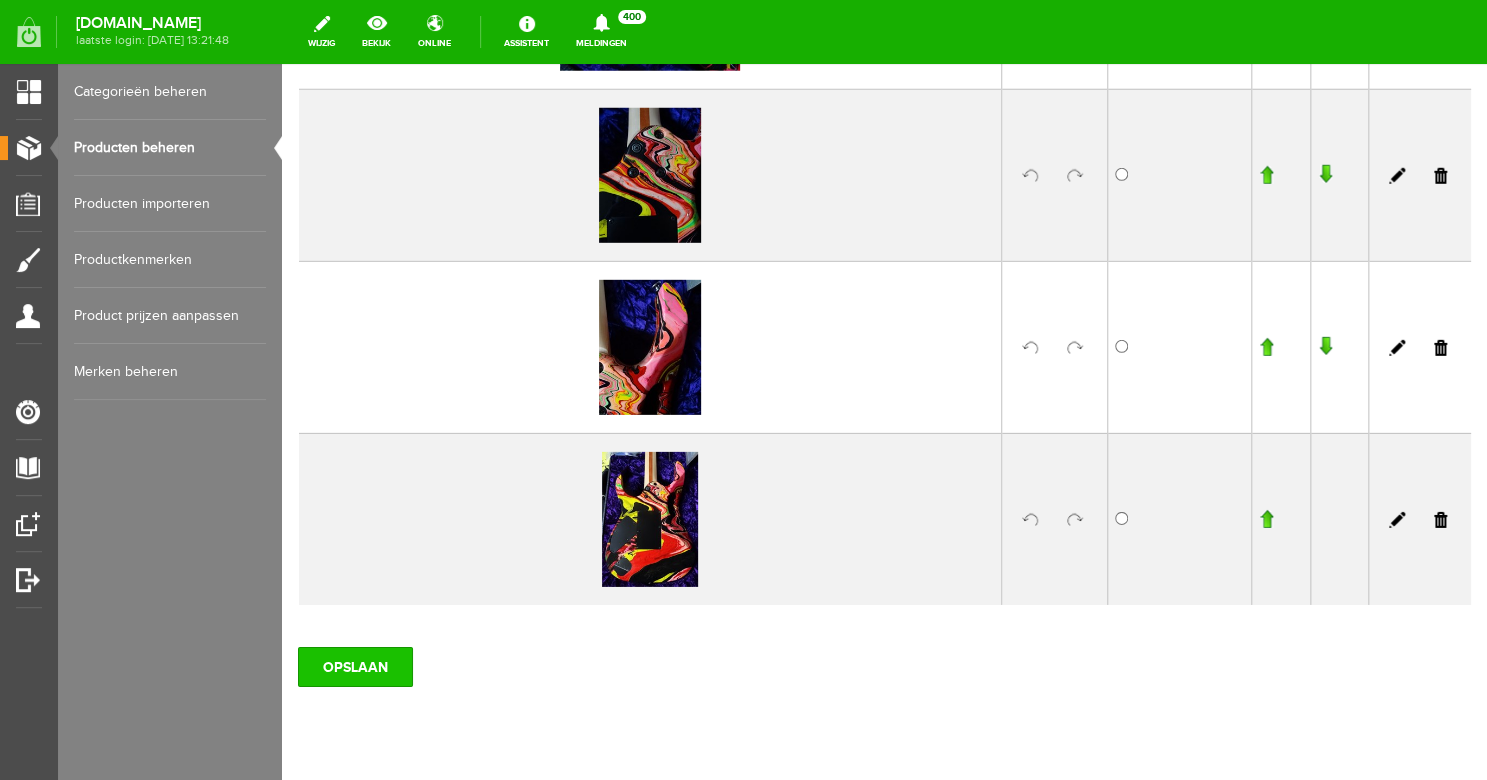click on "OPSLAAN" at bounding box center [355, 667] 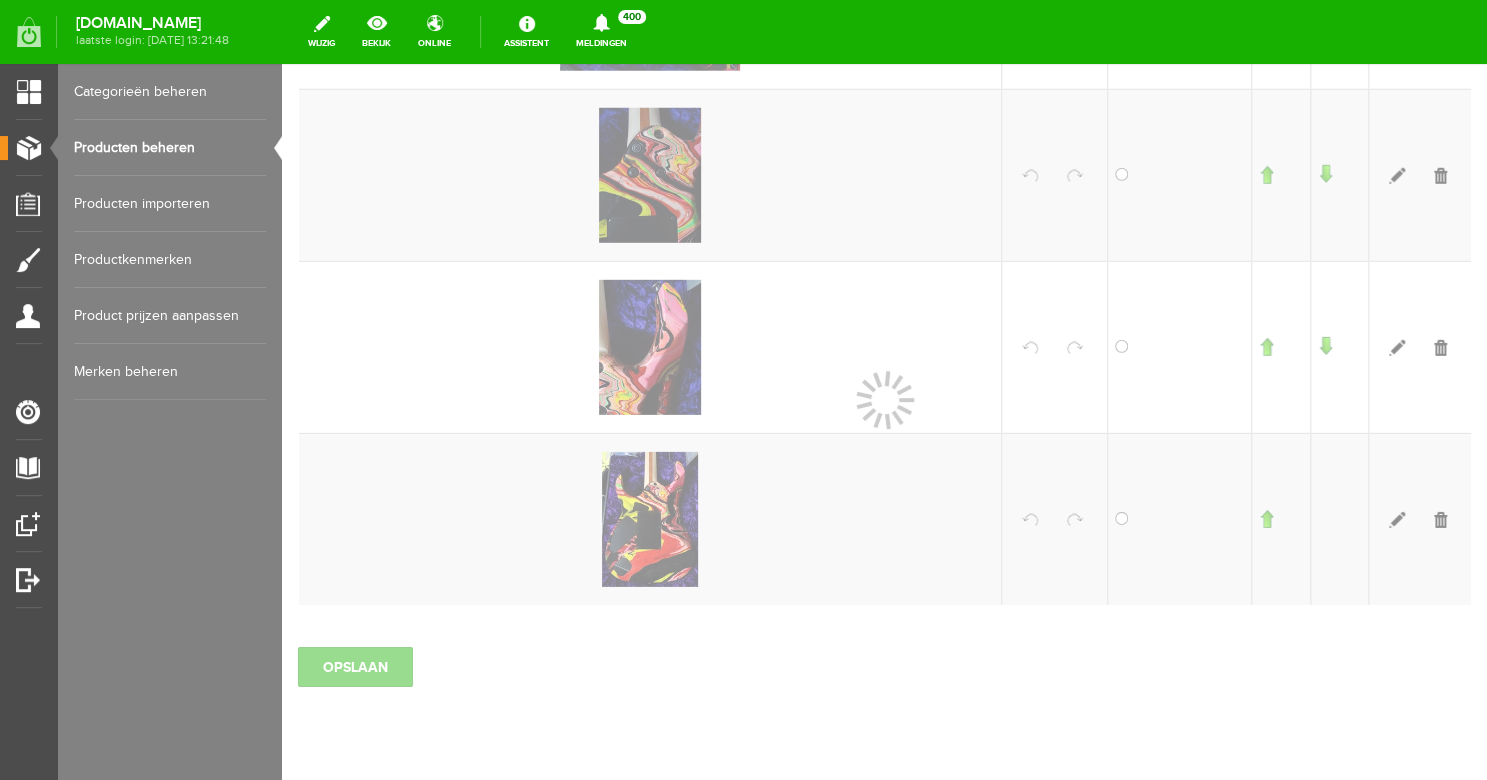 scroll, scrollTop: 2220, scrollLeft: 0, axis: vertical 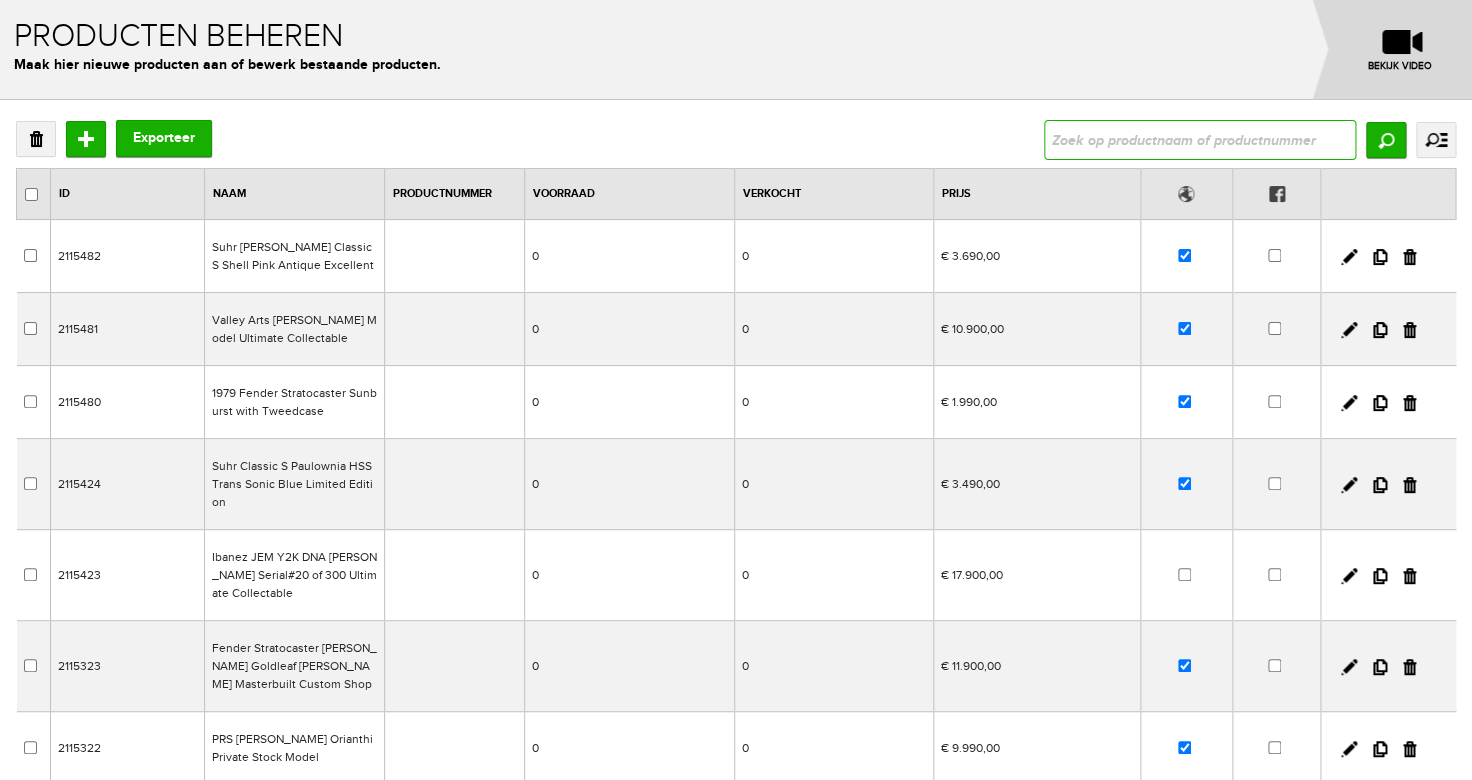 click at bounding box center [1200, 140] 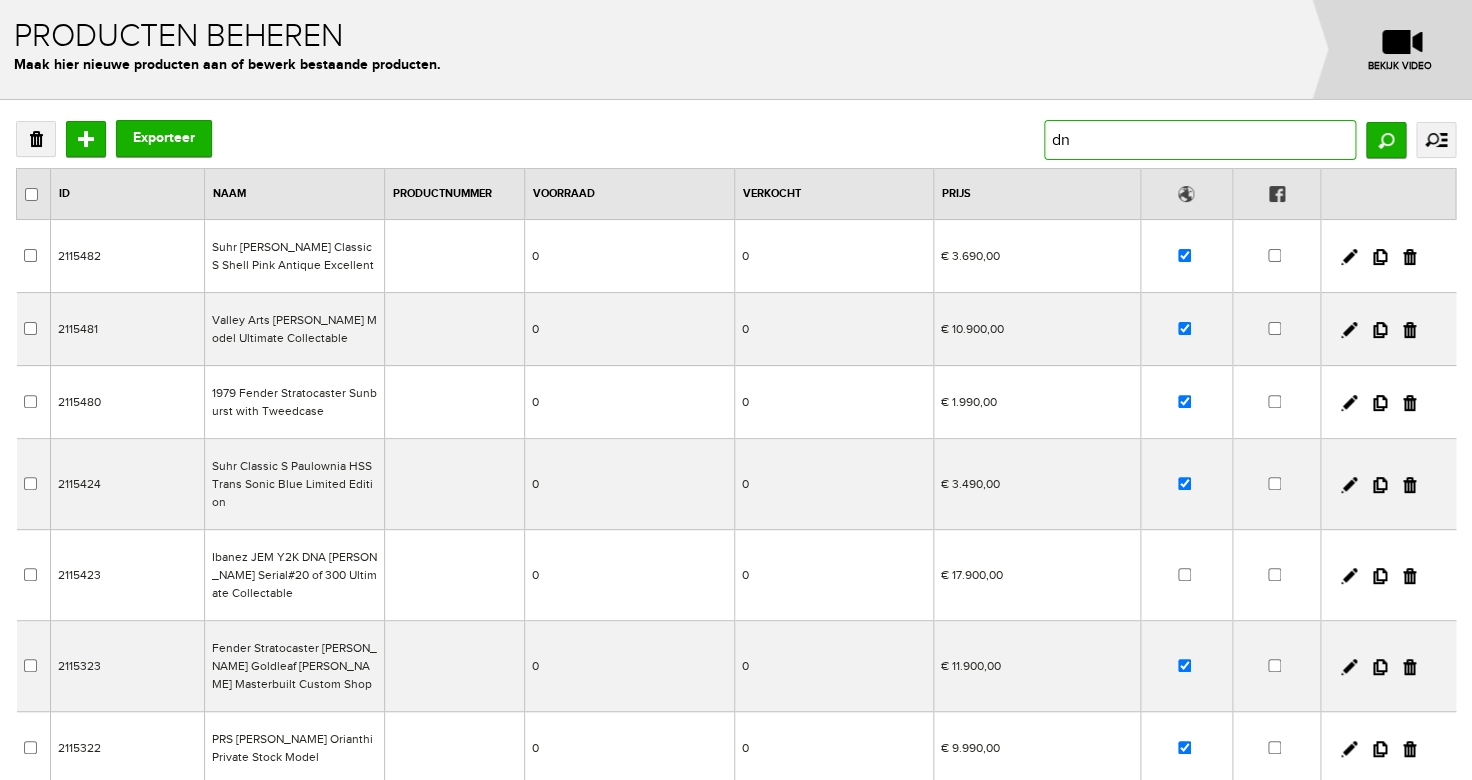 type on "dna" 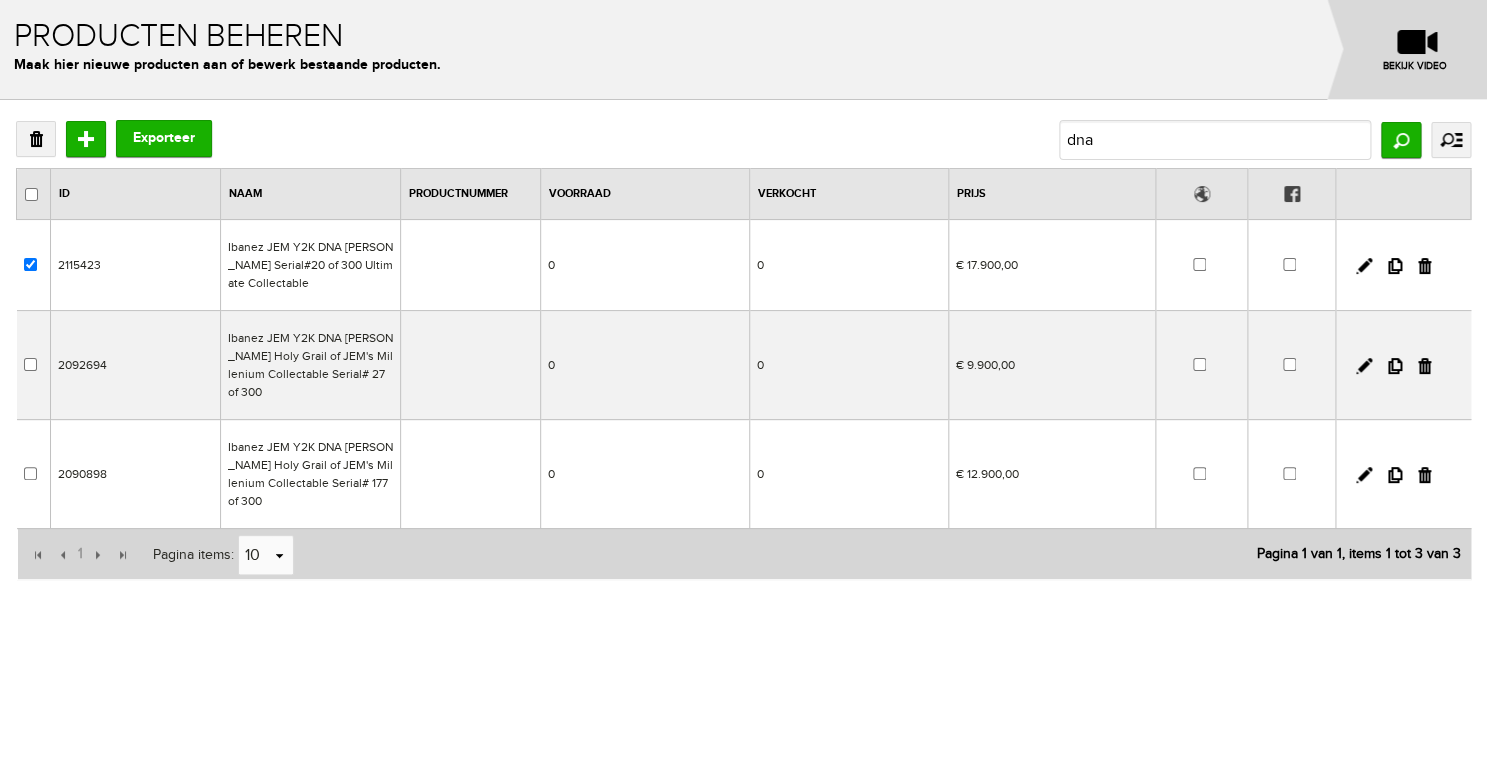 click on "Ibanez JEM Y2K DNA [PERSON_NAME] Serial#20 of 300 Ultimate Collectable" at bounding box center (310, 265) 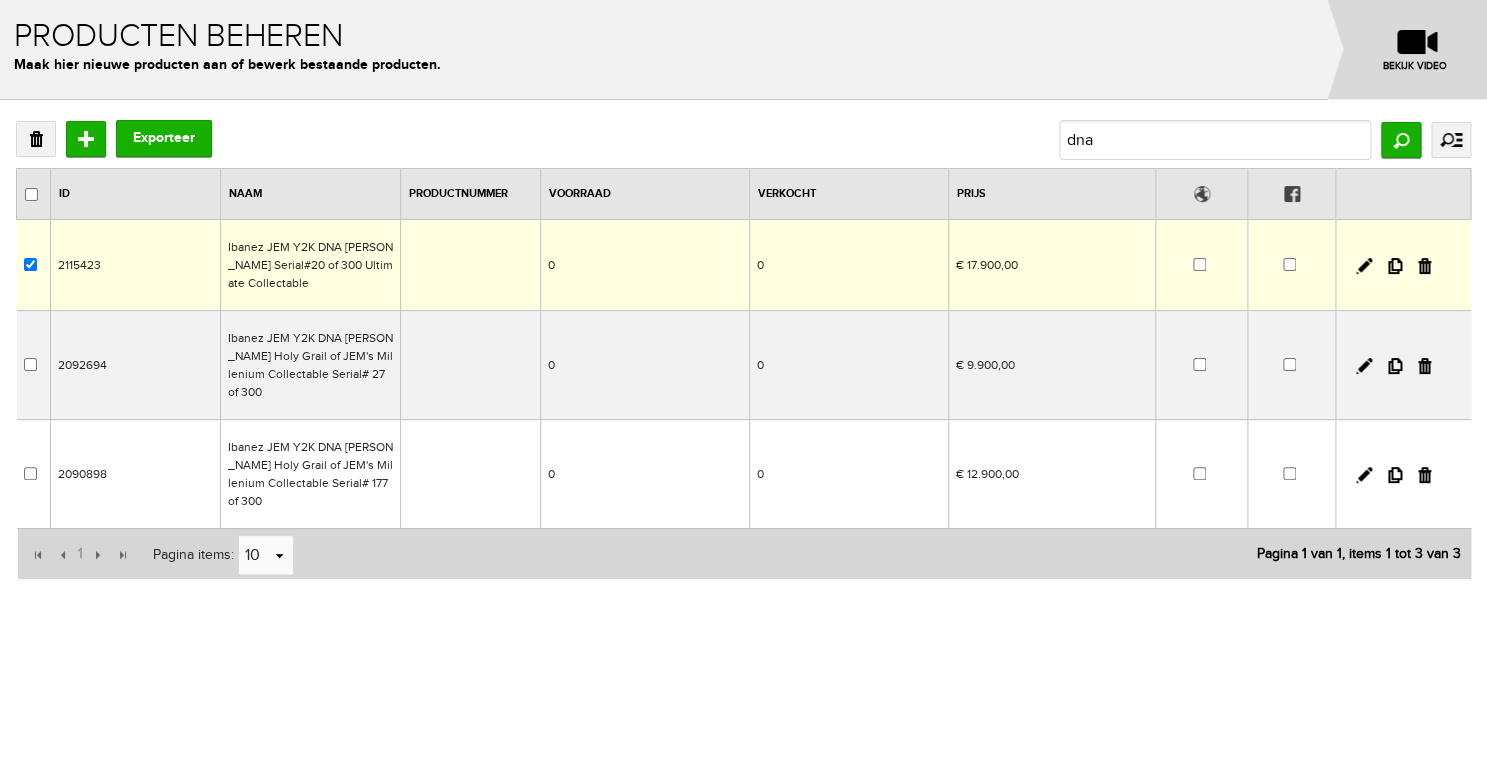click on "Ibanez JEM Y2K DNA [PERSON_NAME] Serial#20 of 300 Ultimate Collectable" at bounding box center [310, 265] 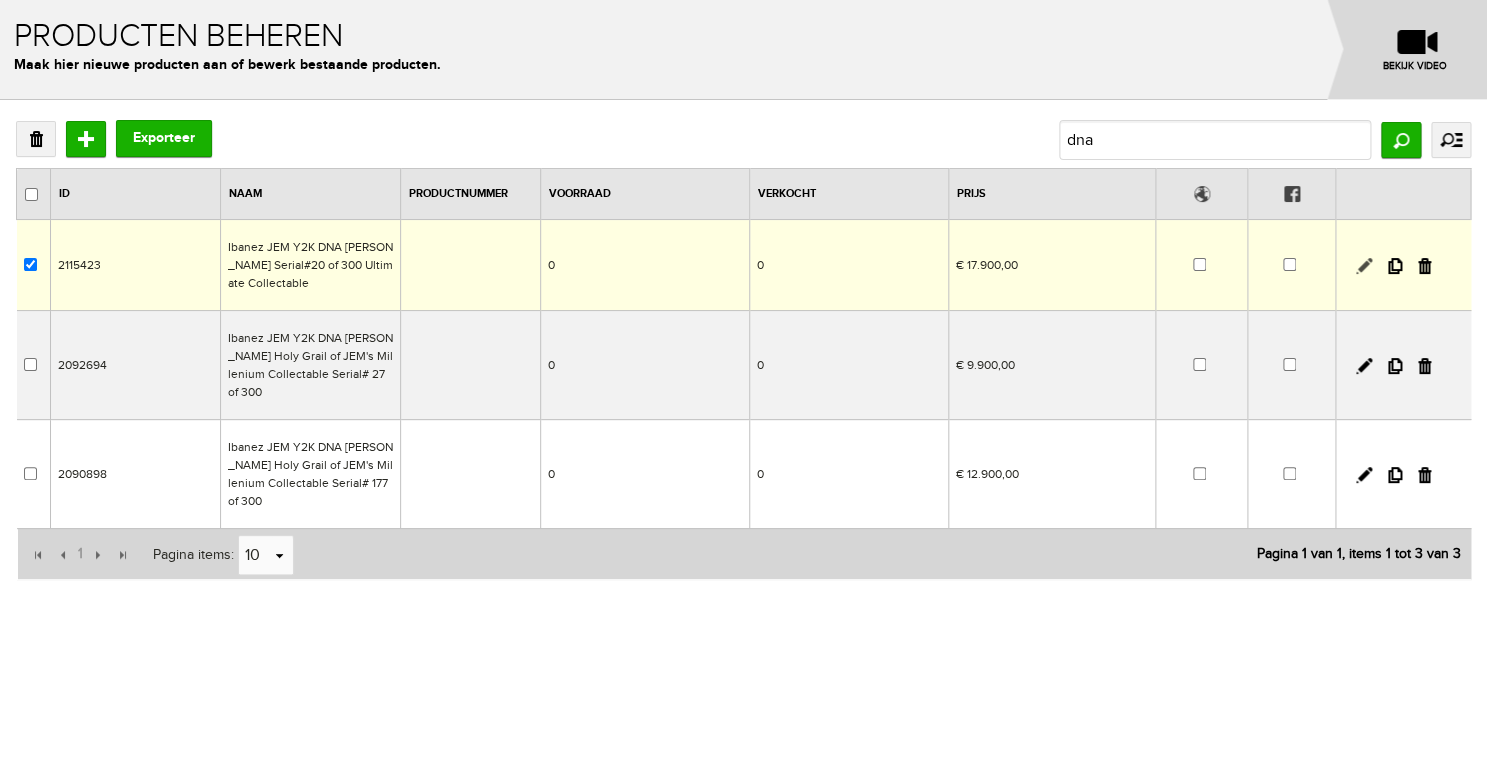 click at bounding box center [1364, 266] 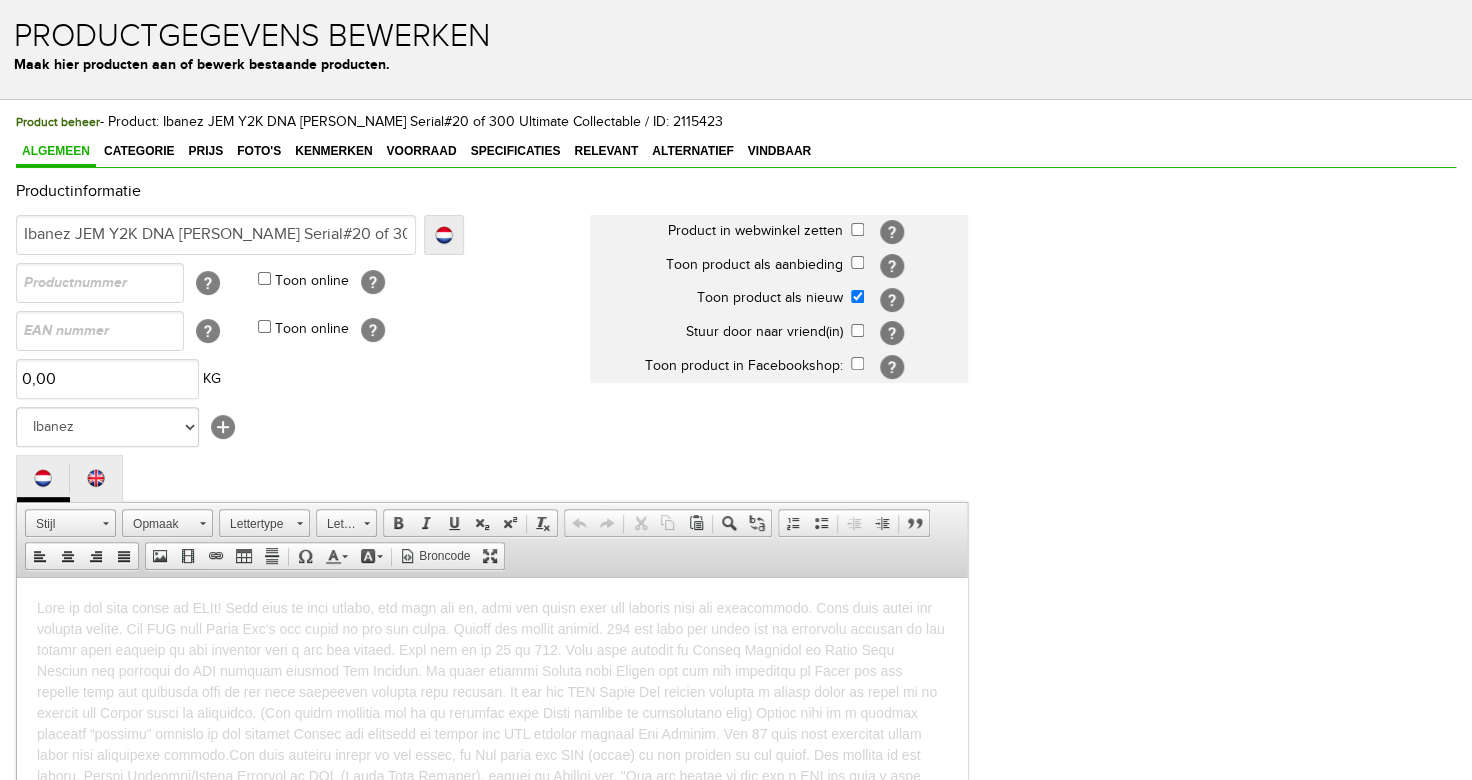 scroll, scrollTop: 0, scrollLeft: 0, axis: both 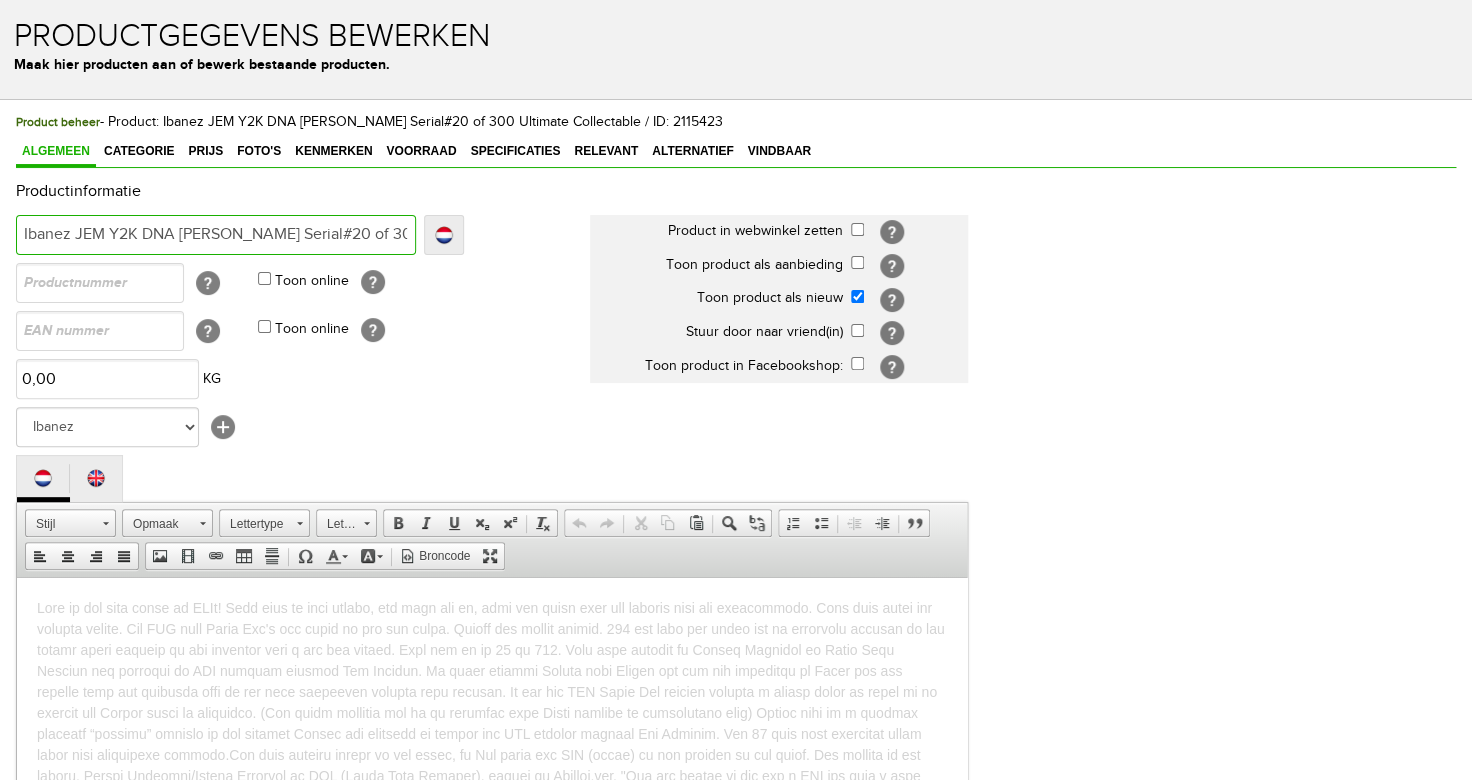drag, startPoint x: 23, startPoint y: 235, endPoint x: 546, endPoint y: 238, distance: 523.0086 